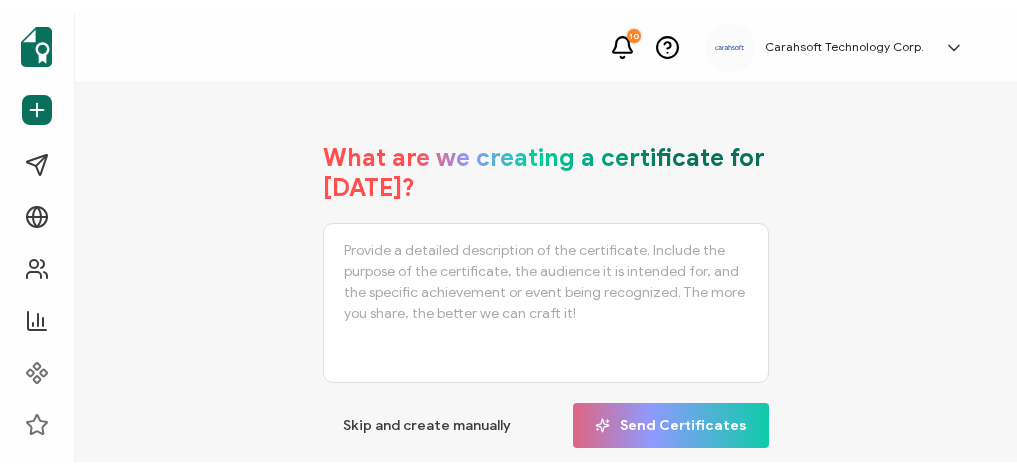 scroll, scrollTop: 0, scrollLeft: 0, axis: both 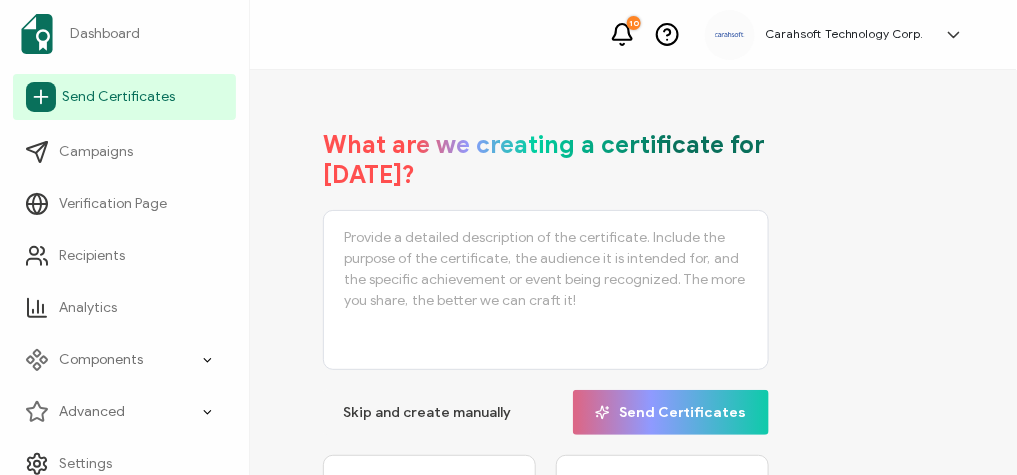 click 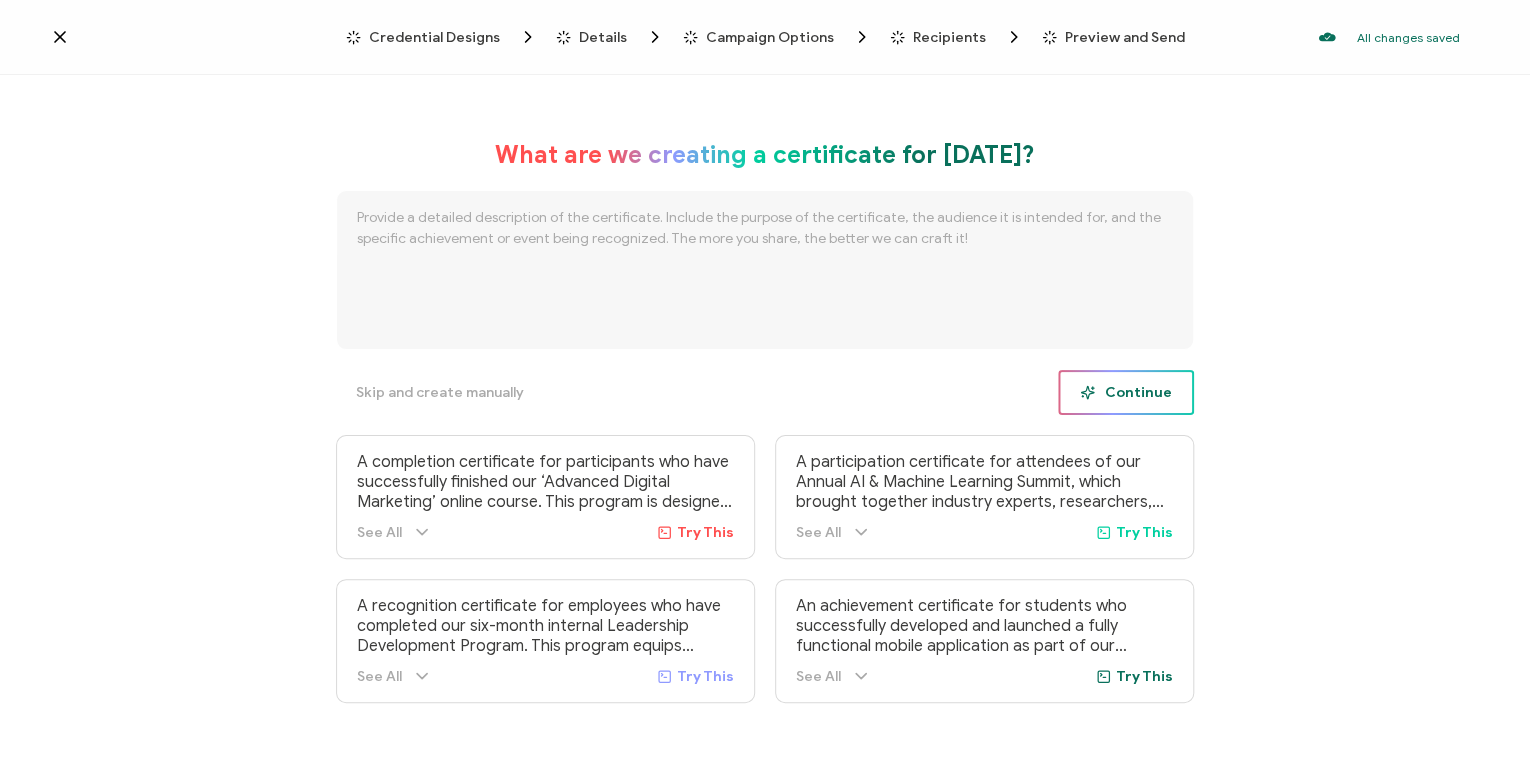 click on "Continue" at bounding box center [1126, 392] 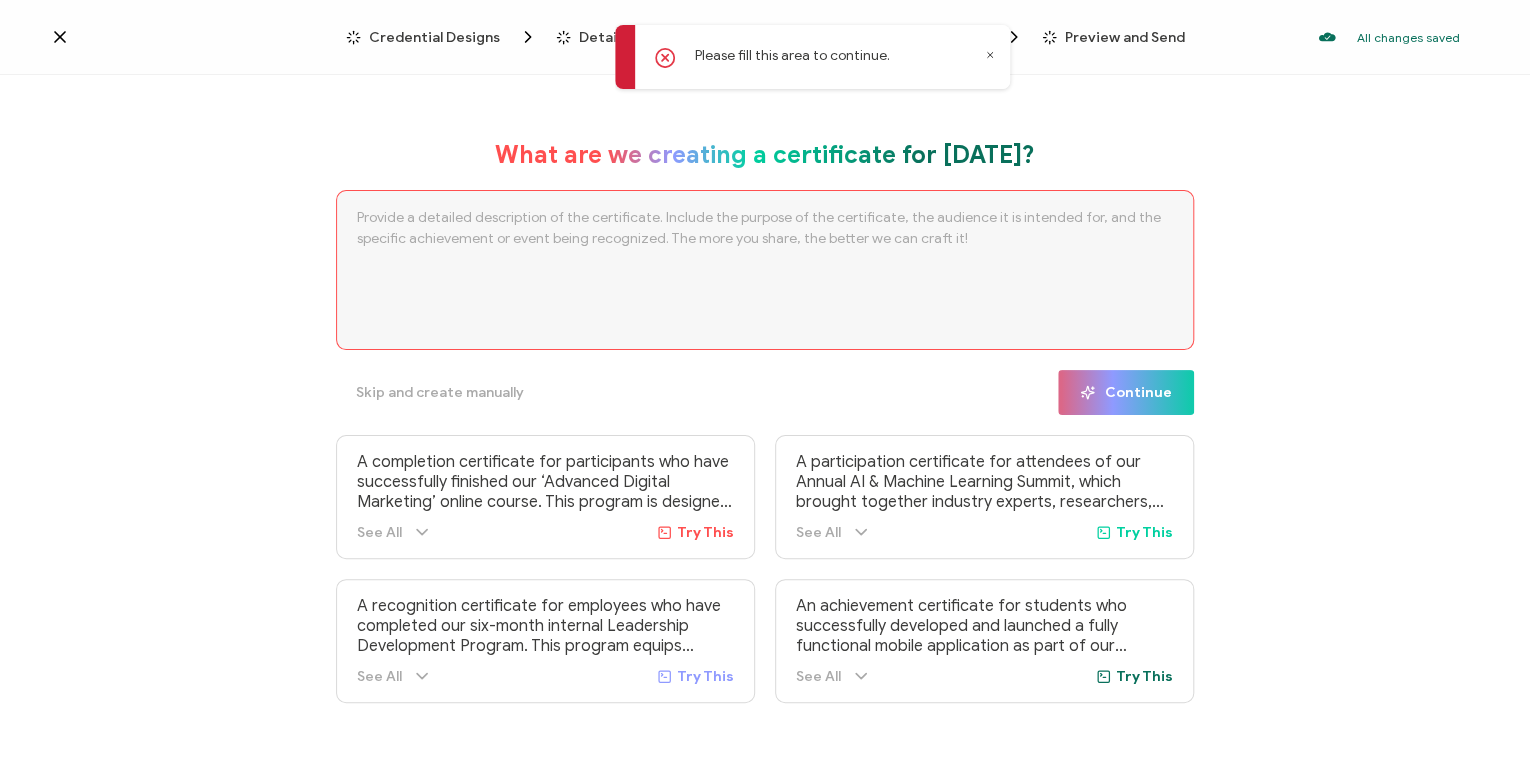 click on "Credential Designs" at bounding box center [434, 37] 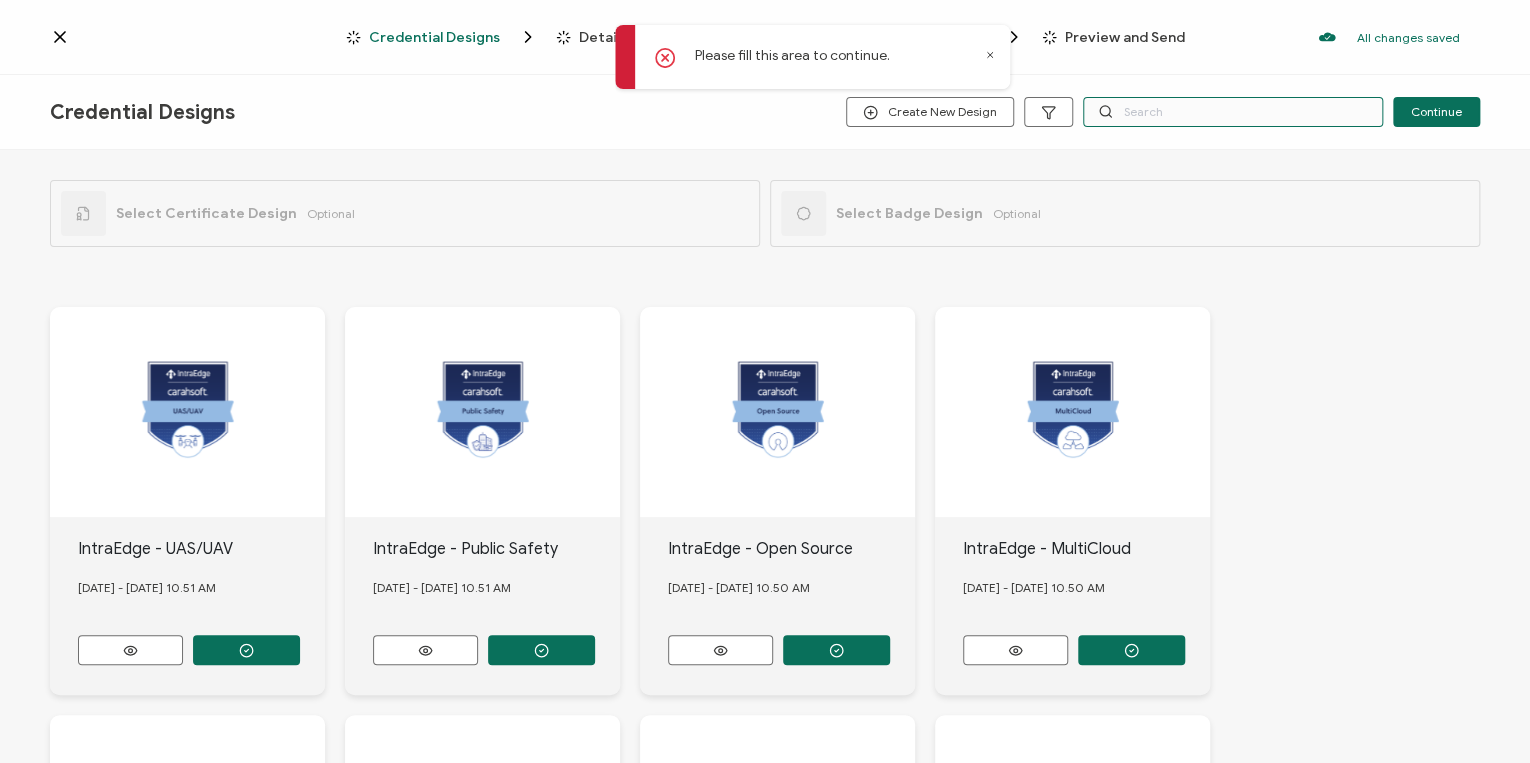 click at bounding box center (1233, 112) 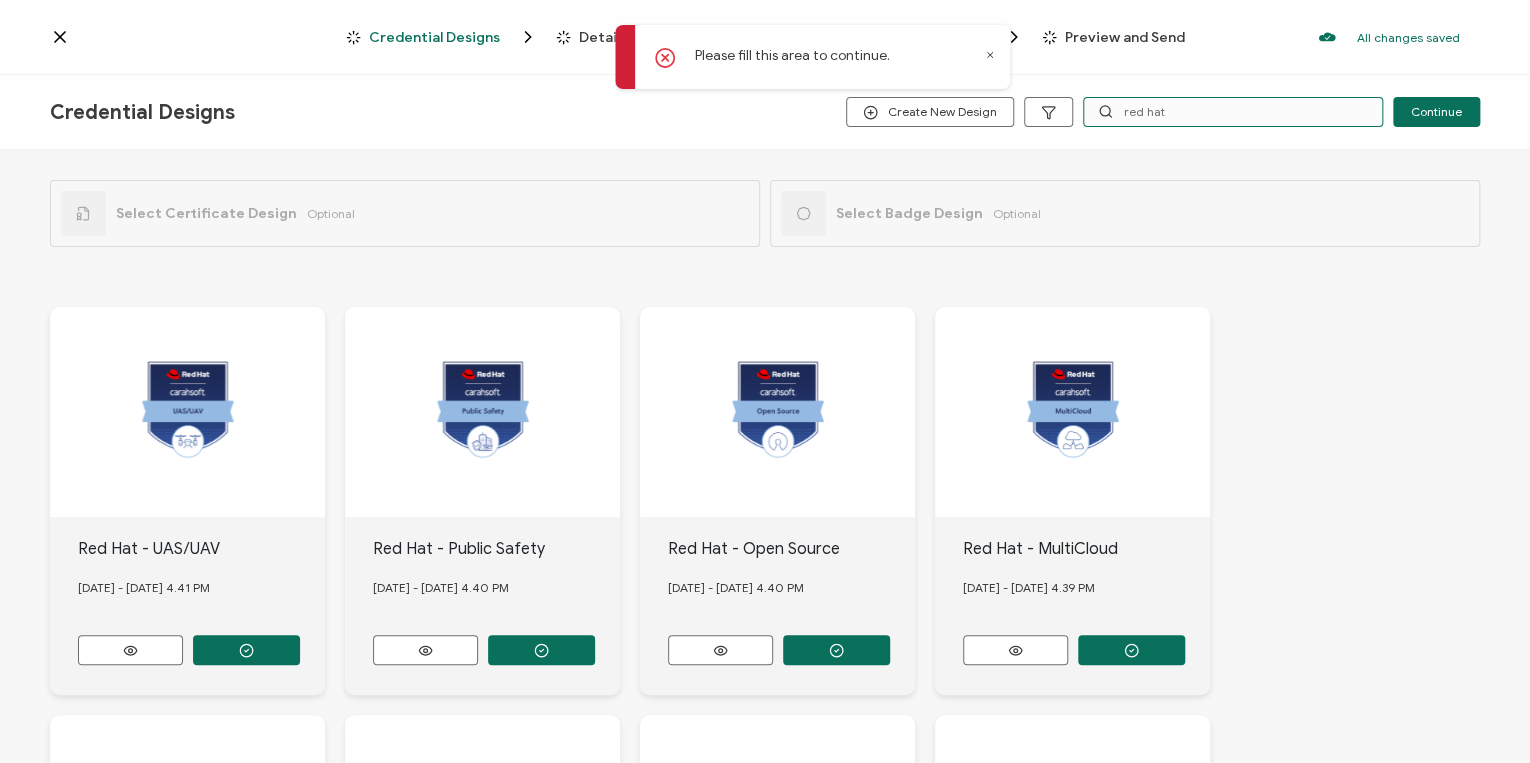 type on "red hat" 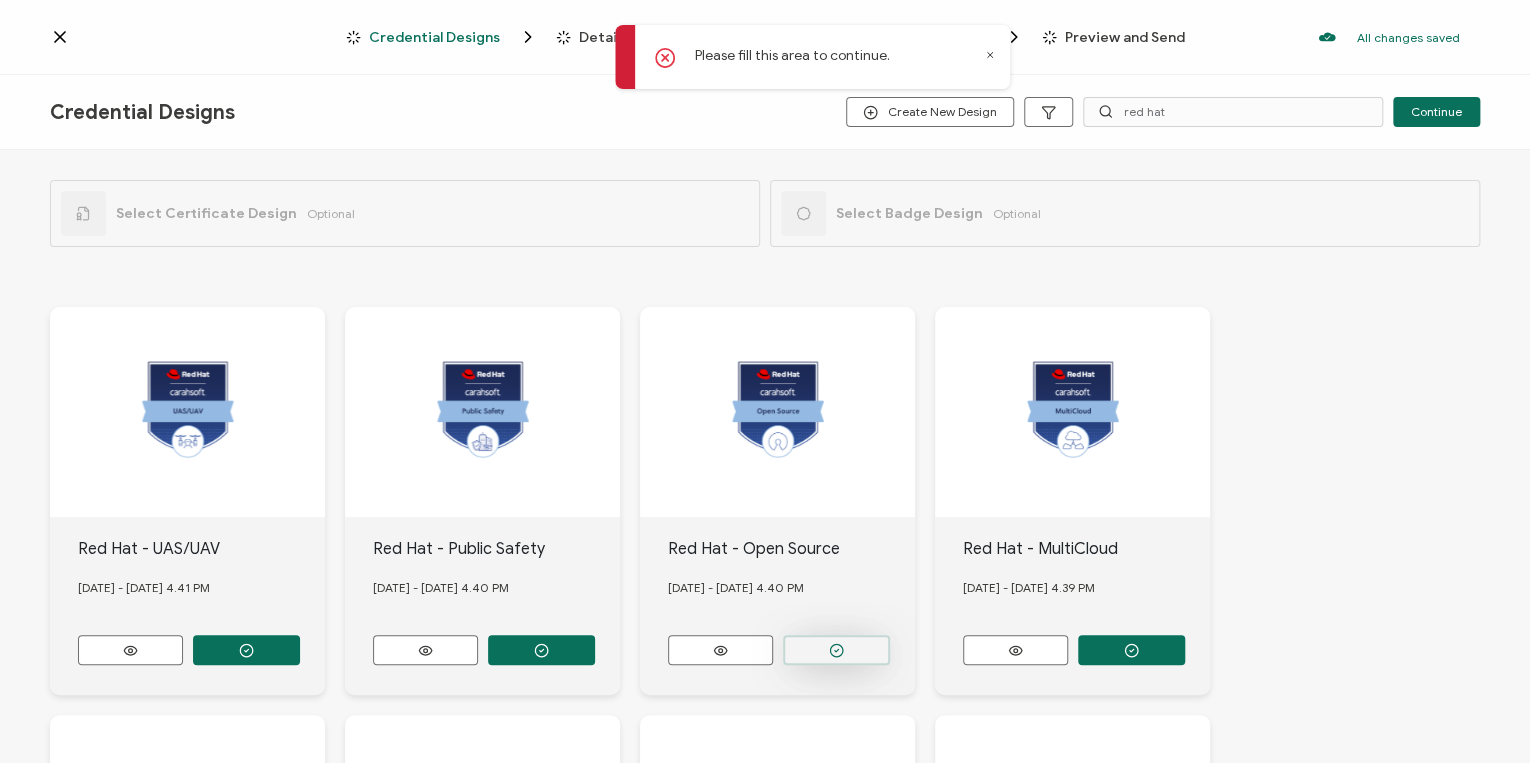 click 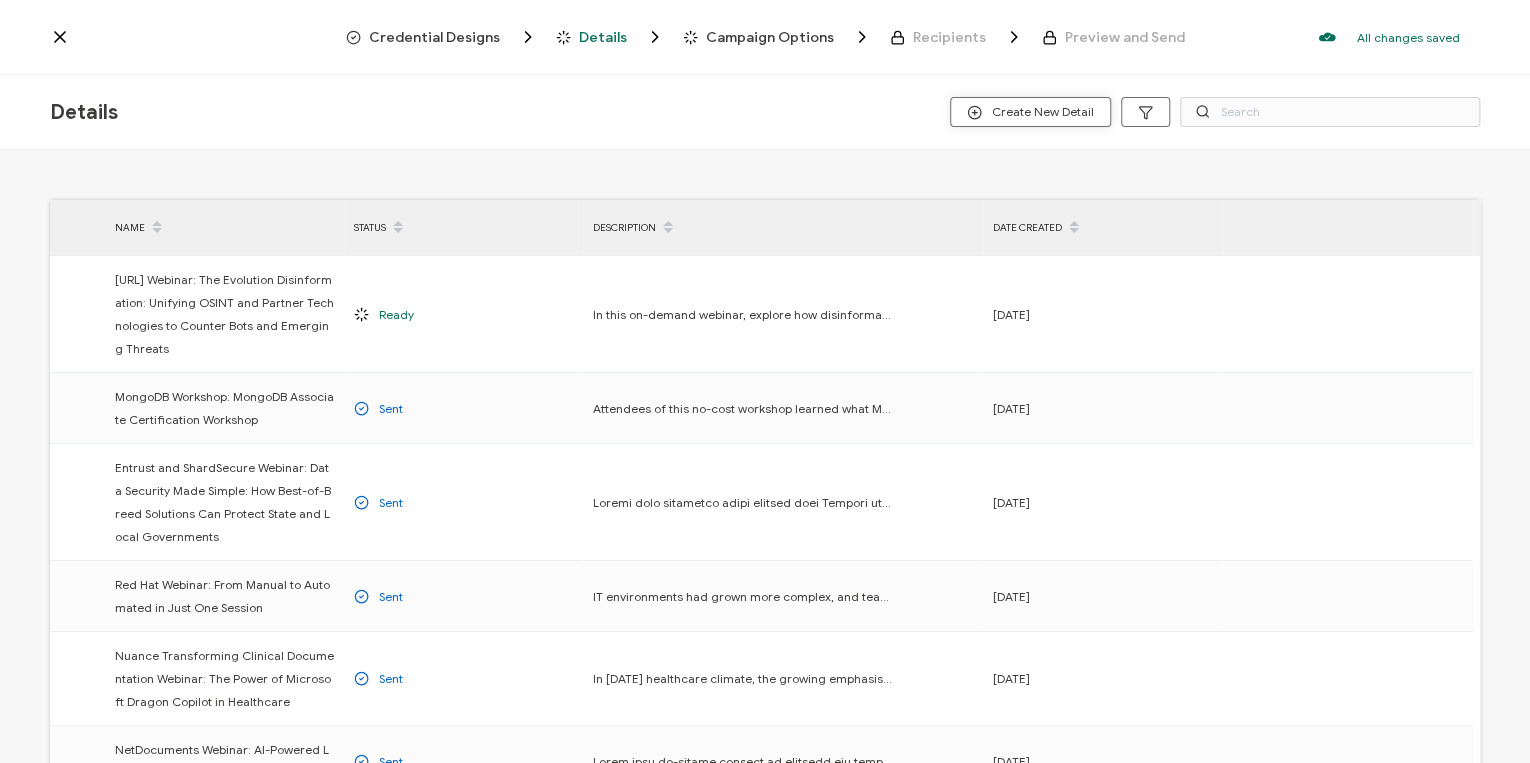 click on "Create New Detail" at bounding box center (1030, 112) 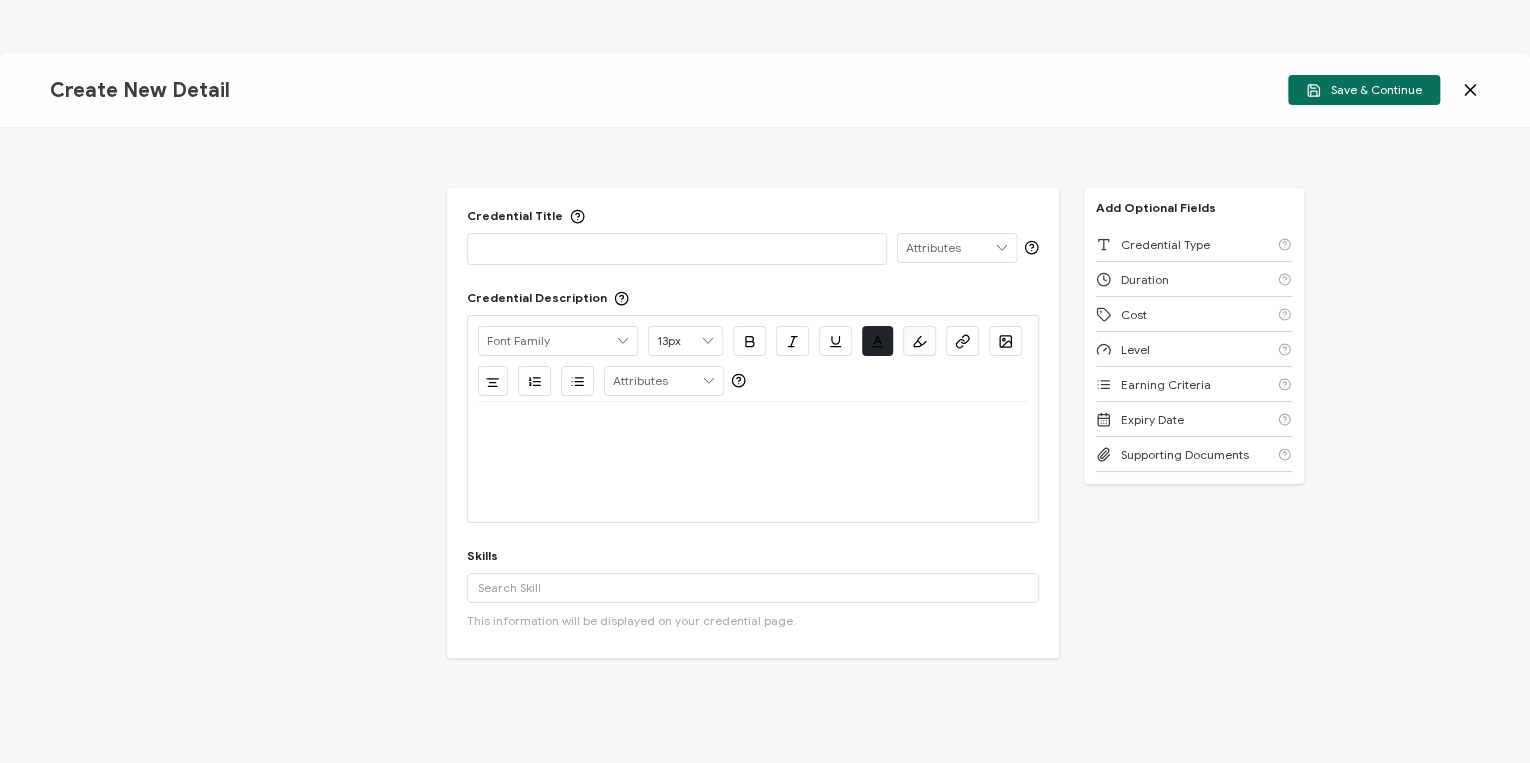click at bounding box center (677, 249) 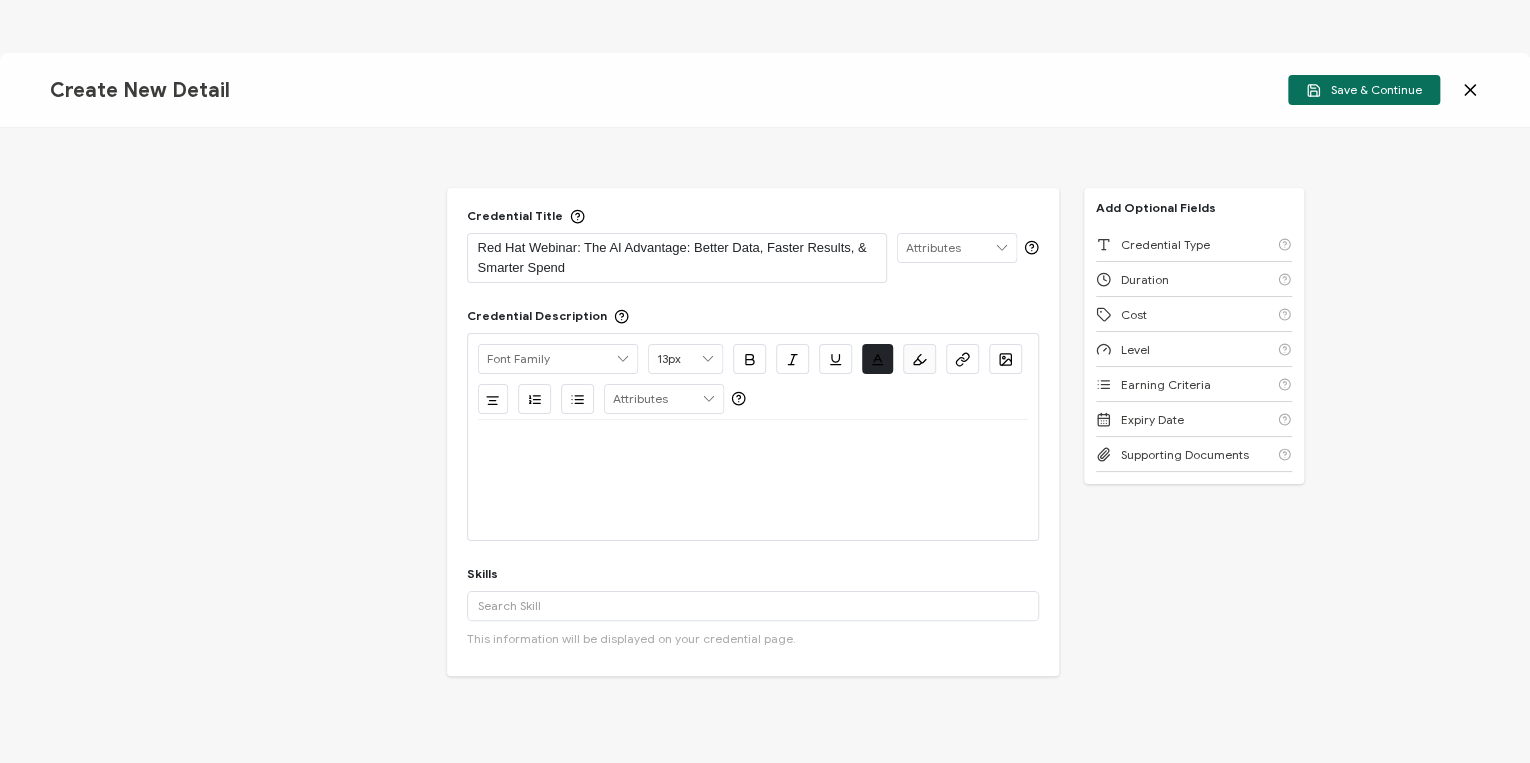scroll, scrollTop: 0, scrollLeft: 0, axis: both 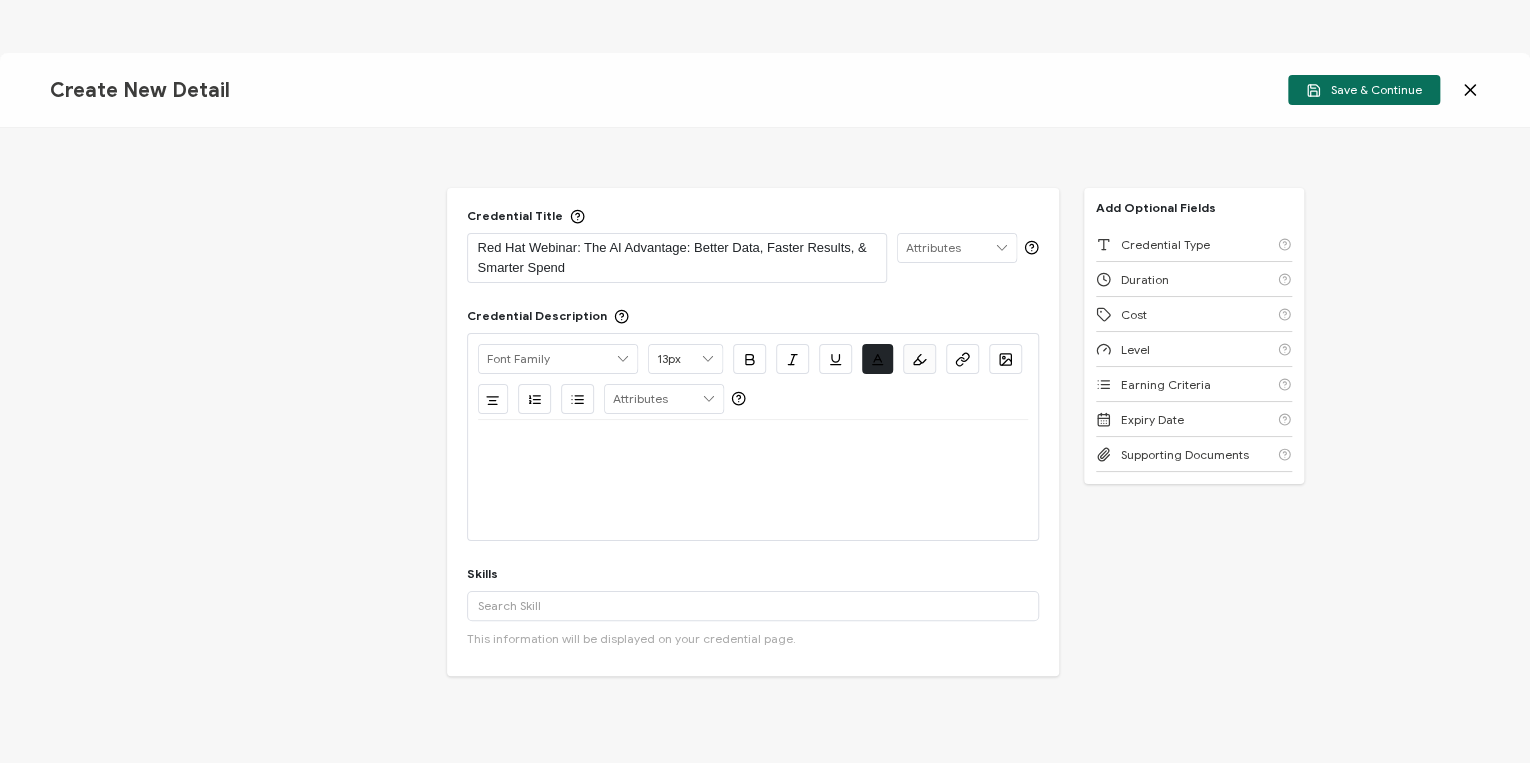 click at bounding box center [753, 444] 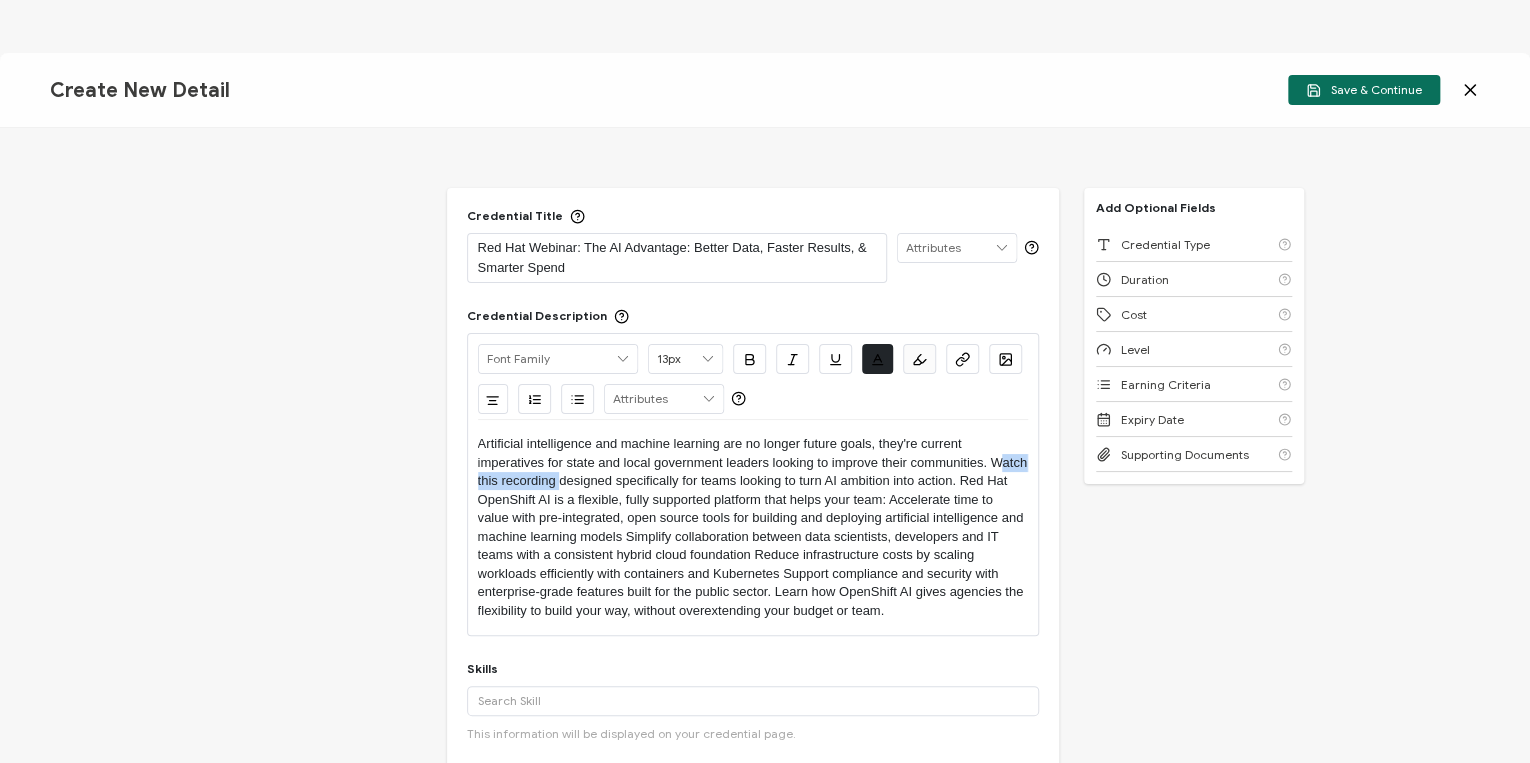 drag, startPoint x: 596, startPoint y: 480, endPoint x: 482, endPoint y: 480, distance: 114 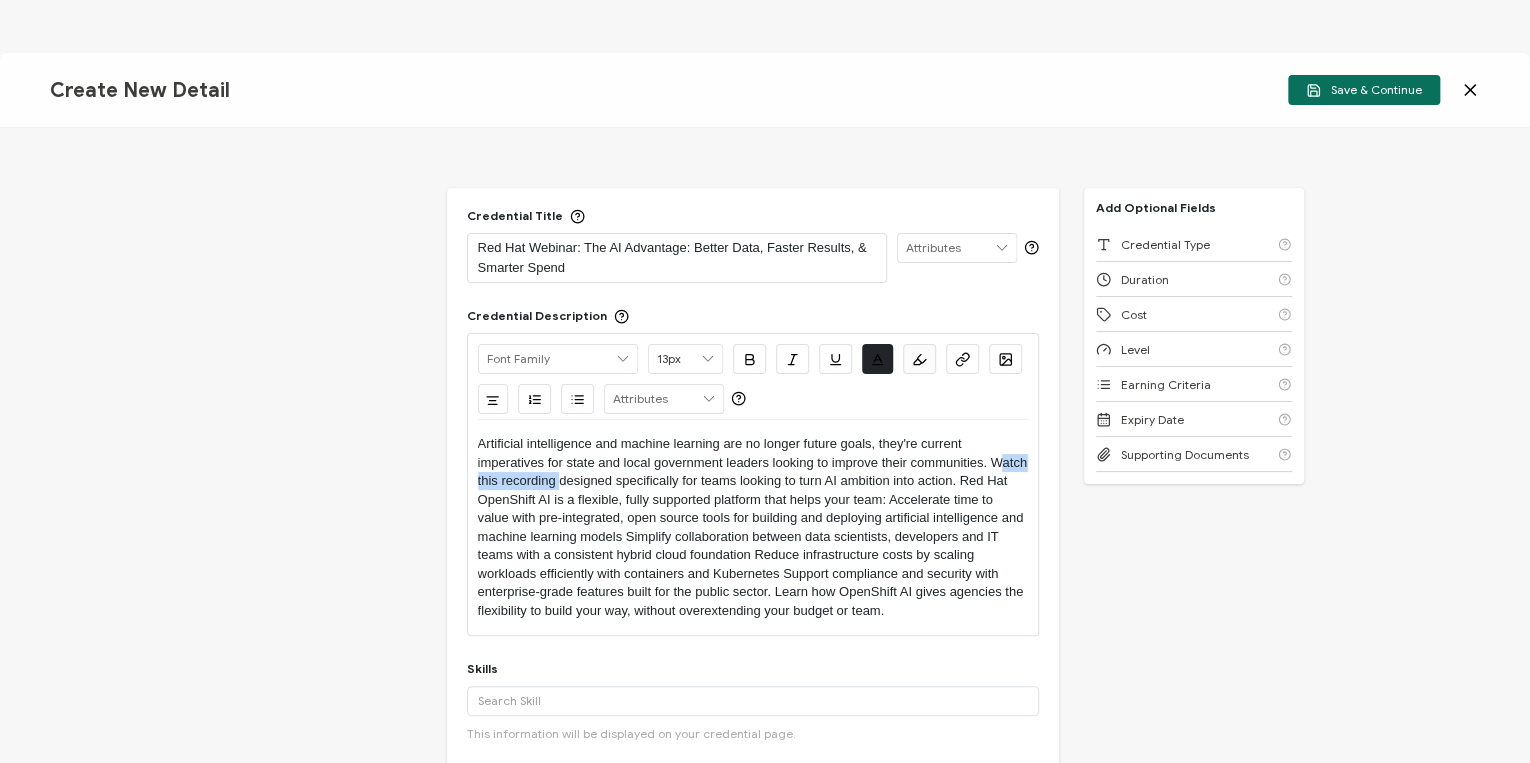 click on "Artificial intelligence and machine learning are no longer future goals, they're current imperatives for state and local government leaders looking to improve their communities. Watch this recording designed specifically for teams looking to turn AI ambition into action. Red Hat OpenShift AI is a flexible, fully supported platform that helps your team: Accelerate time to value with pre-integrated, open source tools for building and deploying artificial intelligence and machine learning models Simplify collaboration between data scientists, developers and IT teams with a consistent hybrid cloud foundation Reduce infrastructure costs by scaling workloads efficiently with containers and Kubernetes Support compliance and security with enterprise-grade features built for the public sector. Learn how OpenShift AI gives agencies the flexibility to build your way, without overextending your budget or team." at bounding box center (753, 527) 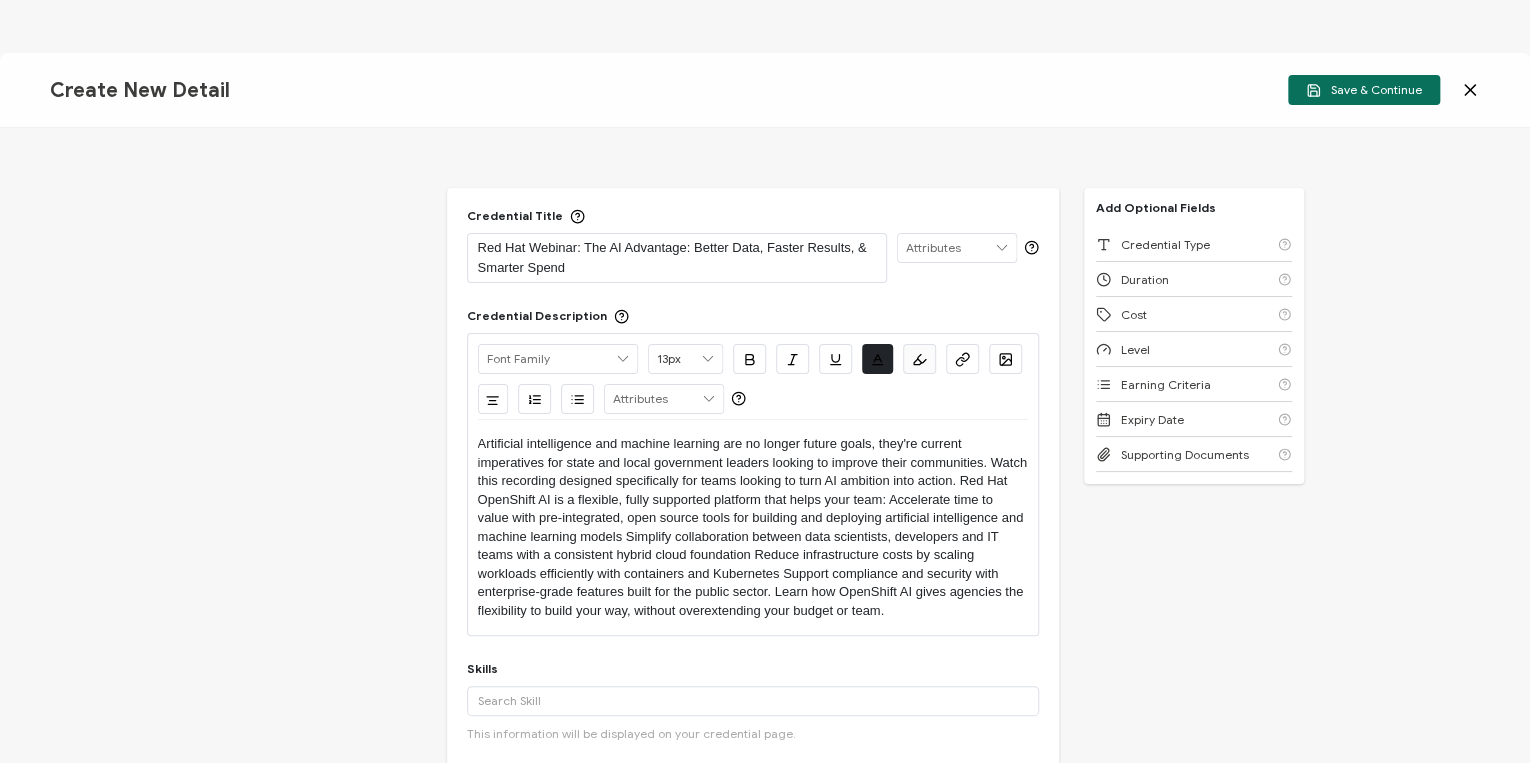 type 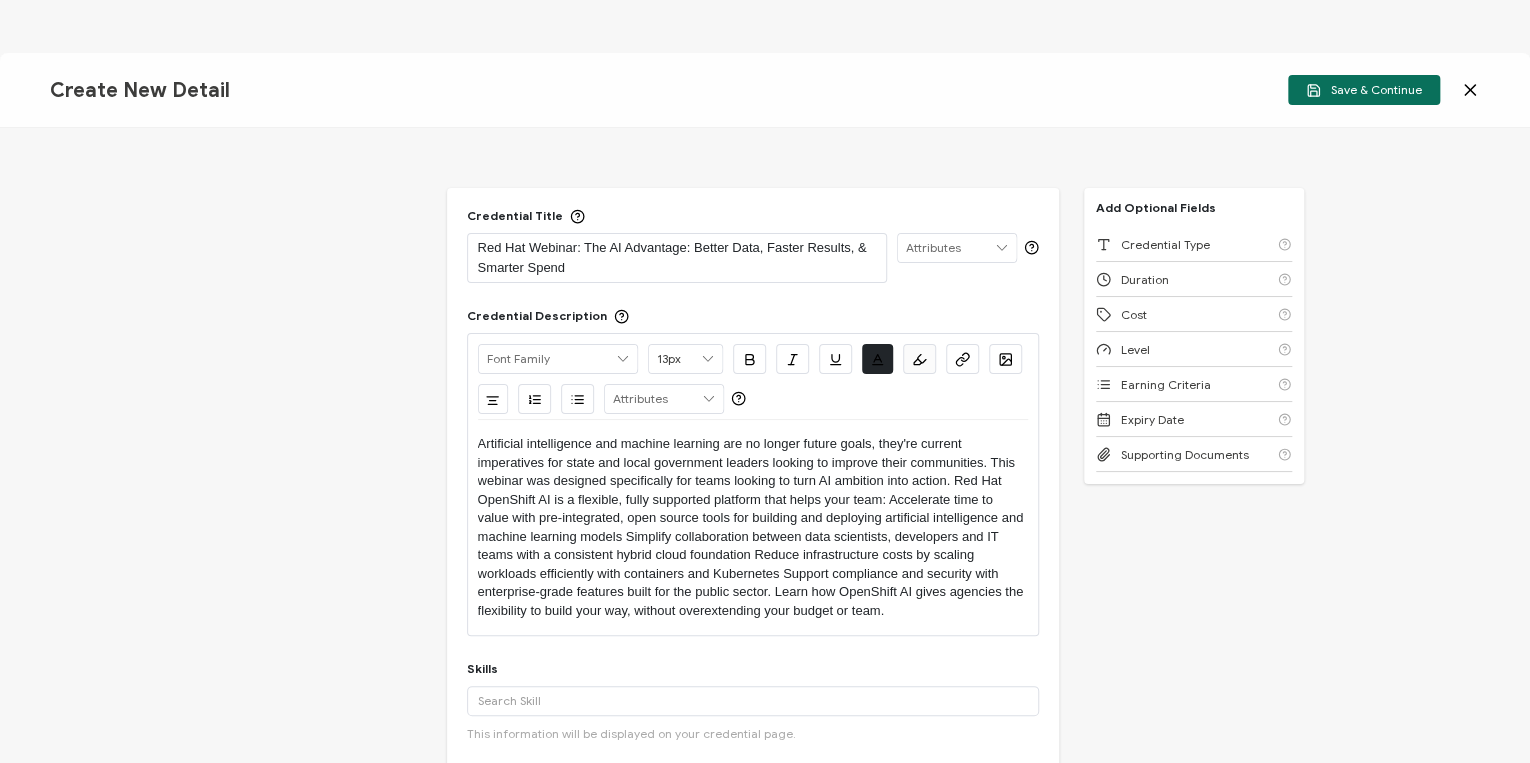 click on "Artificial intelligence and machine learning are no longer future goals, they're current imperatives for state and local government leaders looking to improve their communities. This webinar was designed specifically for teams looking to turn AI ambition into action. Red Hat OpenShift AI is a flexible, fully supported platform that helps your team: Accelerate time to value with pre-integrated, open source tools for building and deploying artificial intelligence and machine learning models Simplify collaboration between data scientists, developers and IT teams with a consistent hybrid cloud foundation Reduce infrastructure costs by scaling workloads efficiently with containers and Kubernetes Support compliance and security with enterprise-grade features built for the public sector. Learn how OpenShift AI gives agencies the flexibility to build your way, without overextending your budget or team." at bounding box center (753, 527) 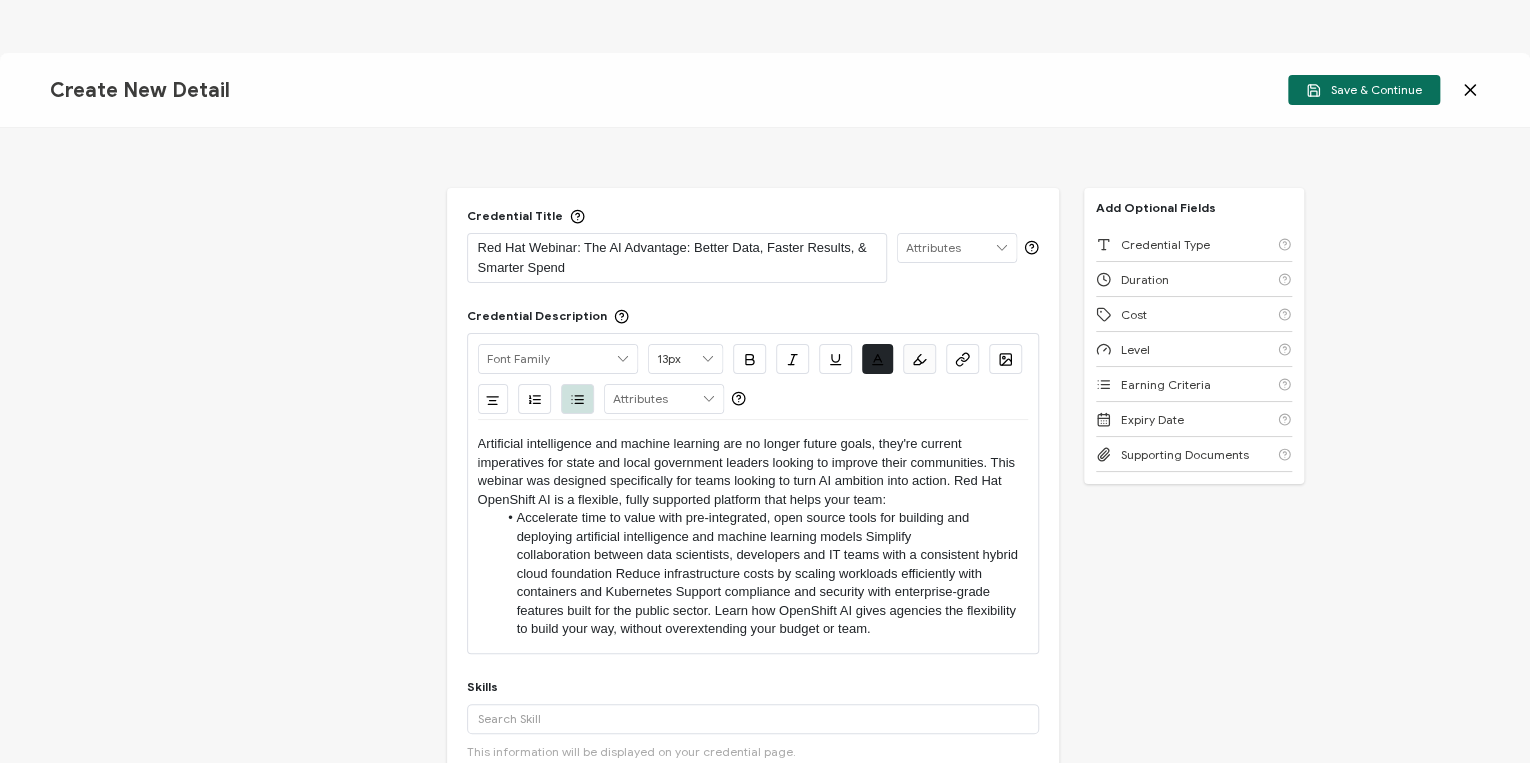 click on "Accelerate time to value with pre-integrated, open source tools for building and deploying artificial intelligence and machine learning models Simplify collaboration between data scientists, developers and IT teams with a consistent hybrid cloud foundation Reduce infrastructure costs by scaling workloads efficiently with containers and Kubernetes Support compliance and security with enterprise-grade features built for the public sector. Learn how OpenShift AI gives agencies the flexibility to build your way, without overextending your budget or team." at bounding box center (762, 573) 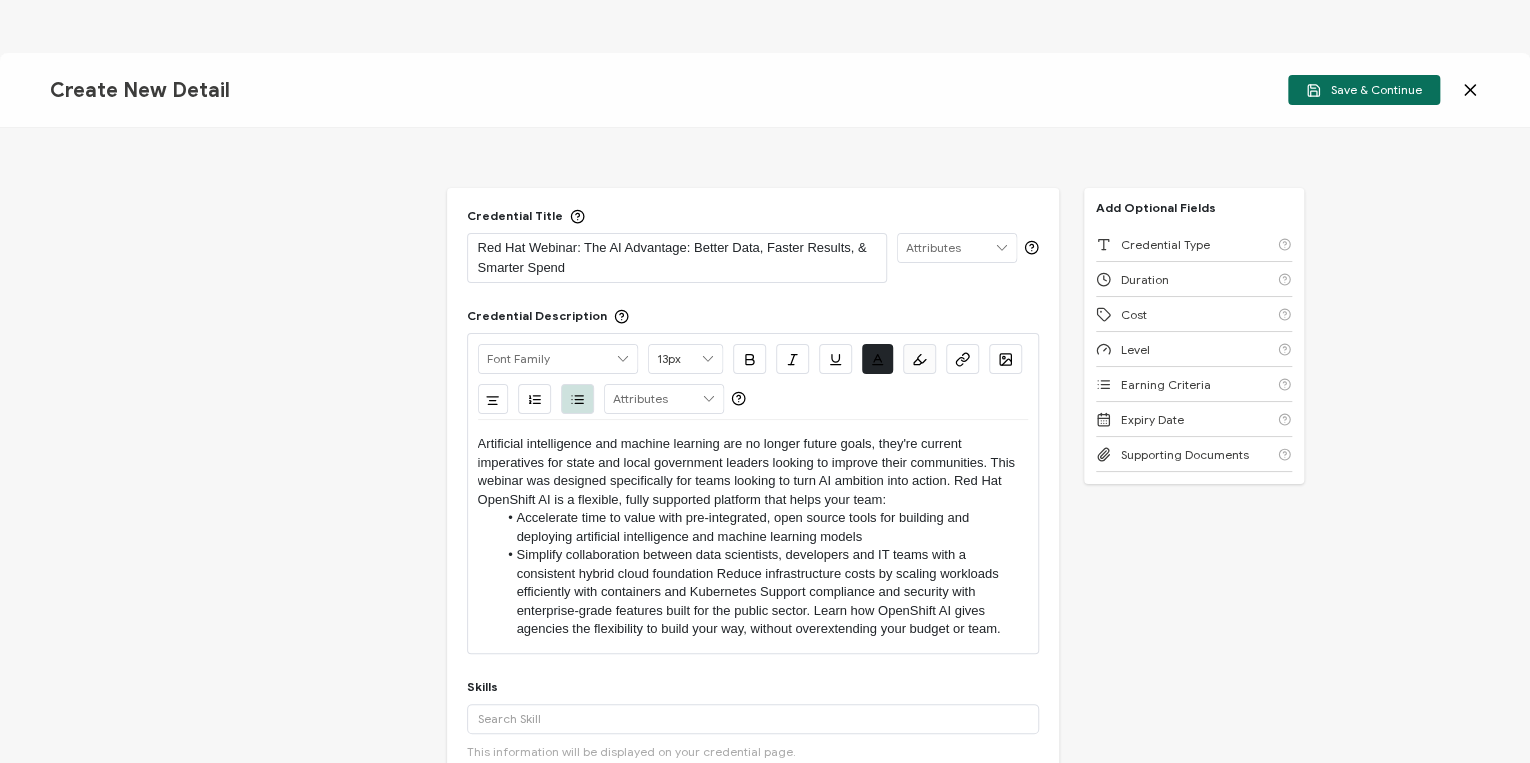 click on "Simplify collaboration between data scientists, developers and IT teams with a consistent hybrid cloud foundation Reduce infrastructure costs by scaling workloads efficiently with containers and Kubernetes Support compliance and security with enterprise-grade features built for the public sector. Learn how OpenShift AI gives agencies the flexibility to build your way, without overextending your budget or team." at bounding box center [762, 592] 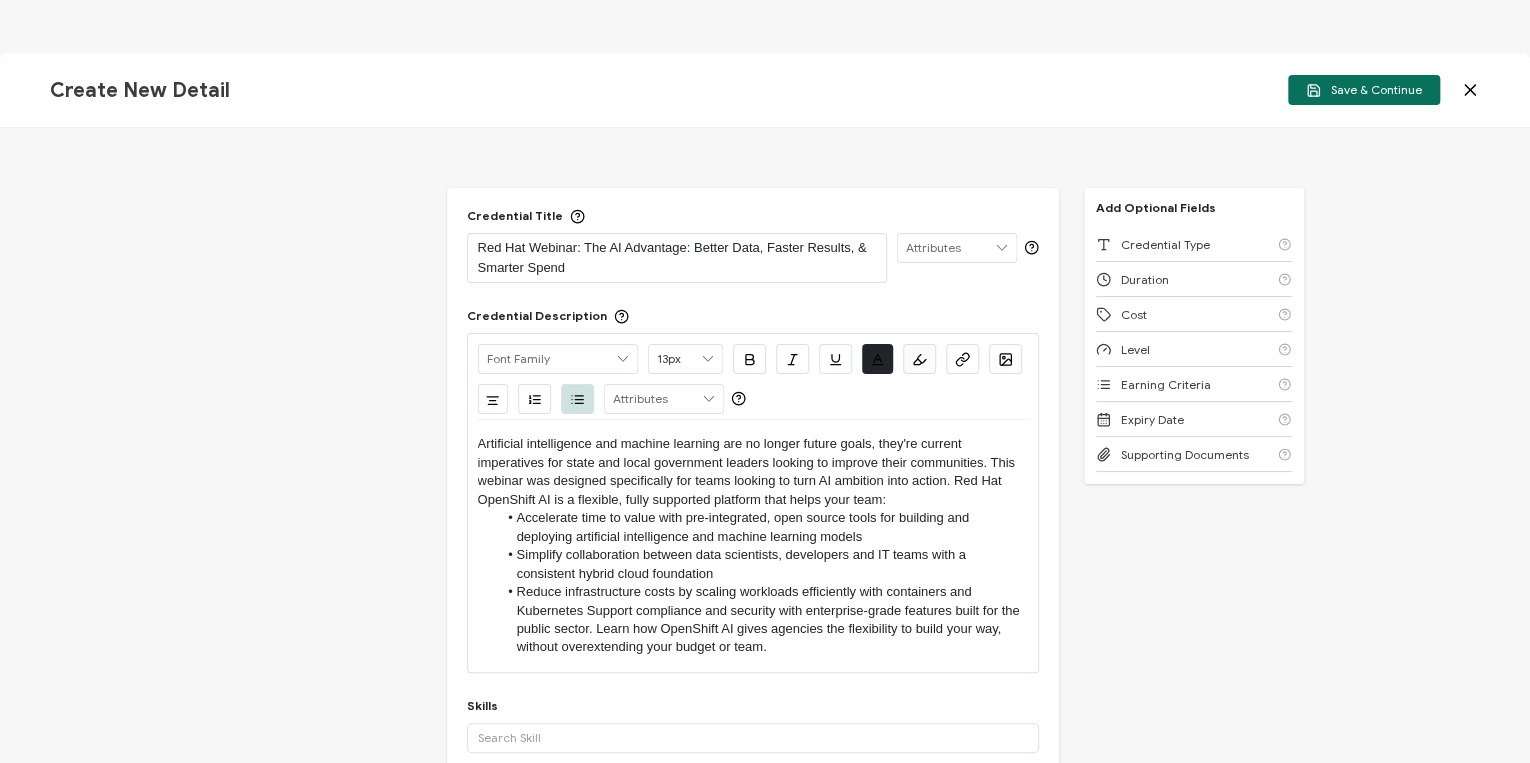click on "Reduce infrastructure costs by scaling workloads efficiently with containers and Kubernetes Support compliance and security with enterprise-grade features built for the public sector. Learn how OpenShift AI gives agencies the flexibility to build your way, without overextending your budget or team." at bounding box center (762, 620) 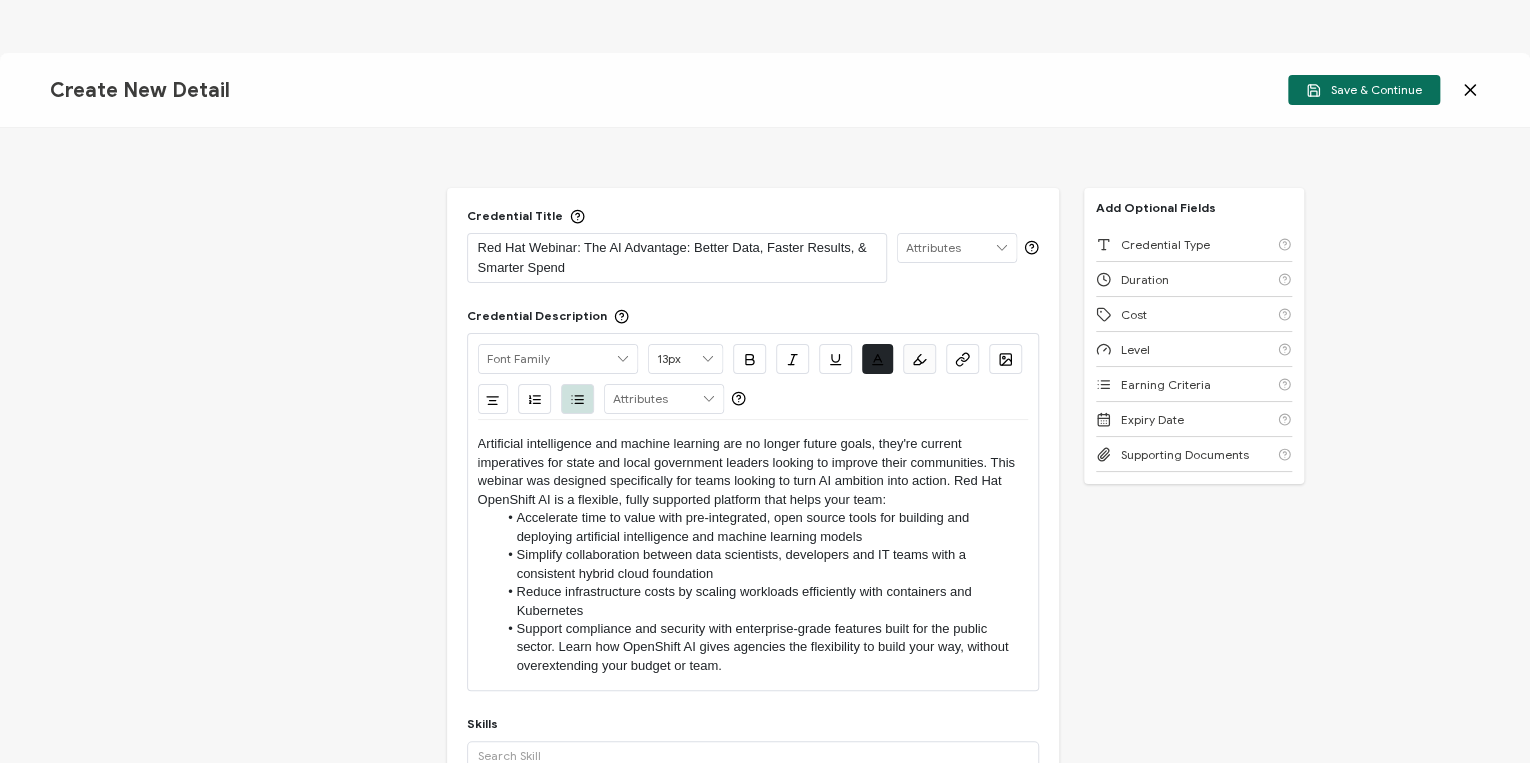 click on "Support compliance and security with enterprise-grade features built for the public sector. Learn how OpenShift AI gives agencies the flexibility to build your way, without overextending your budget or team." at bounding box center [762, 647] 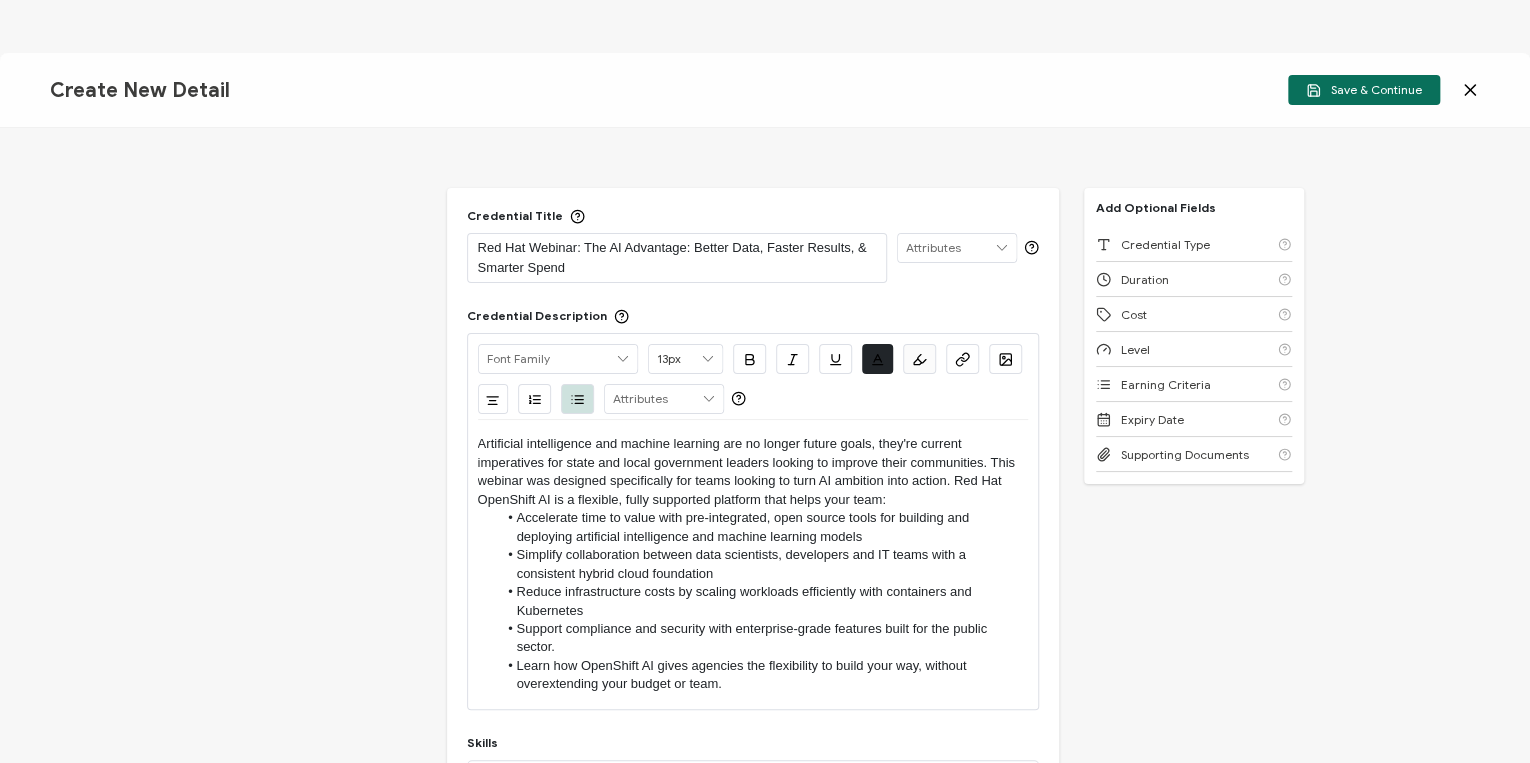 drag, startPoint x: 747, startPoint y: 688, endPoint x: 493, endPoint y: 661, distance: 255.43102 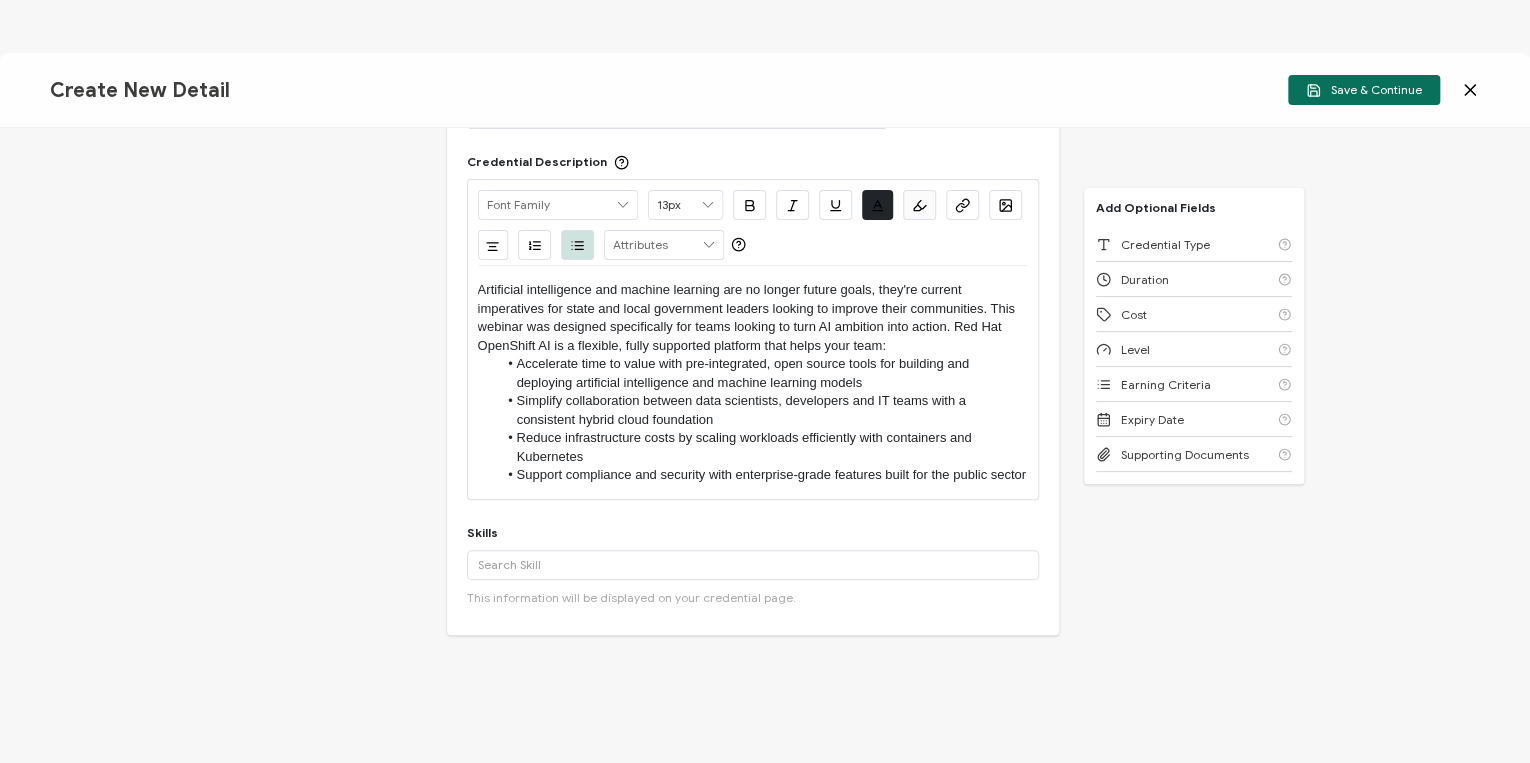 scroll, scrollTop: 160, scrollLeft: 0, axis: vertical 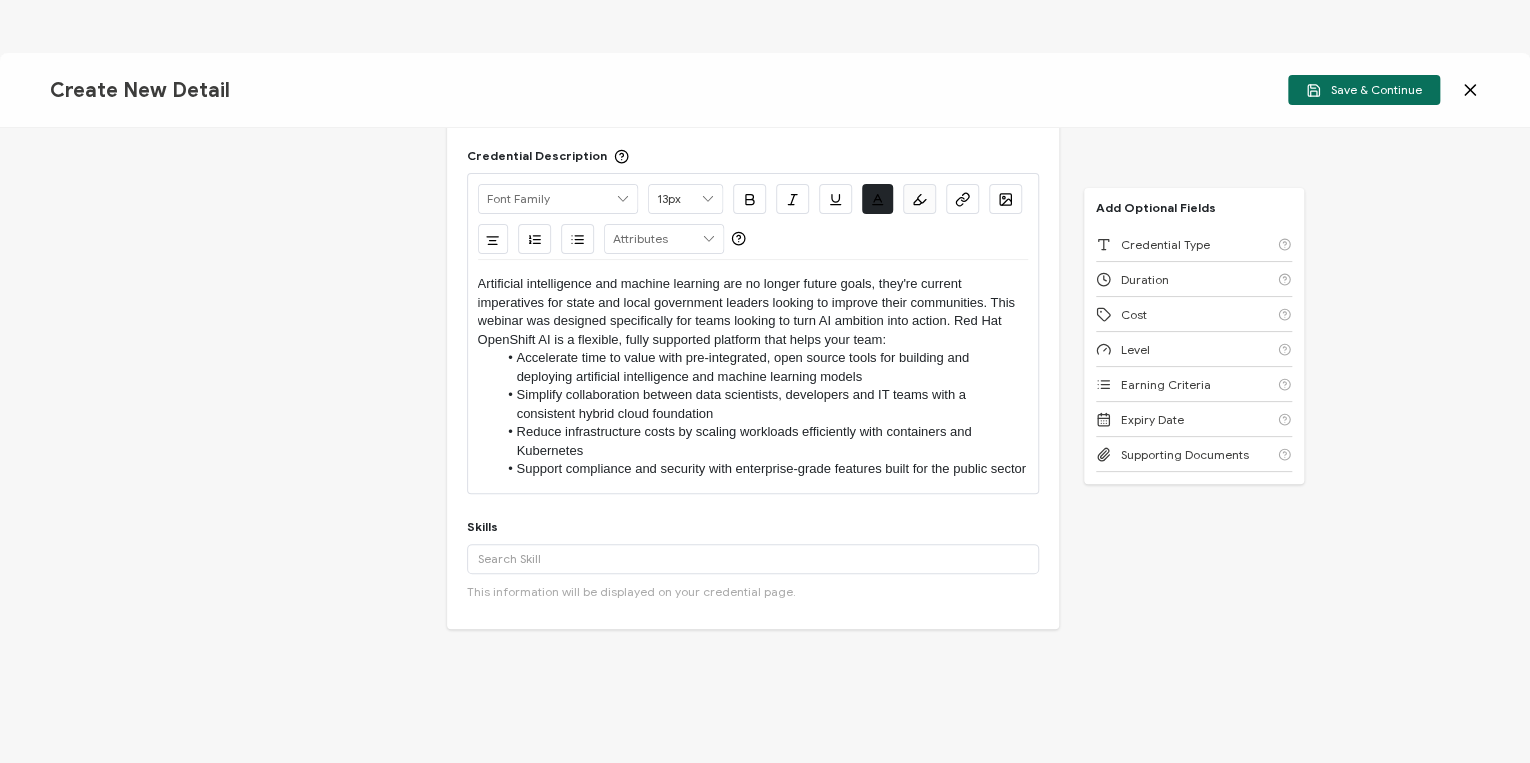 click on "Support compliance and security with enterprise-grade features built for the public sector" at bounding box center (762, 469) 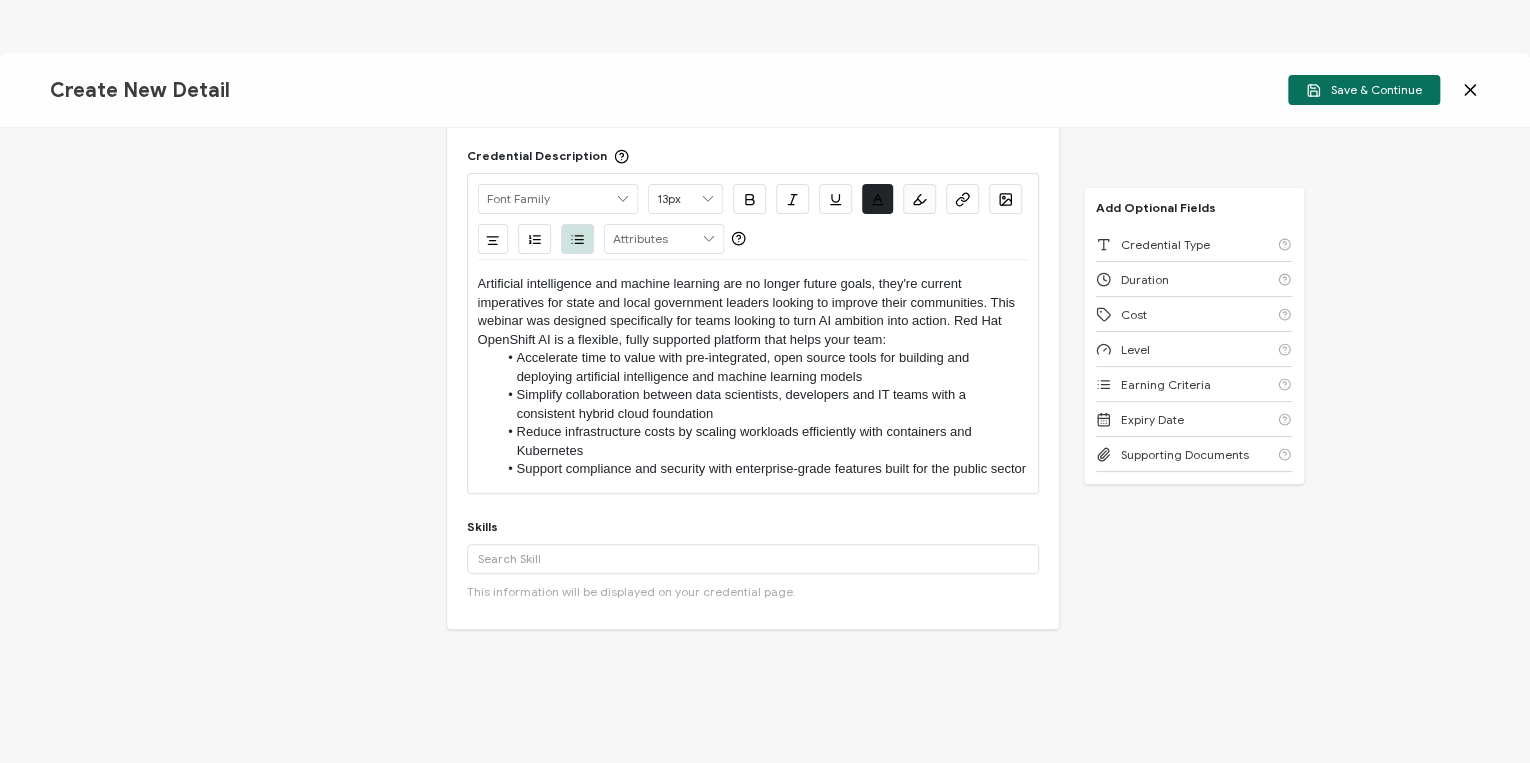 click on "Artificial intelligence and machine learning are no longer future goals, they're current imperatives for state and local government leaders looking to improve their communities. This webinar was designed specifically for teams looking to turn AI ambition into action. Red Hat OpenShift AI is a flexible, fully supported platform that helps your team:  Accelerate time to value with pre-integrated, open source tools for building and deploying artificial intelligence and machine learning models  Simplify collaboration between data scientists, developers and IT teams with a consistent hybrid cloud foundation  Reduce infrastructure costs by scaling workloads efficiently with containers and Kubernetes  Support compliance and security with enterprise-grade features built for the public sector" at bounding box center (753, 376) 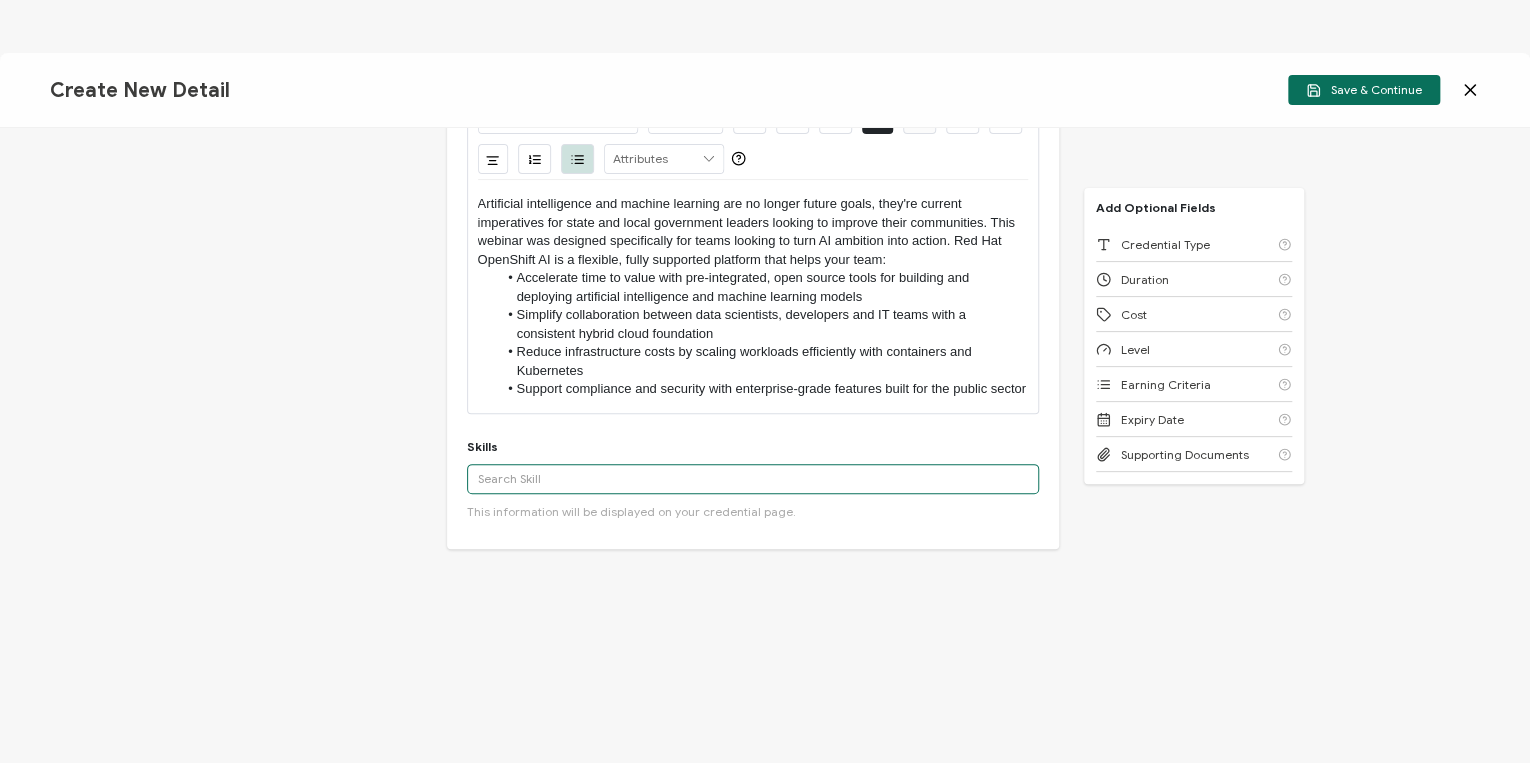 click at bounding box center (753, 479) 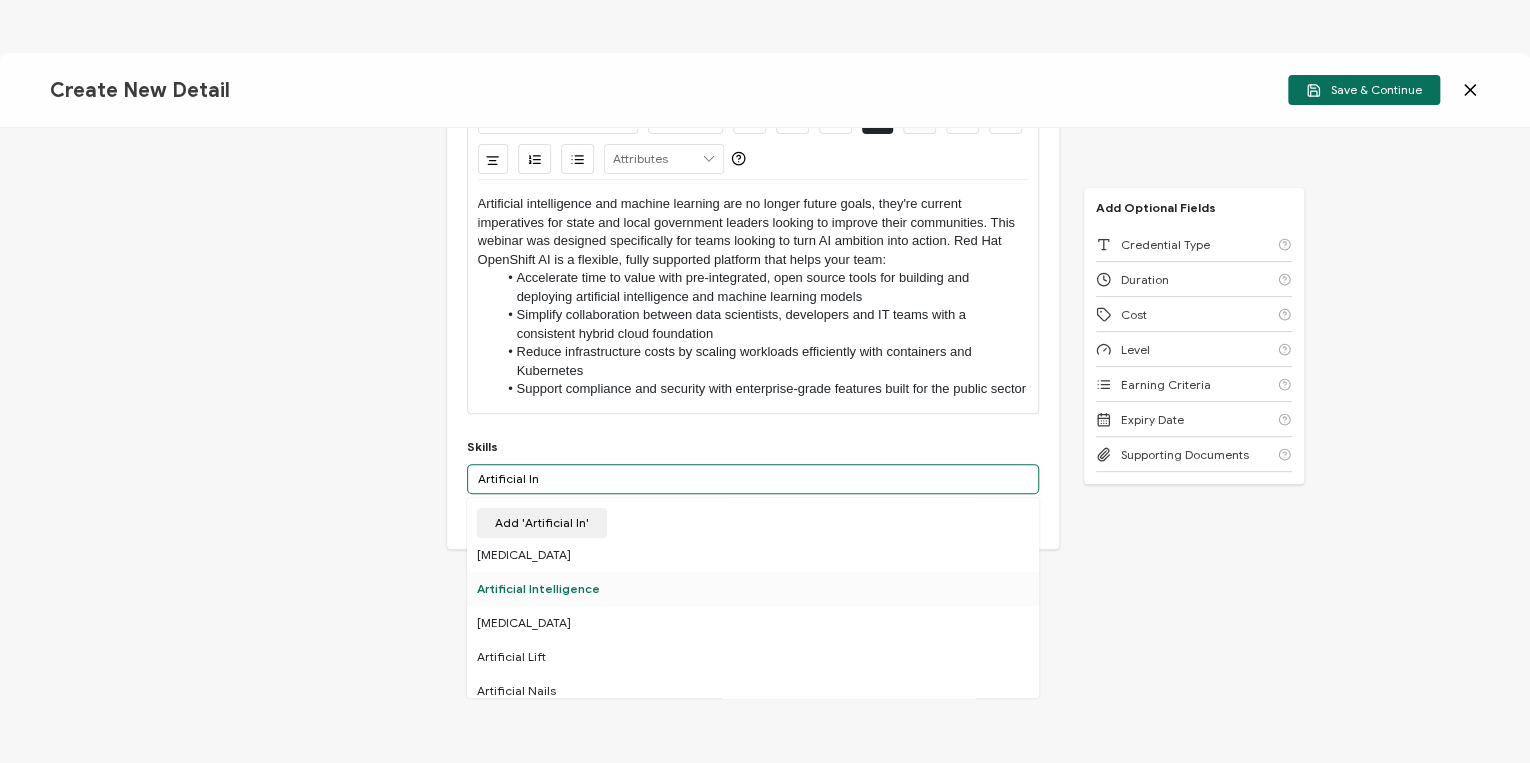 type on "Artificial In" 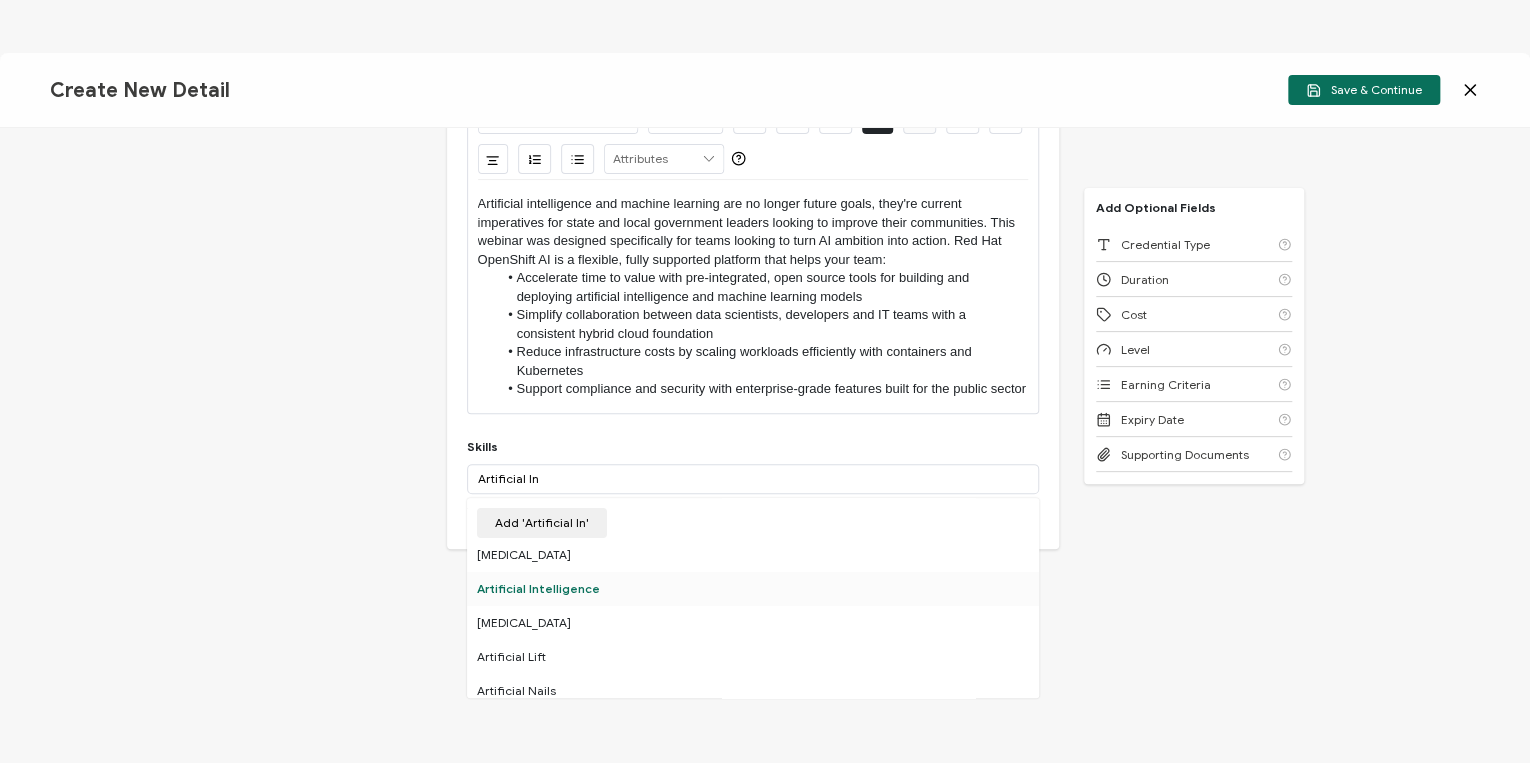 click on "Artificial Intelligence" at bounding box center [753, 589] 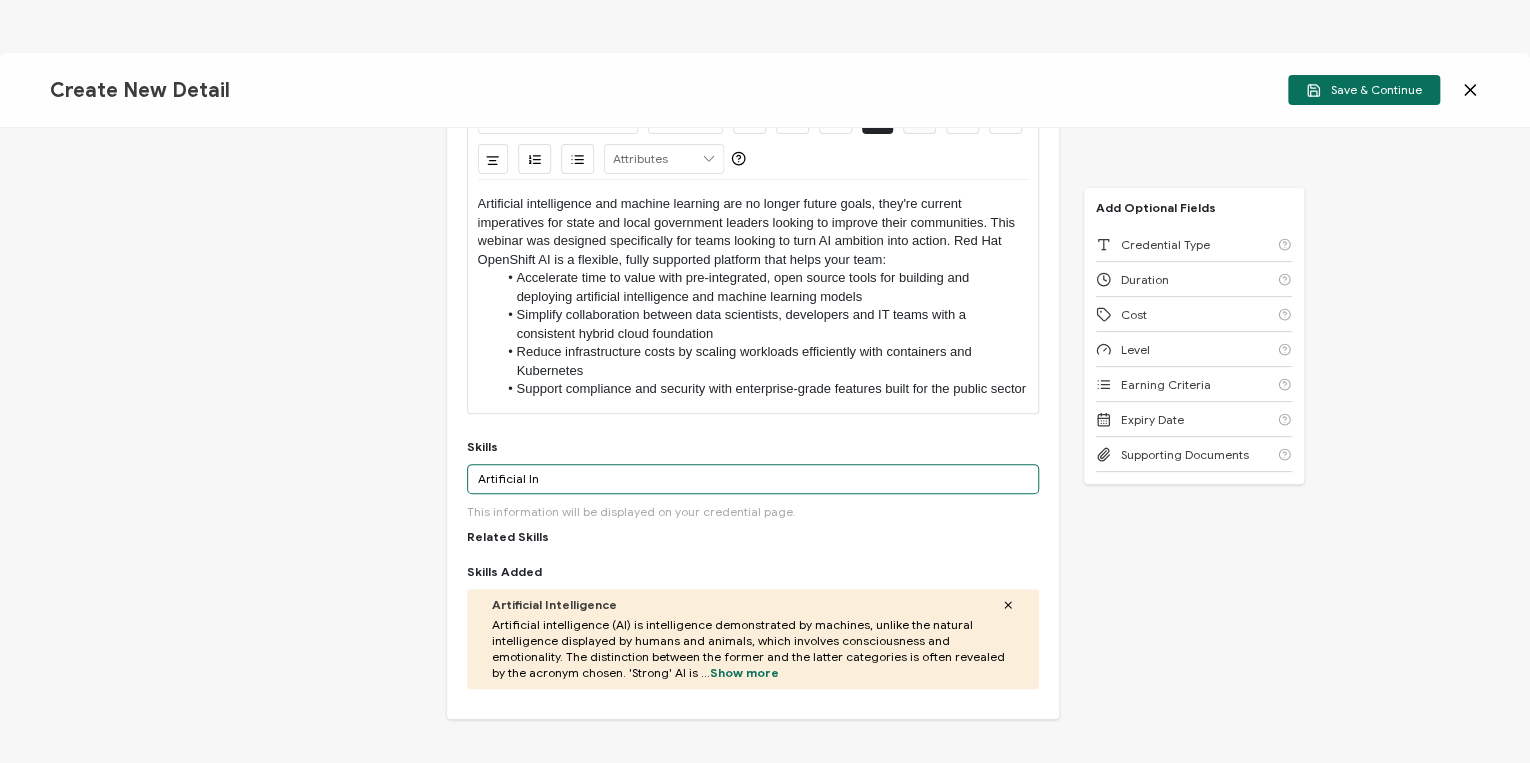 click on "Artificial In" at bounding box center [753, 479] 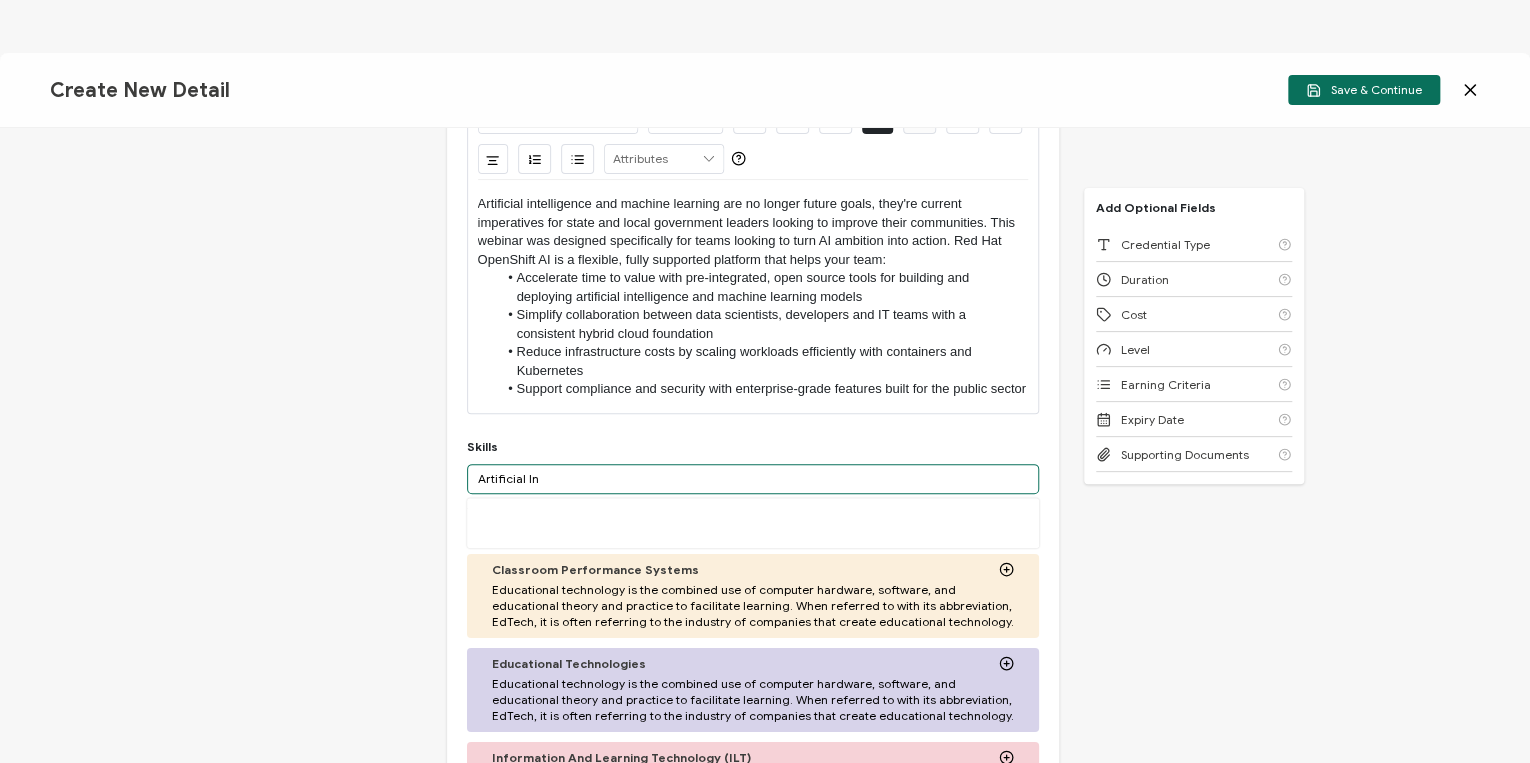 click on "Artificial In" at bounding box center [753, 479] 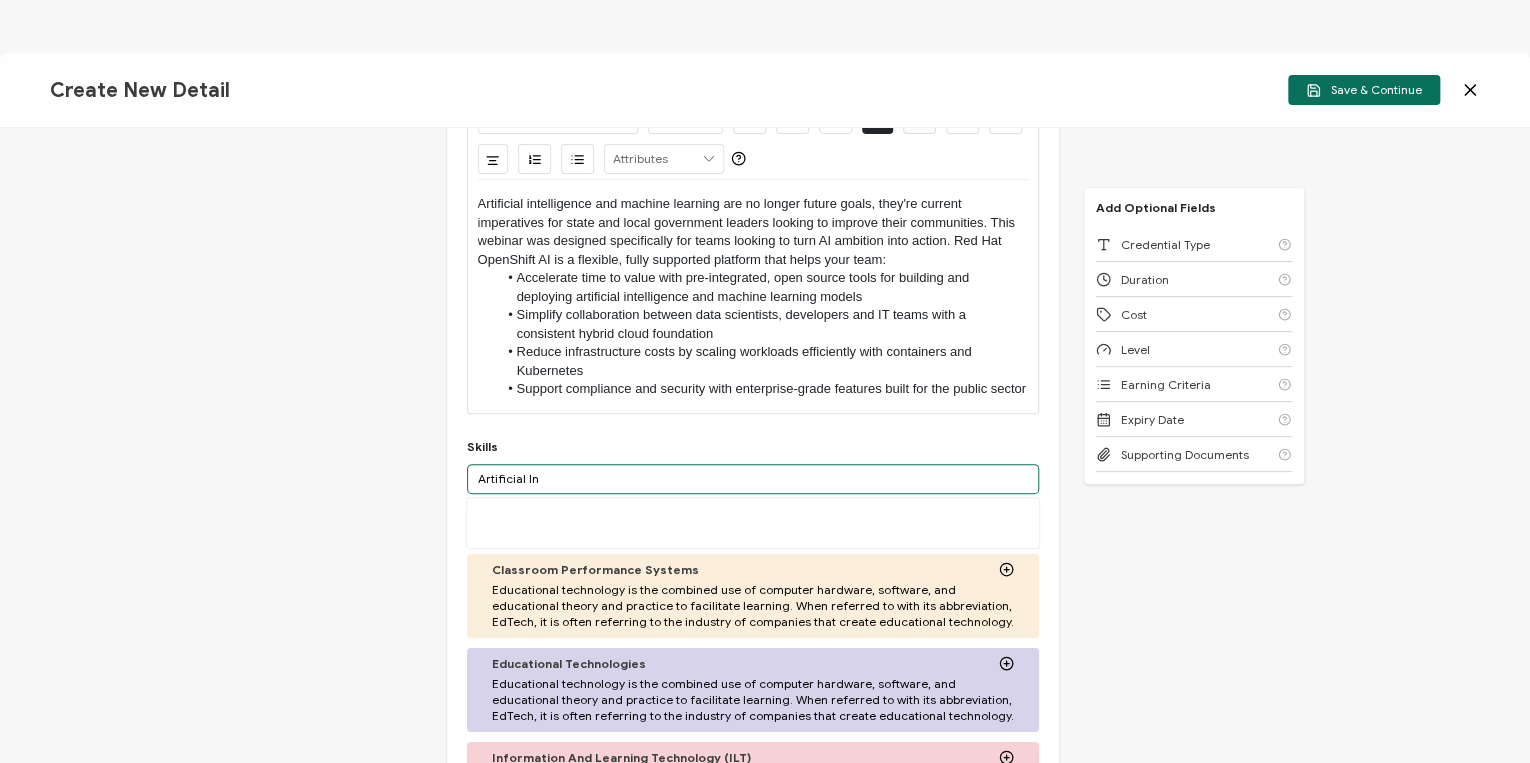 click on "Artificial In" at bounding box center (753, 479) 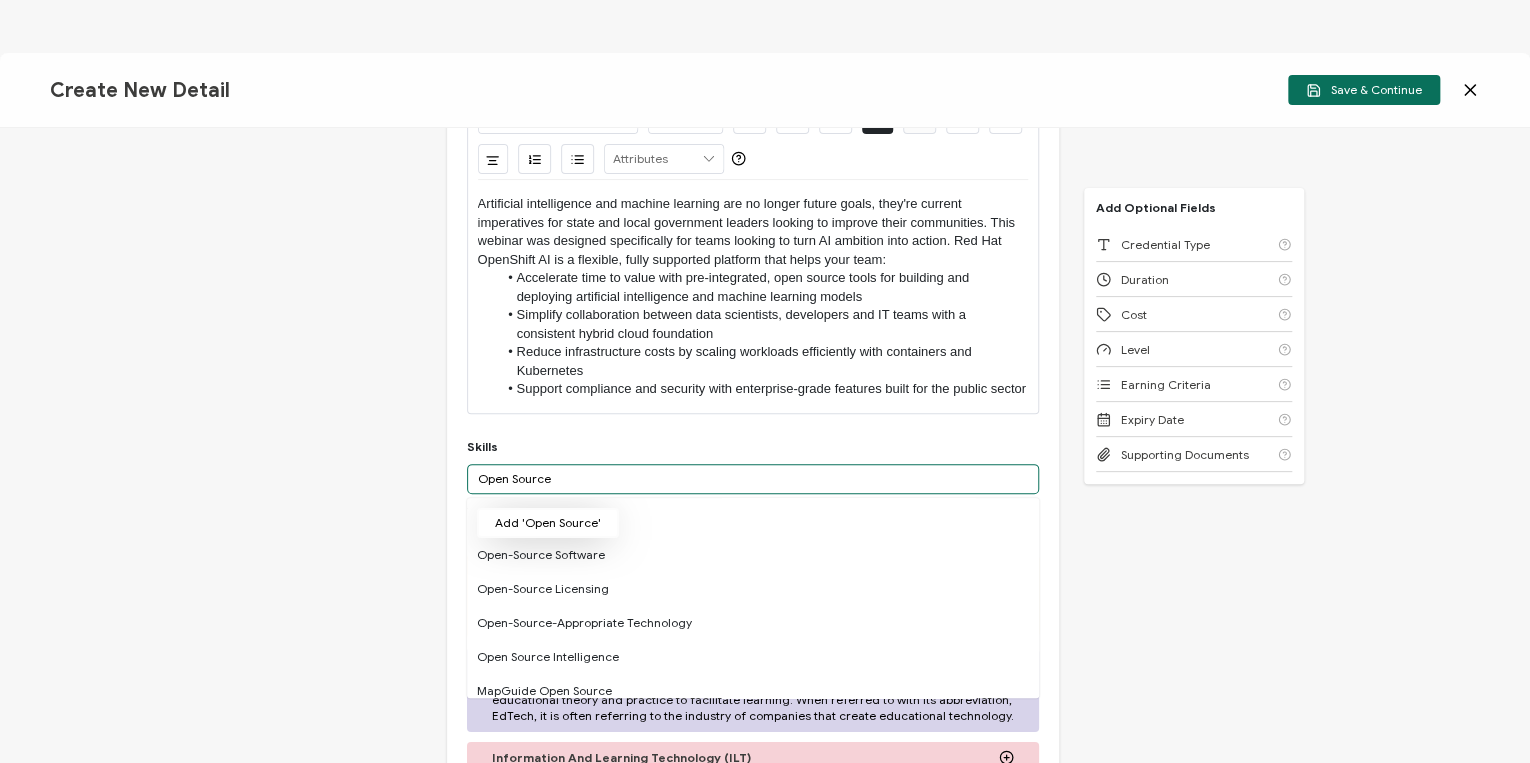 type on "Open Source" 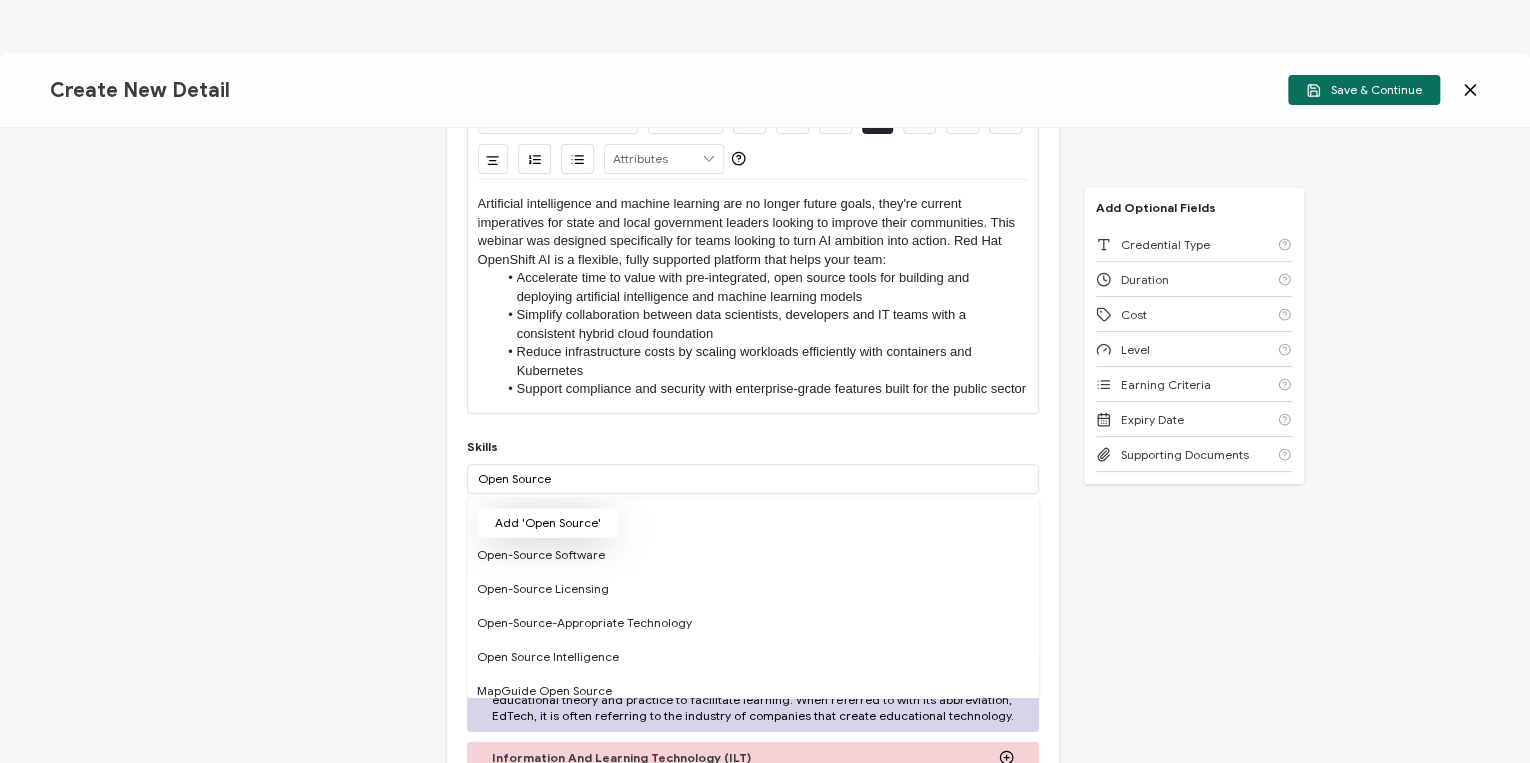 click on "Add 'Open Source'" at bounding box center [548, 523] 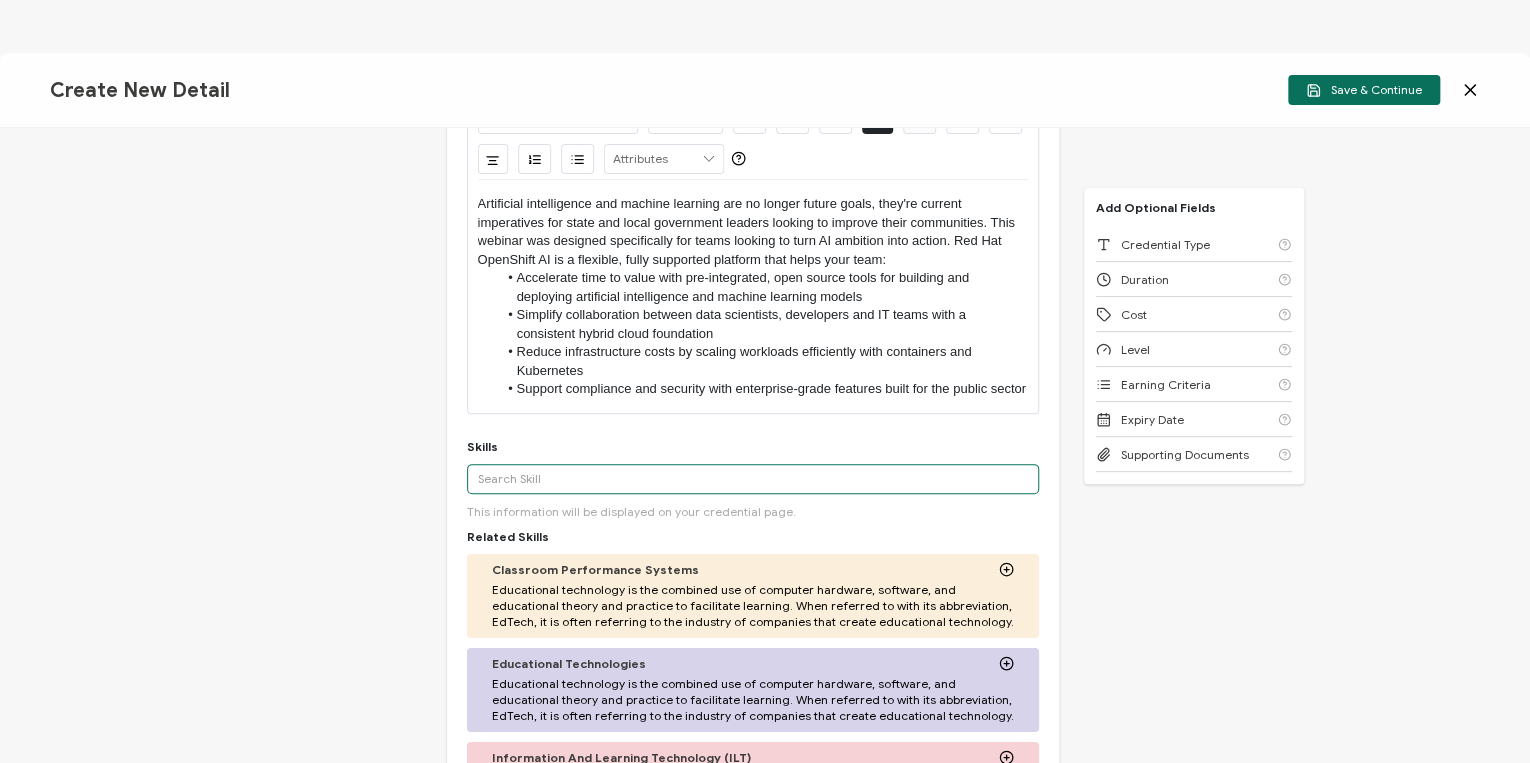 click at bounding box center (753, 479) 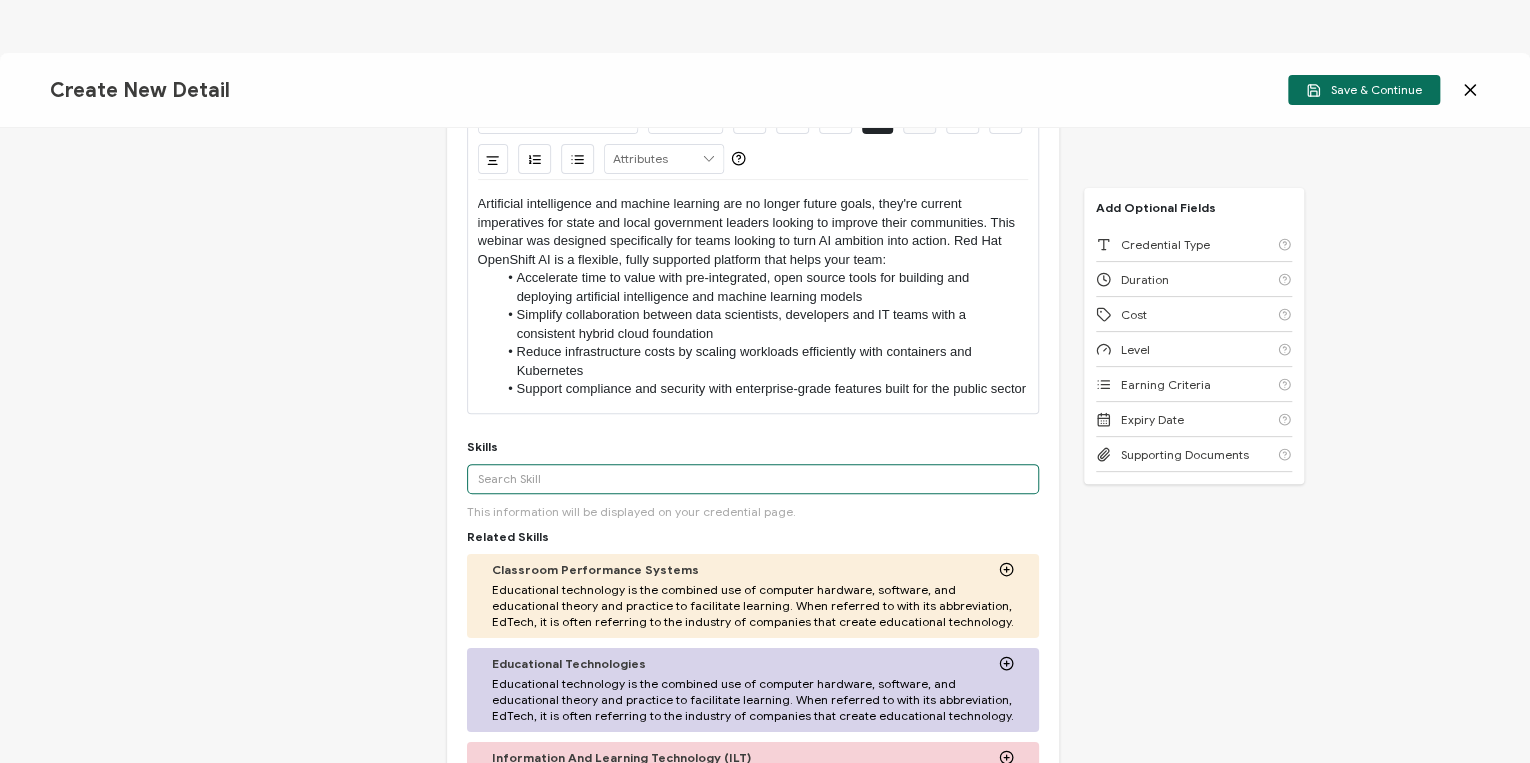 click at bounding box center (753, 479) 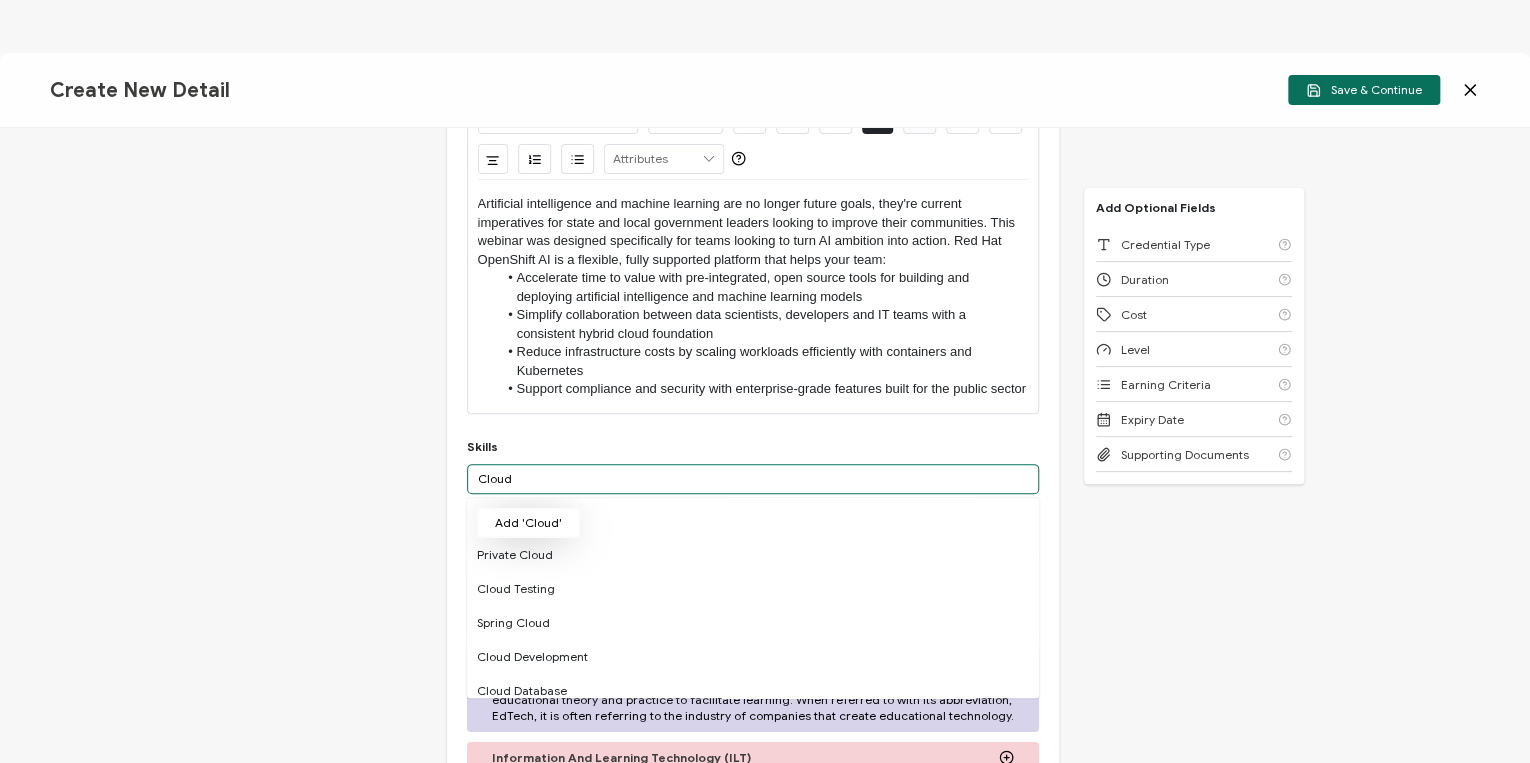 type on "Cloud" 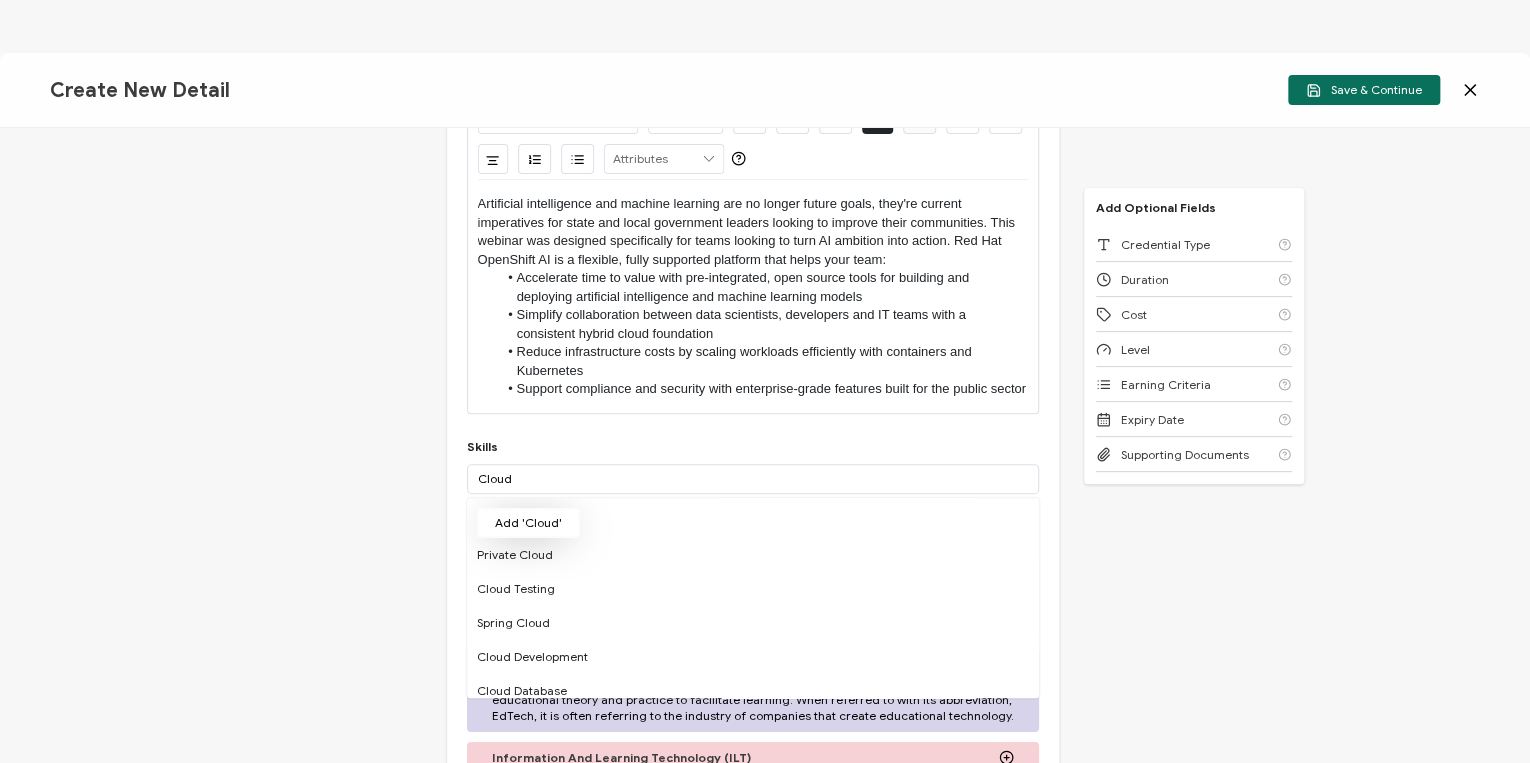 click on "Add 'Cloud'" at bounding box center (528, 523) 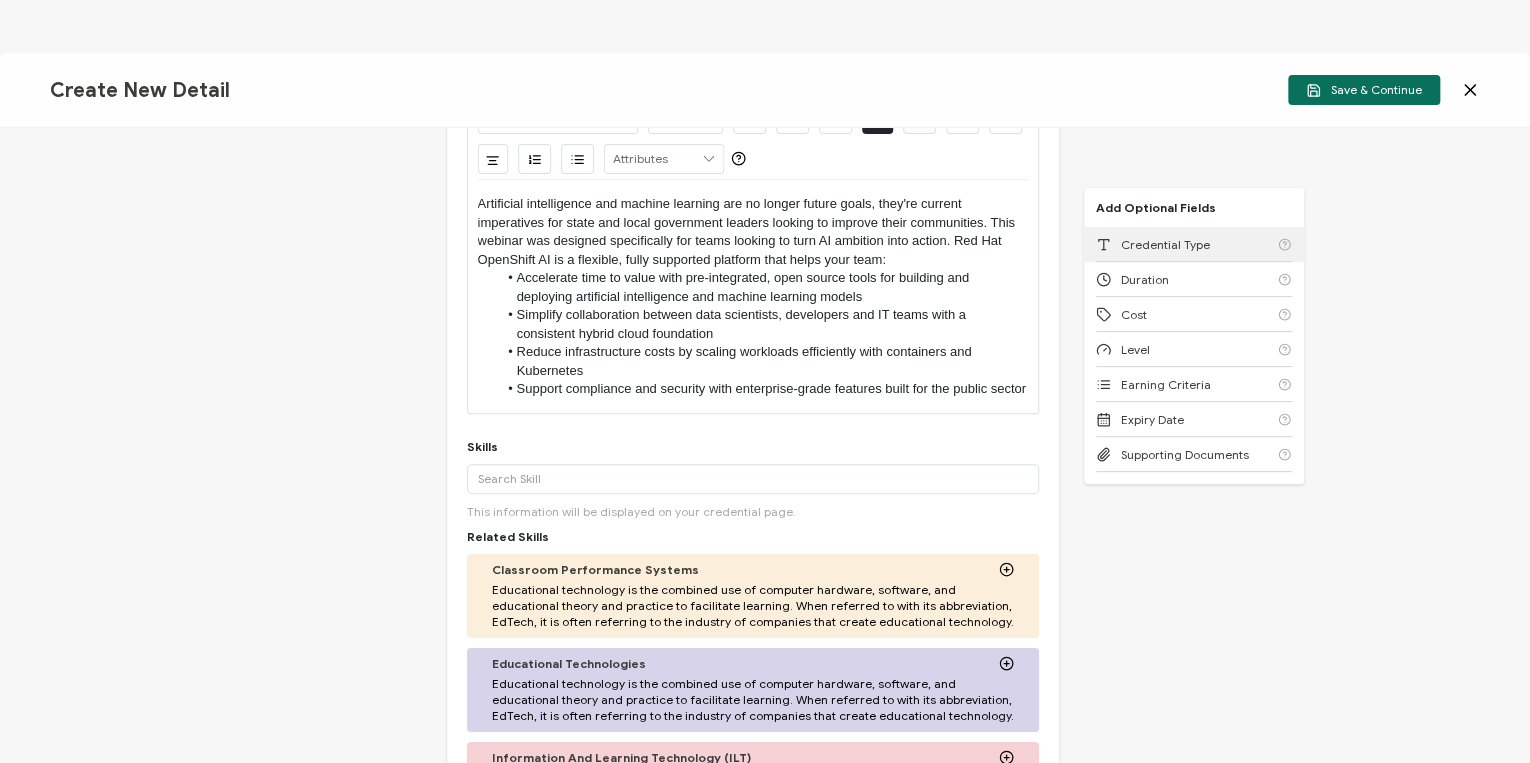 click on "Credential Type" at bounding box center [1165, 244] 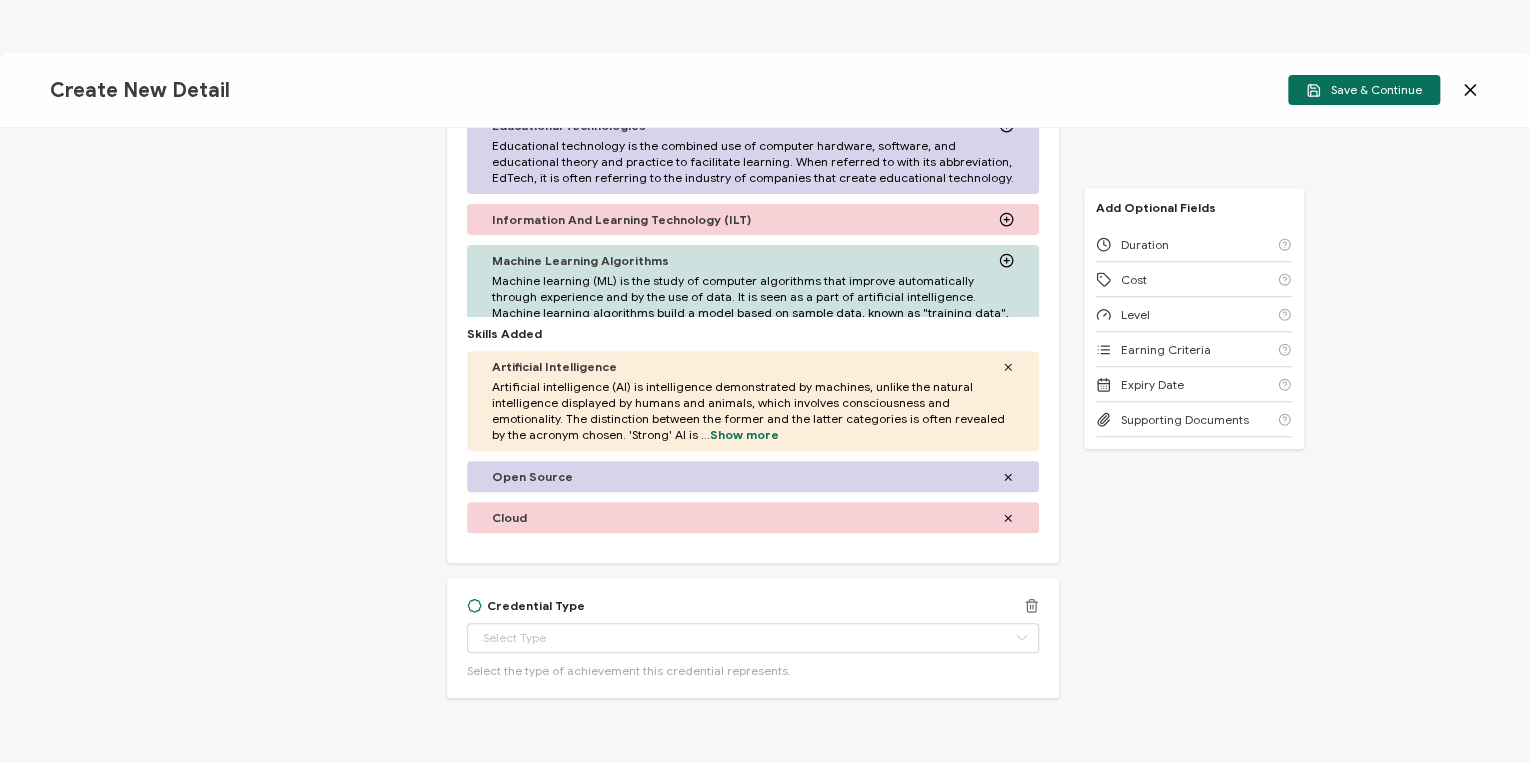 scroll, scrollTop: 850, scrollLeft: 0, axis: vertical 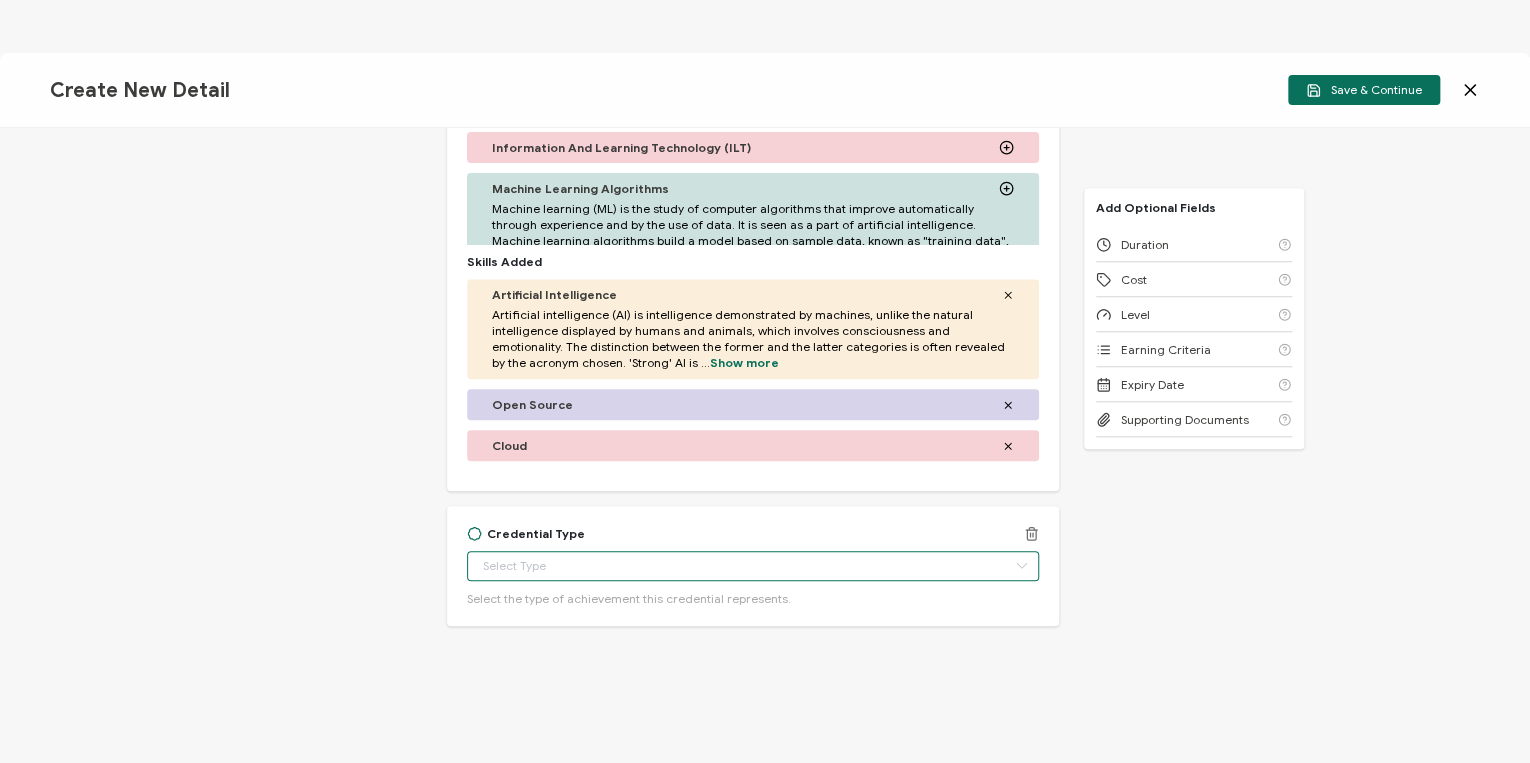 click at bounding box center (753, 566) 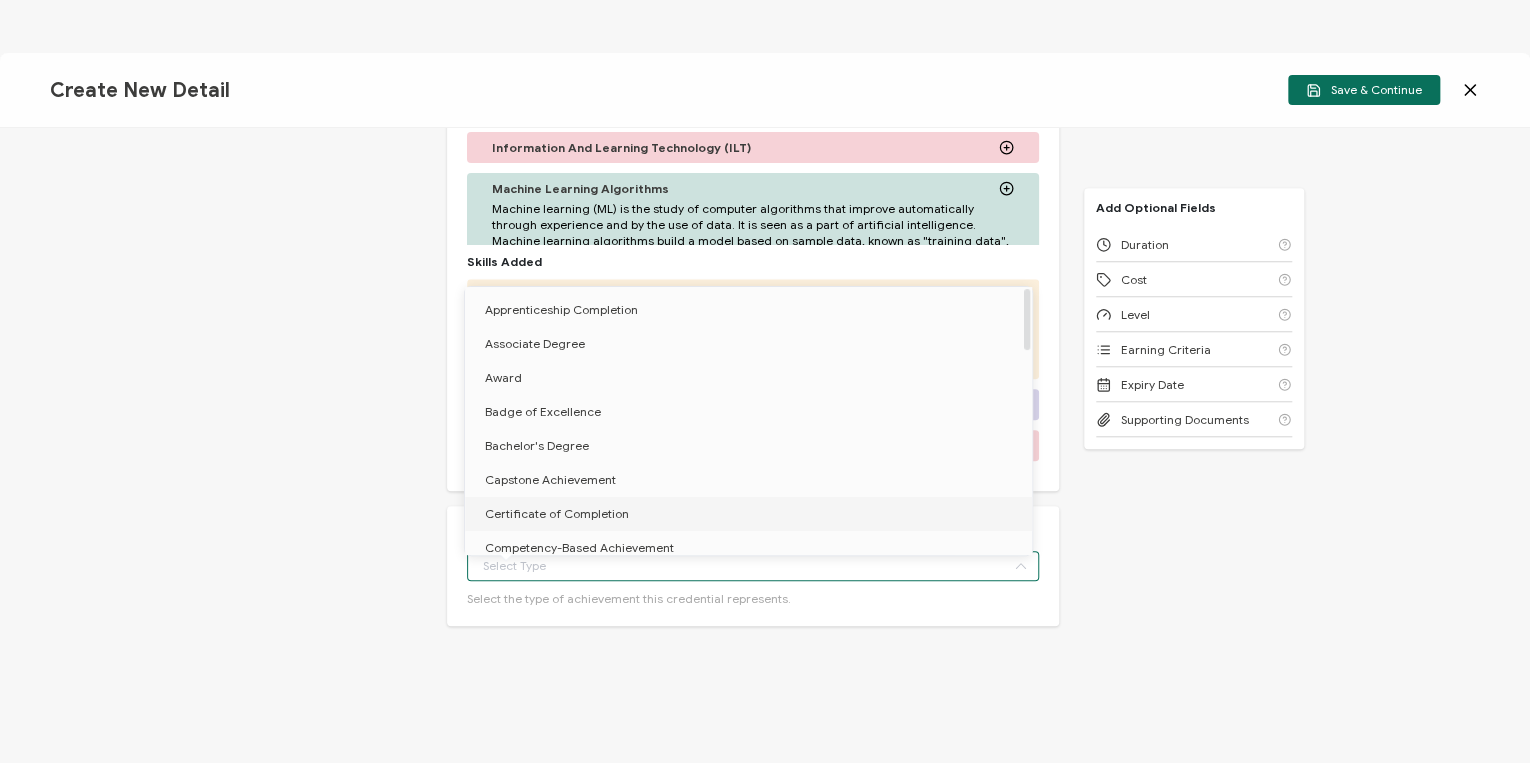 click on "Certificate of Completion" at bounding box center [557, 513] 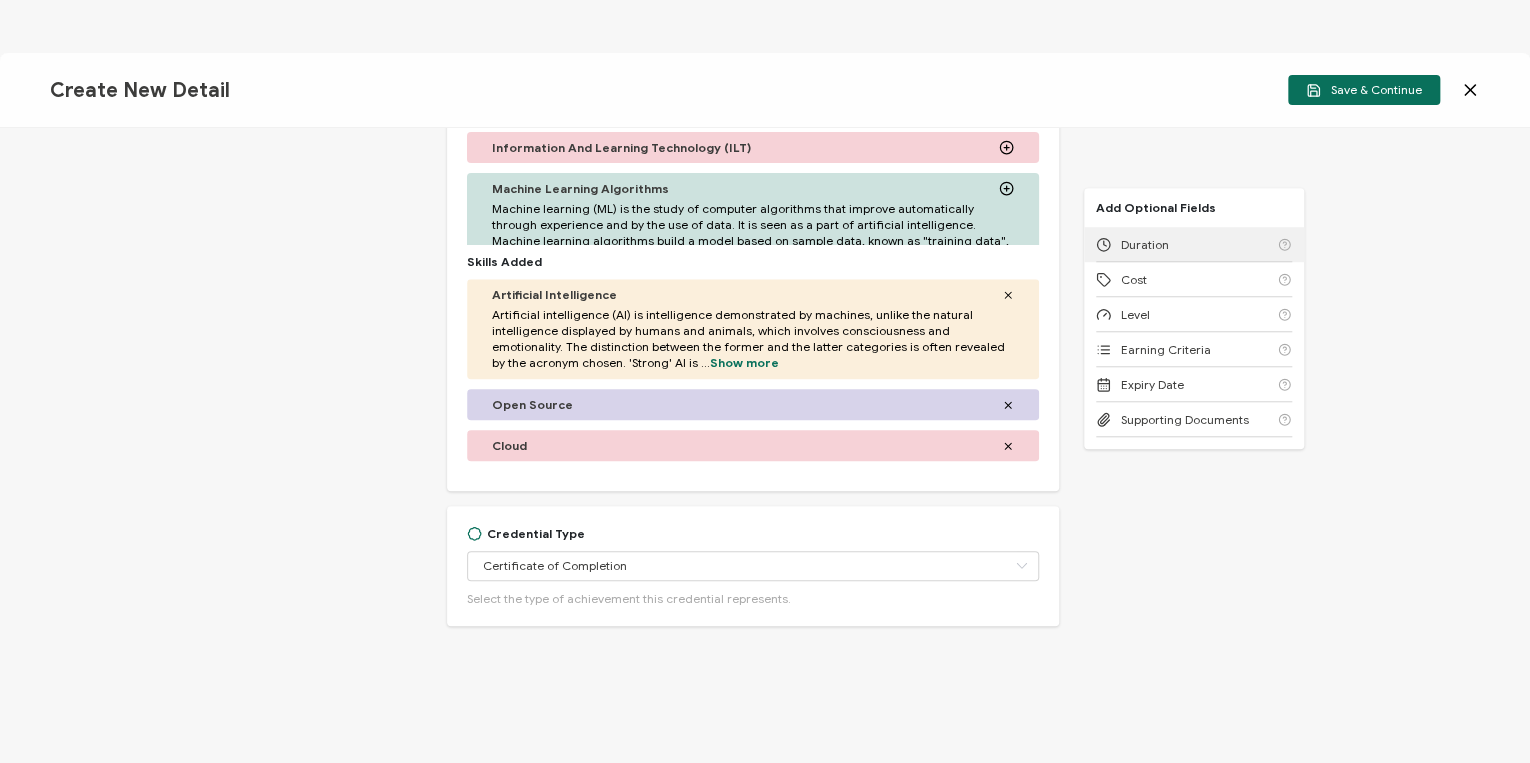 click on "Duration" at bounding box center (1194, 244) 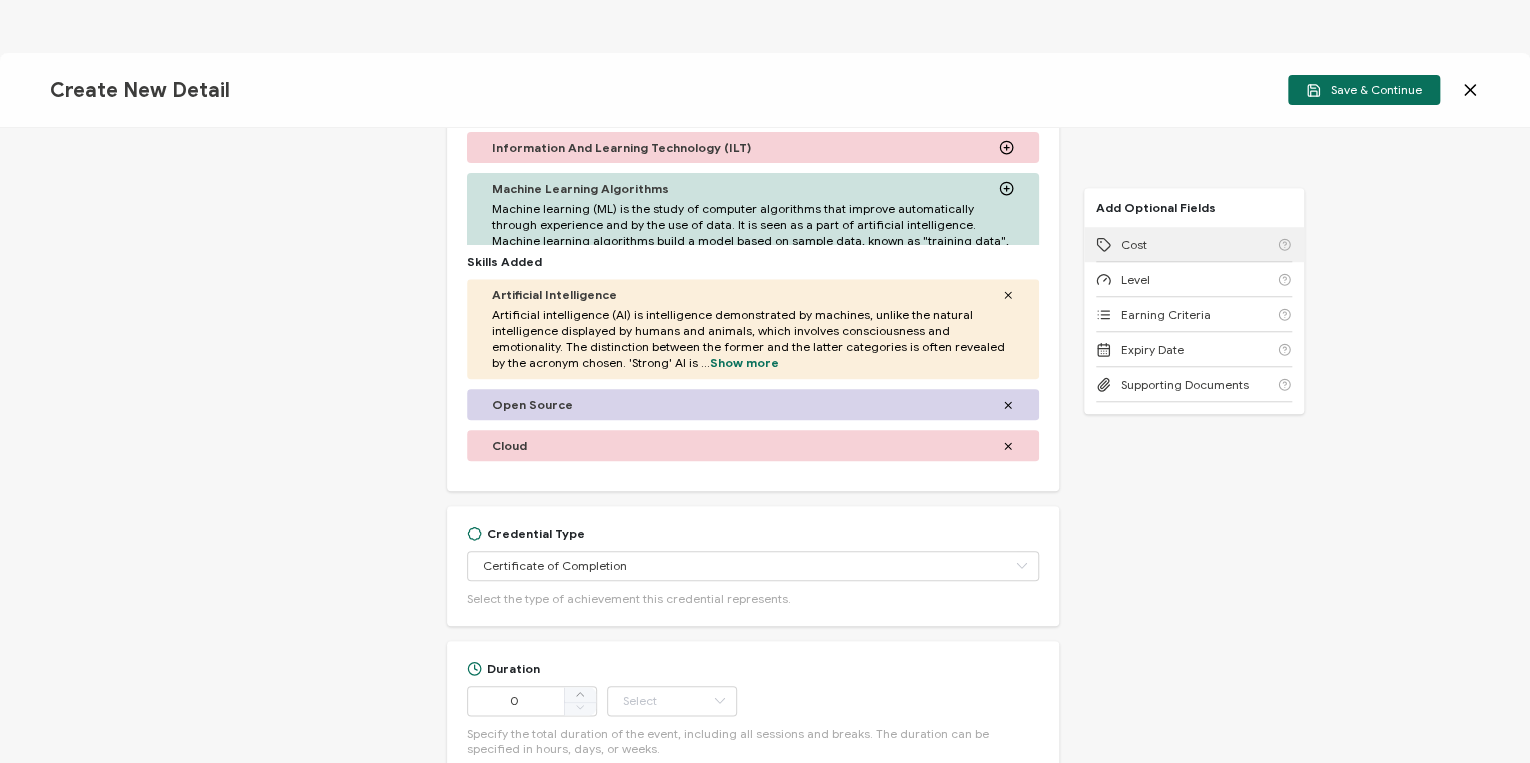 scroll, scrollTop: 1000, scrollLeft: 0, axis: vertical 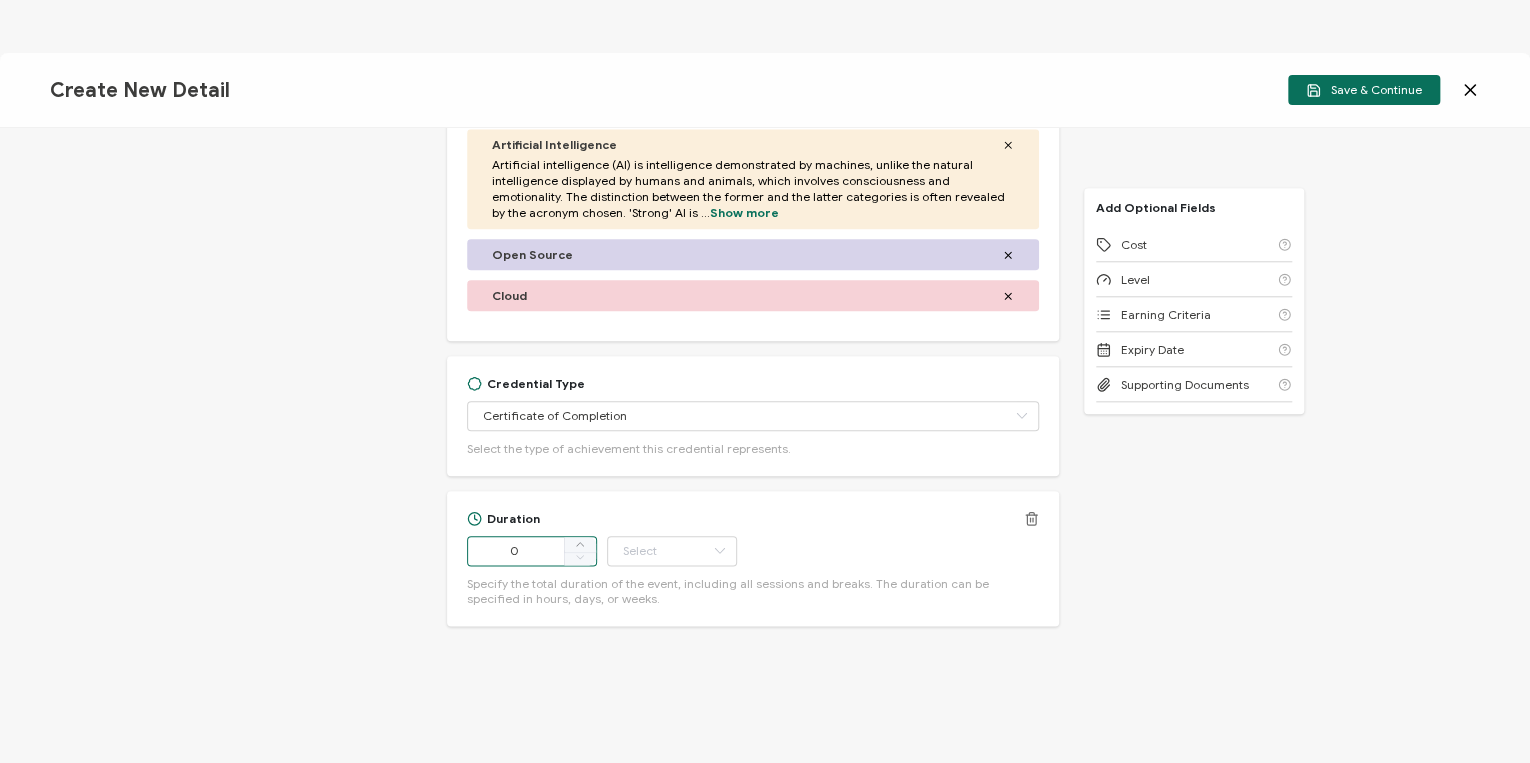 click on "0" at bounding box center [532, 551] 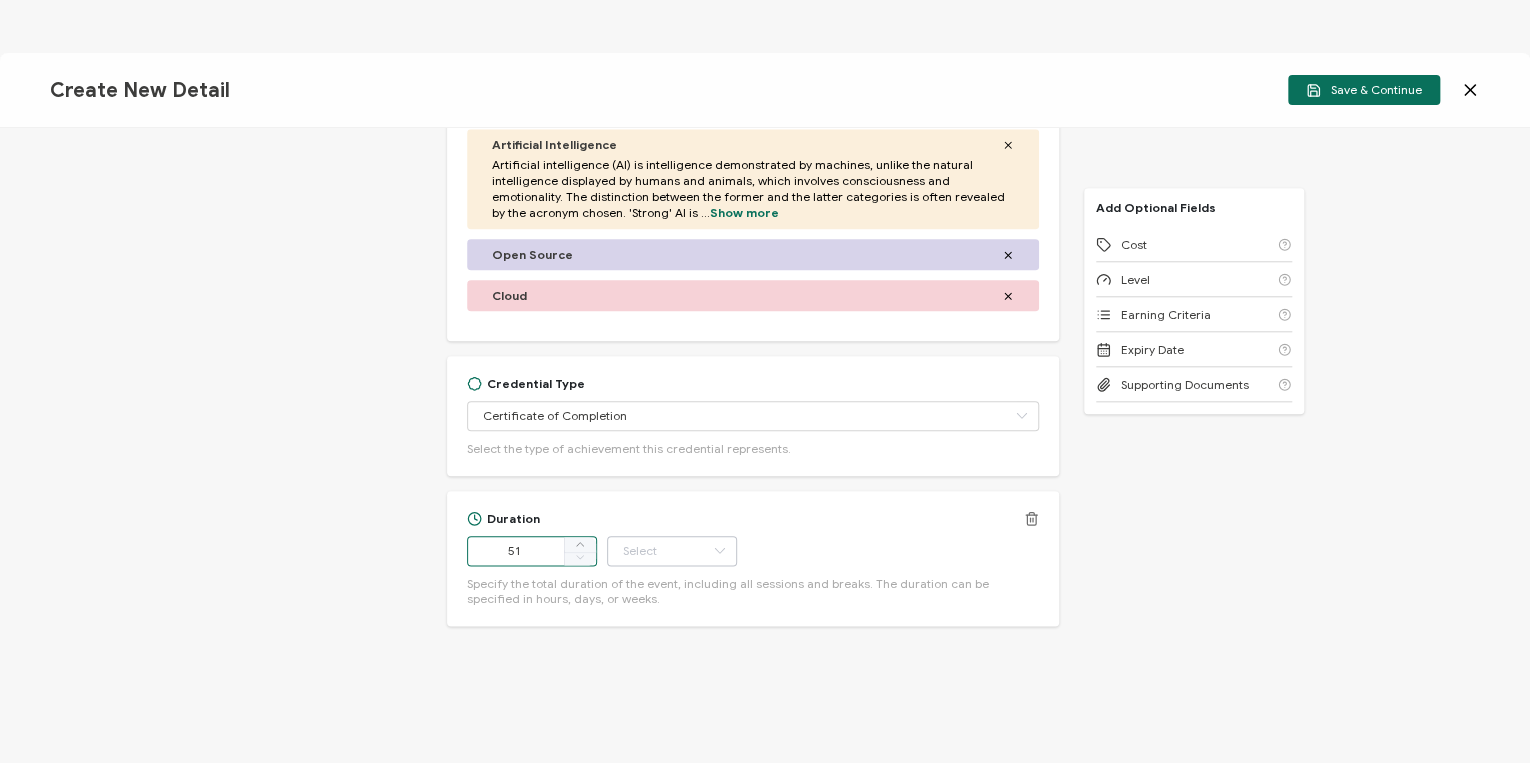 type on "51" 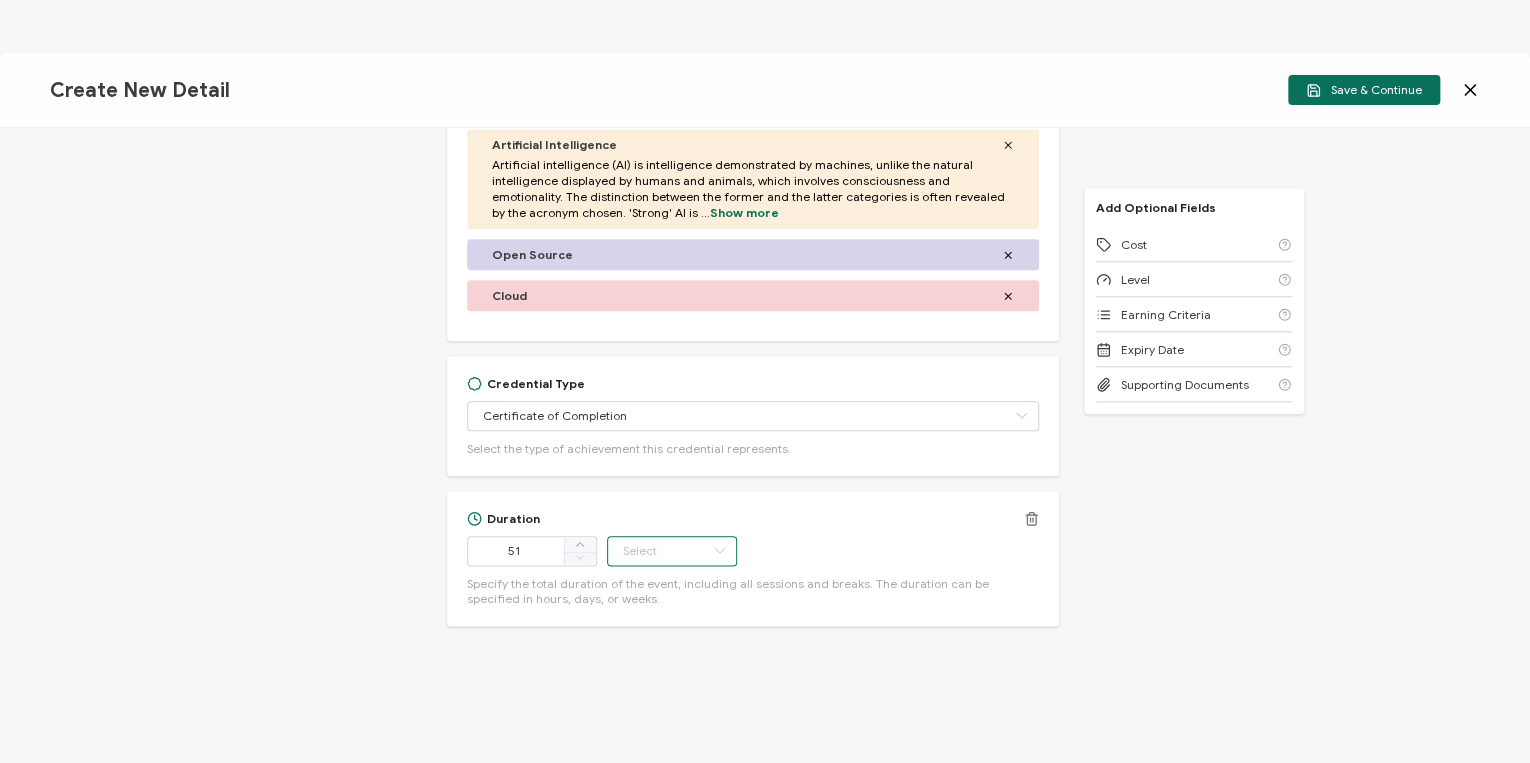 click at bounding box center (672, 551) 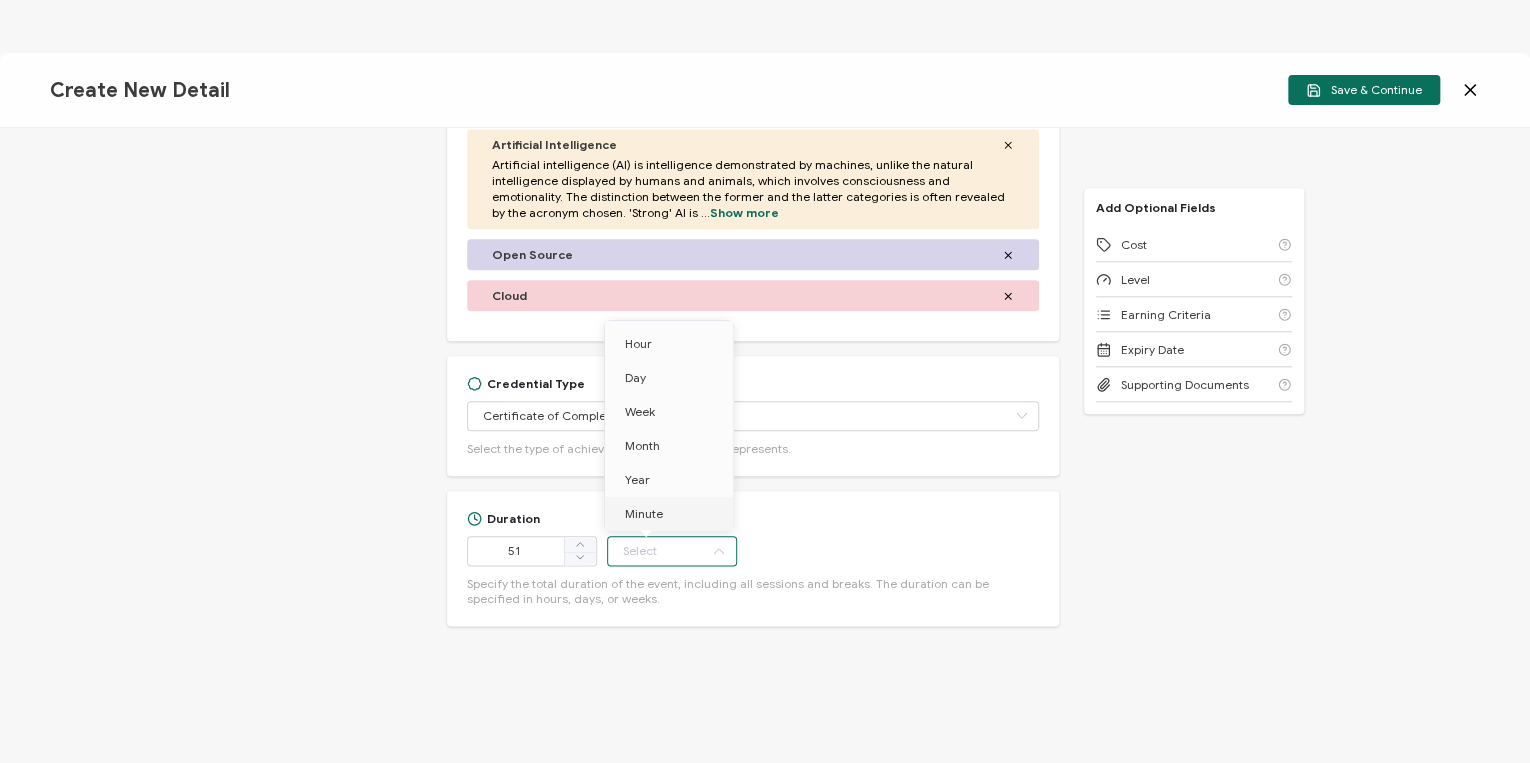 click on "Minute" at bounding box center (672, 514) 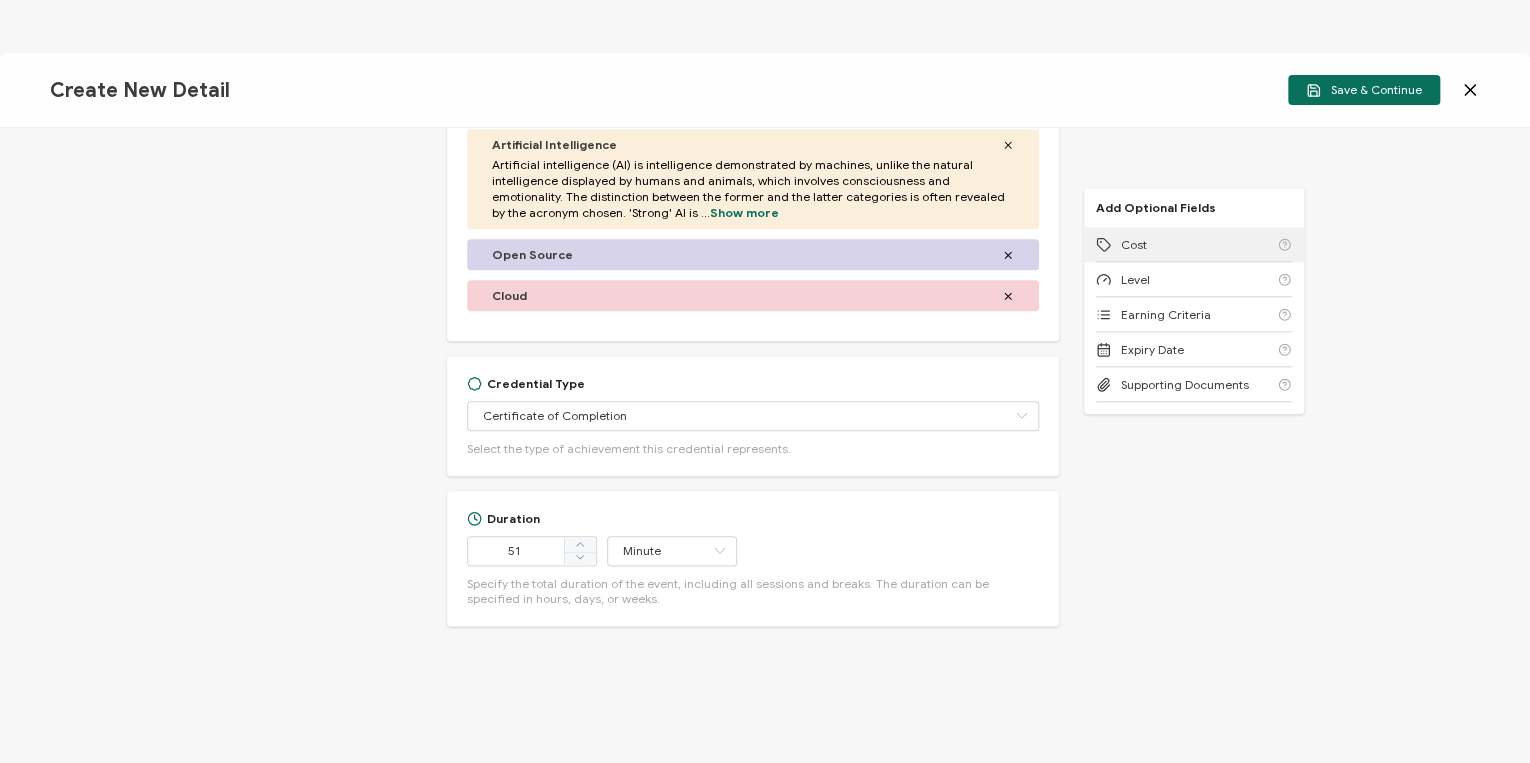 click on "Cost" at bounding box center [1134, 244] 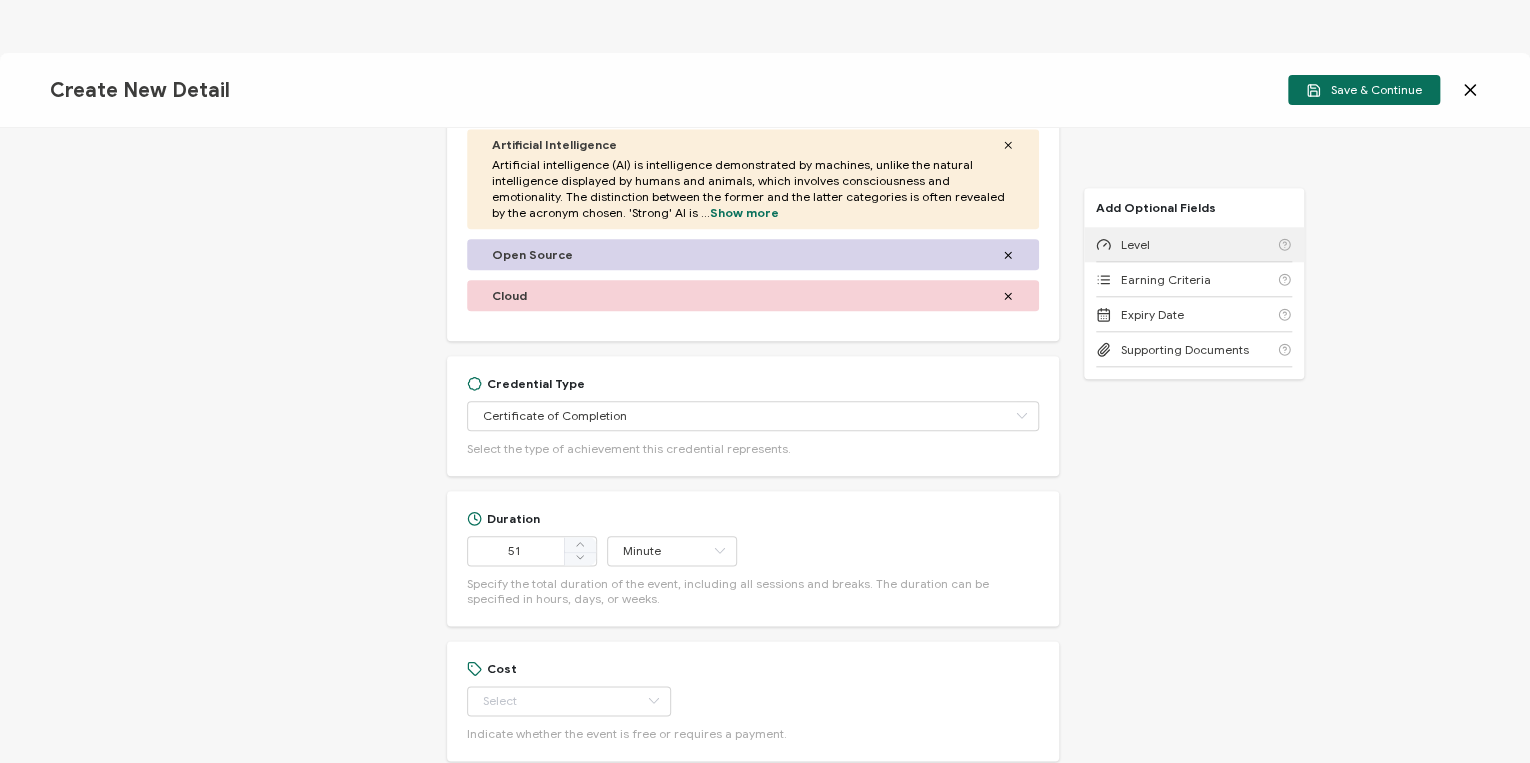 scroll, scrollTop: 1136, scrollLeft: 0, axis: vertical 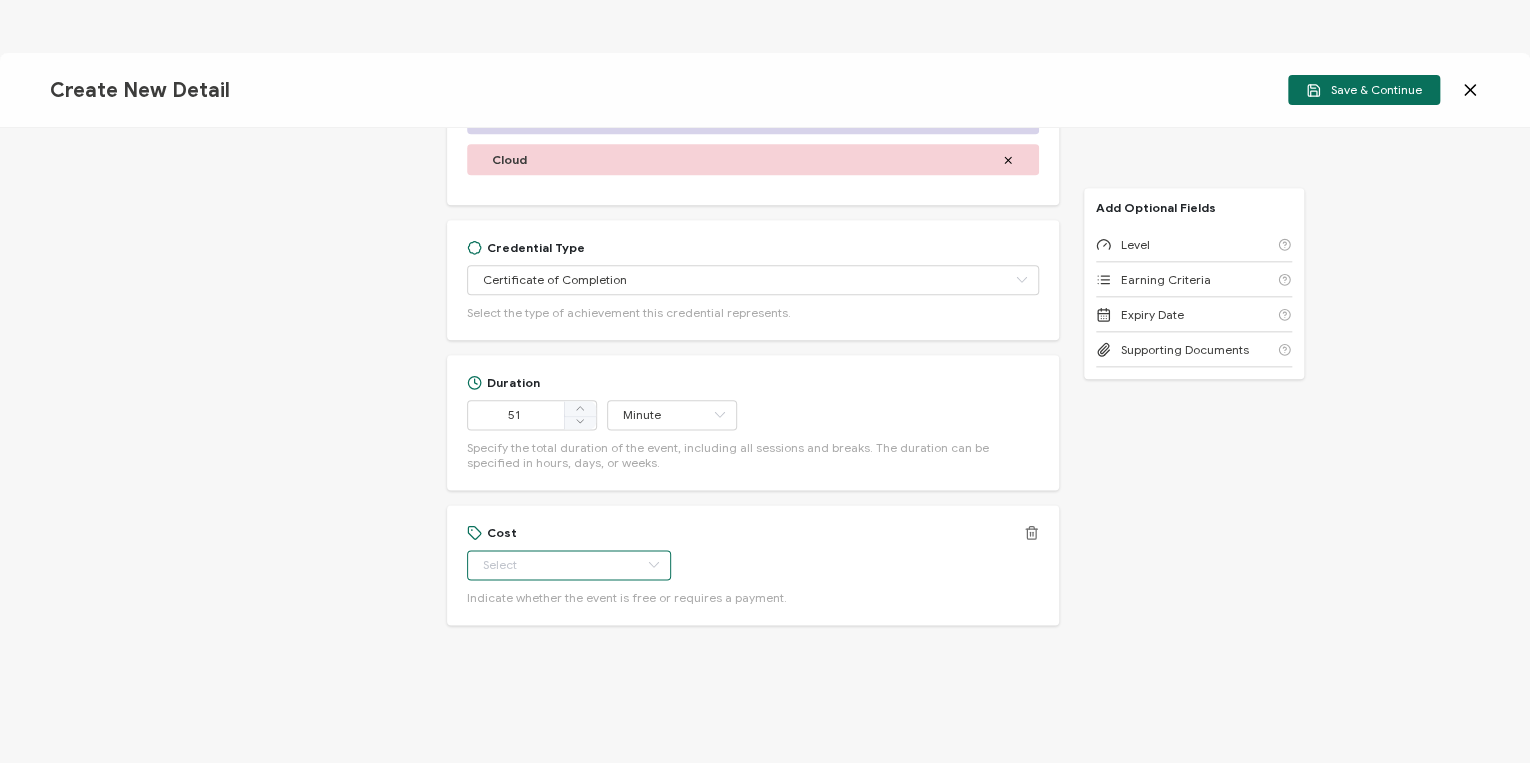 click at bounding box center (569, 565) 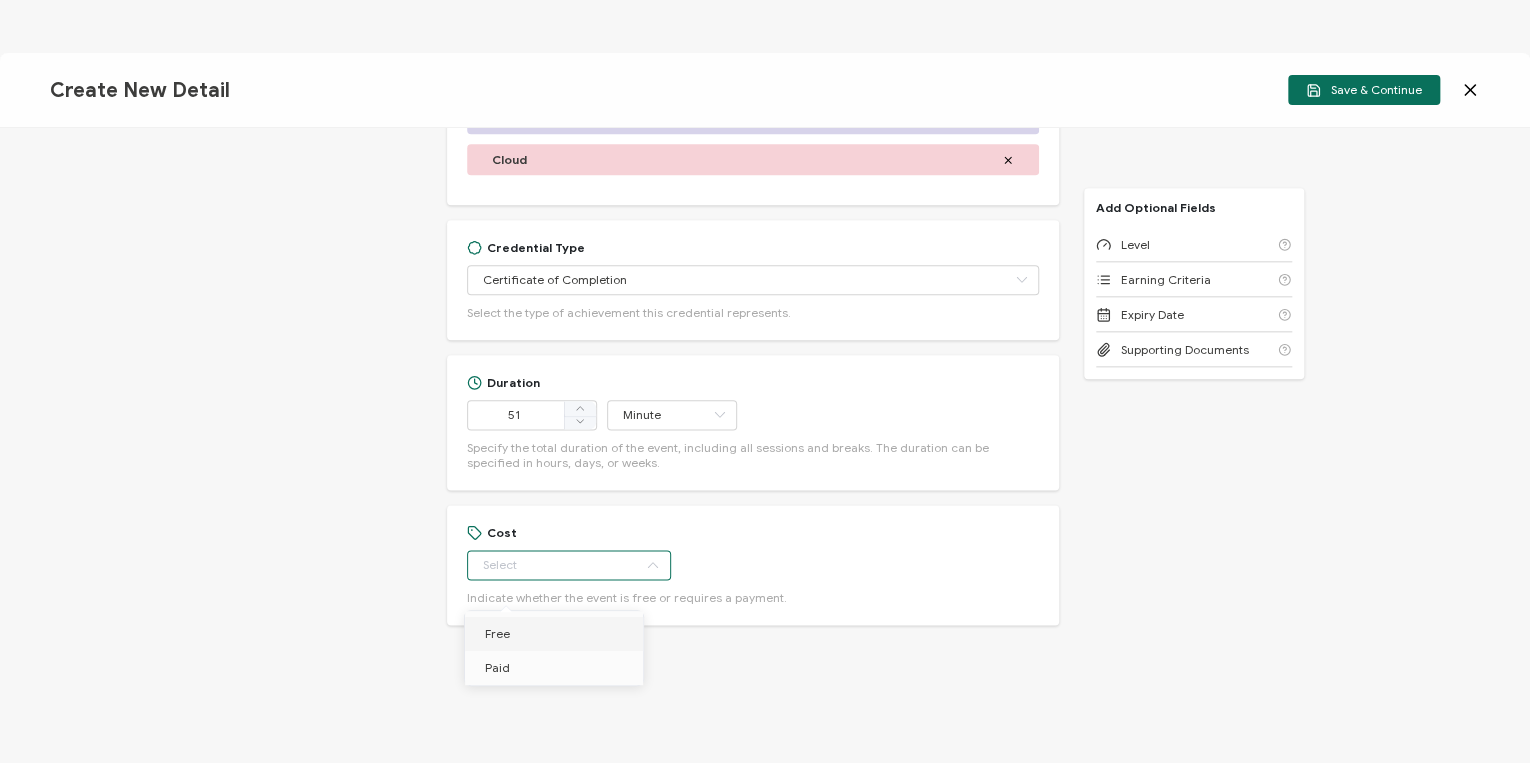 click on "Free" at bounding box center [557, 634] 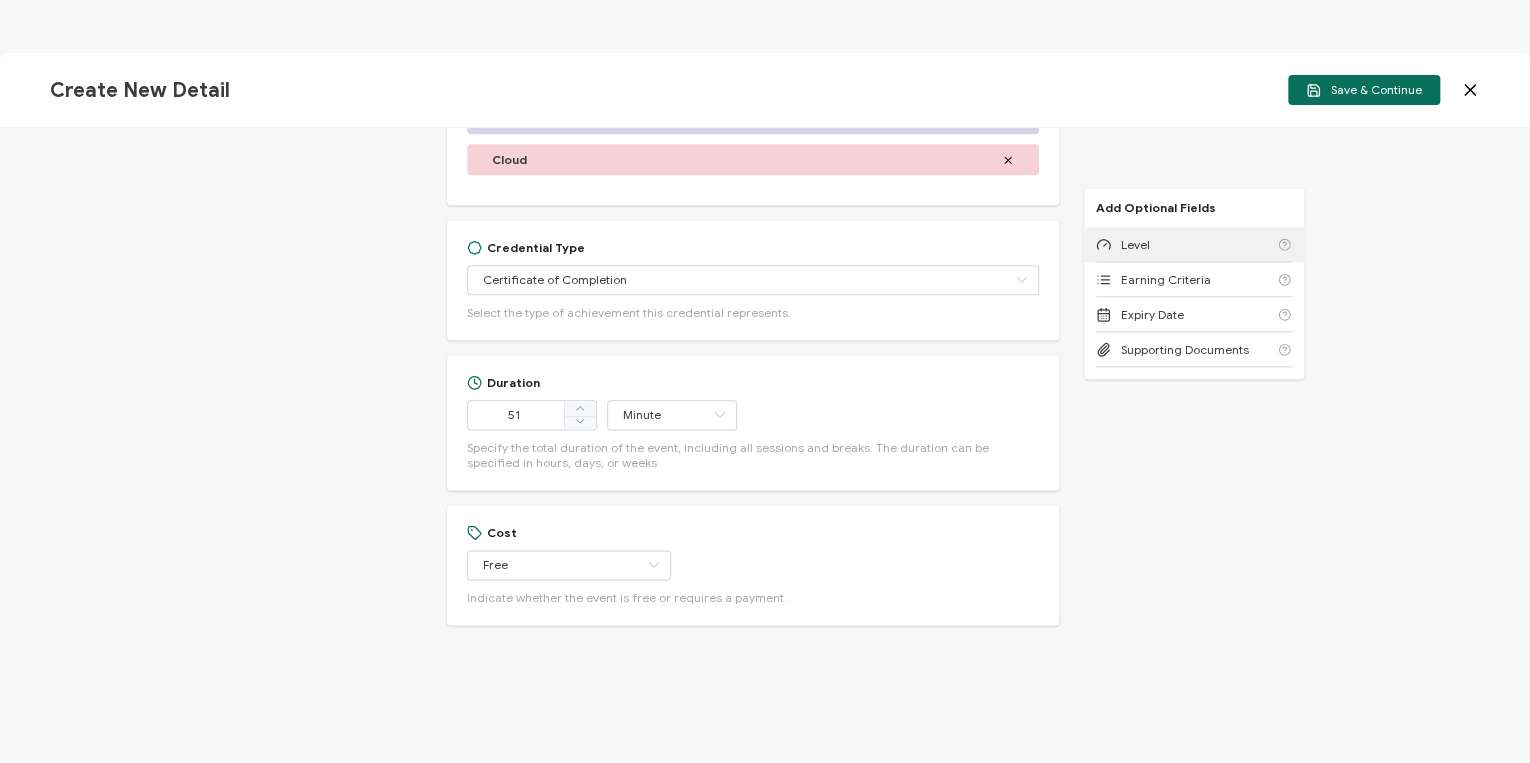 click on "Level" at bounding box center (1194, 244) 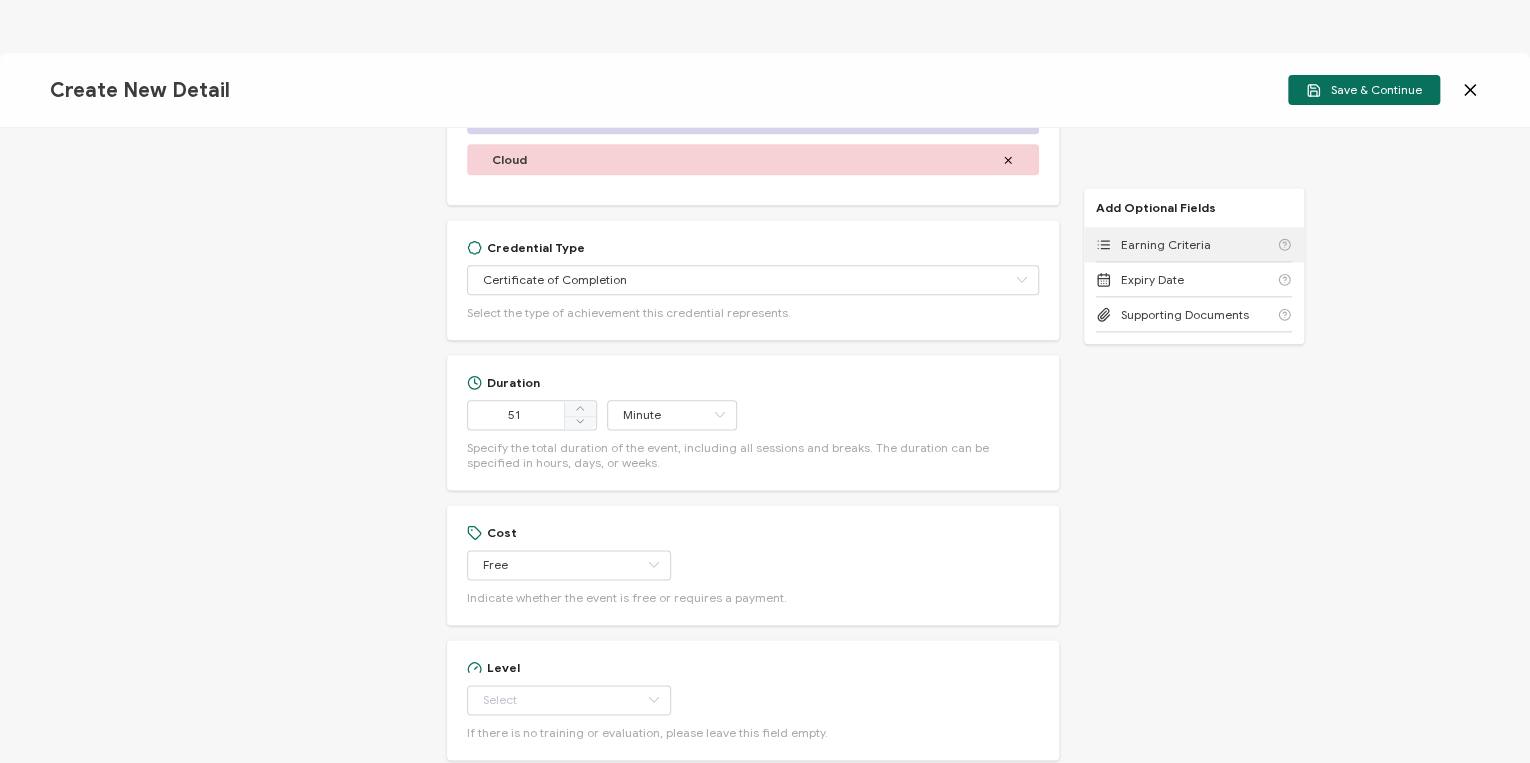 scroll, scrollTop: 1271, scrollLeft: 0, axis: vertical 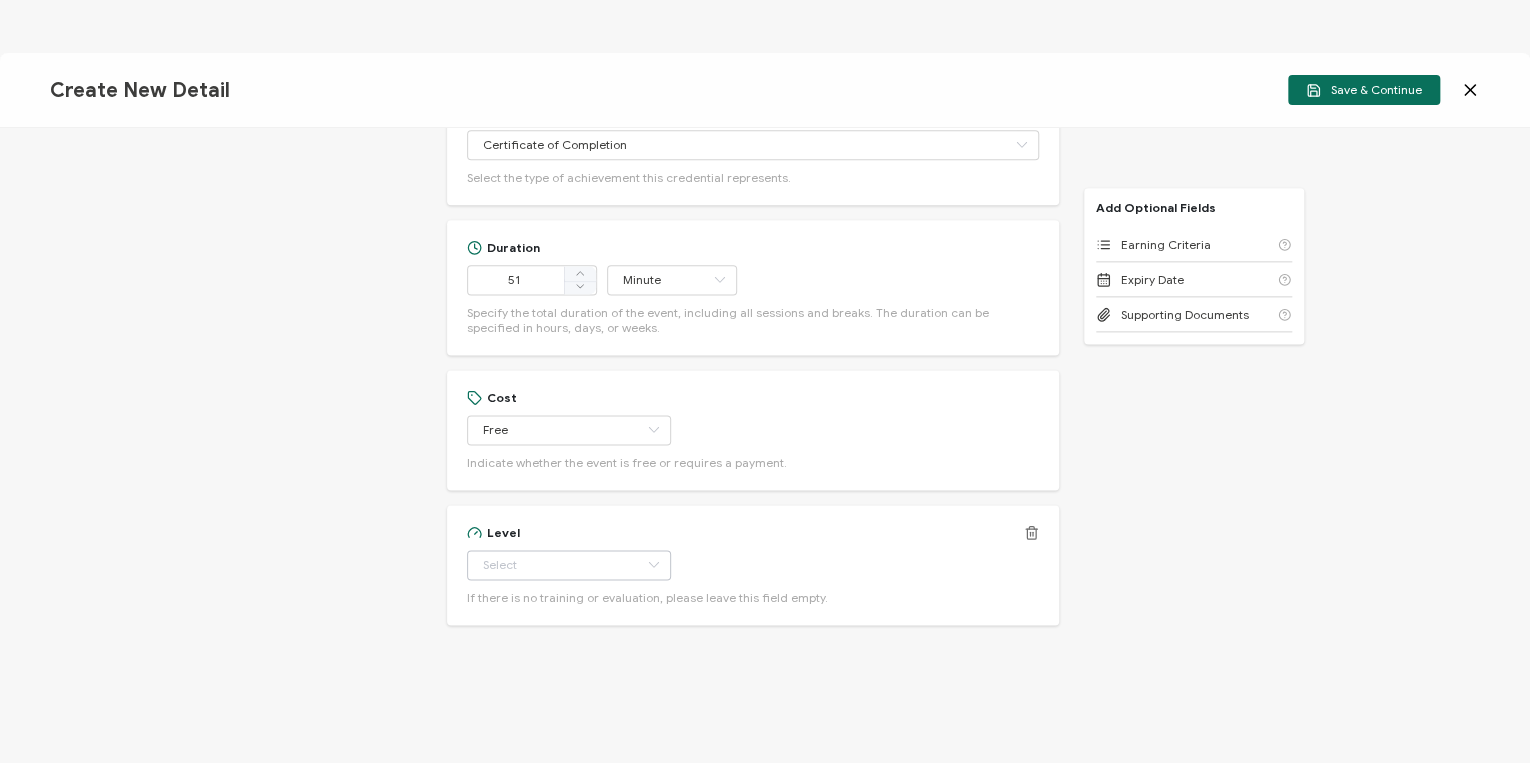 click at bounding box center [653, 565] 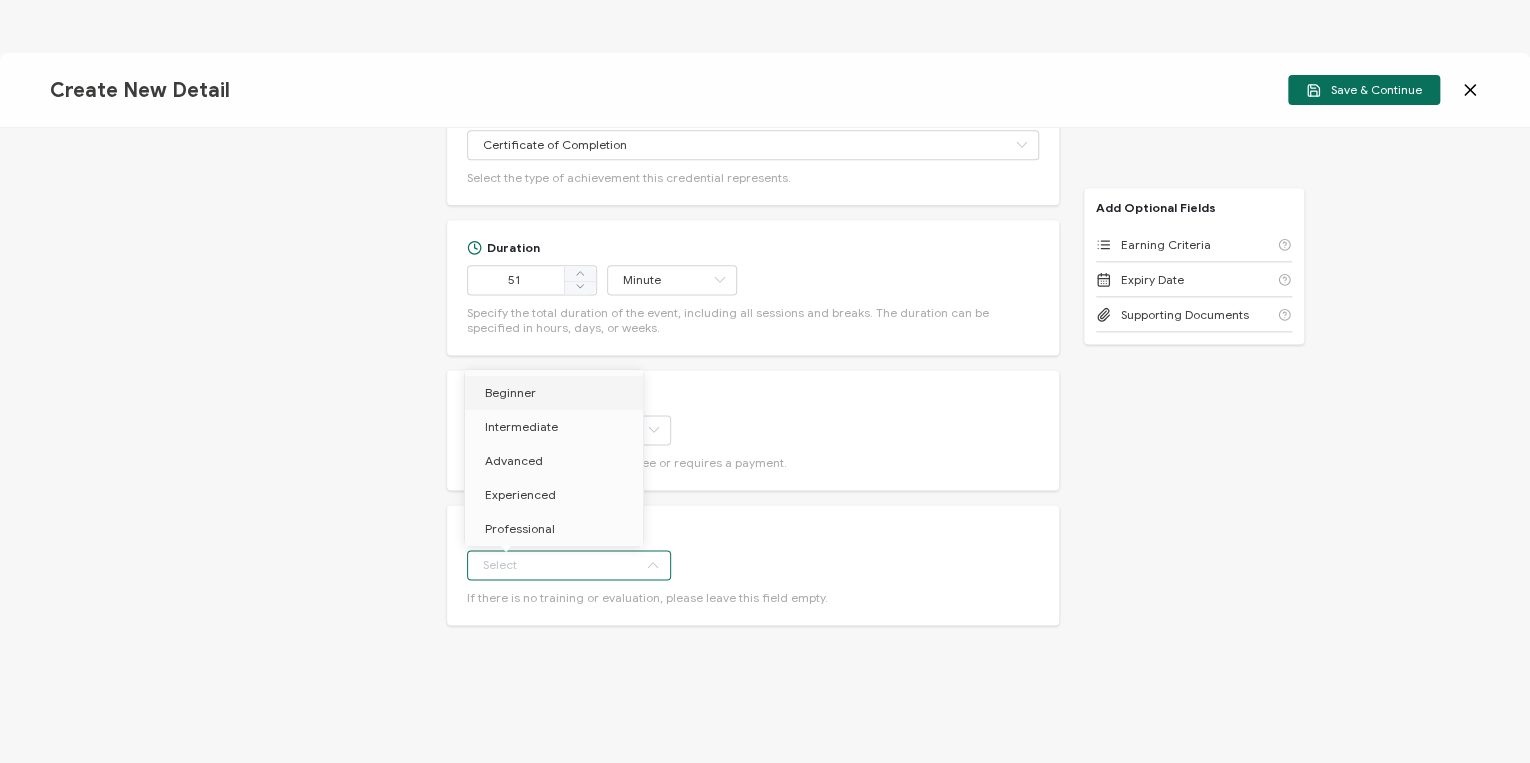 click on "Beginner" at bounding box center (557, 393) 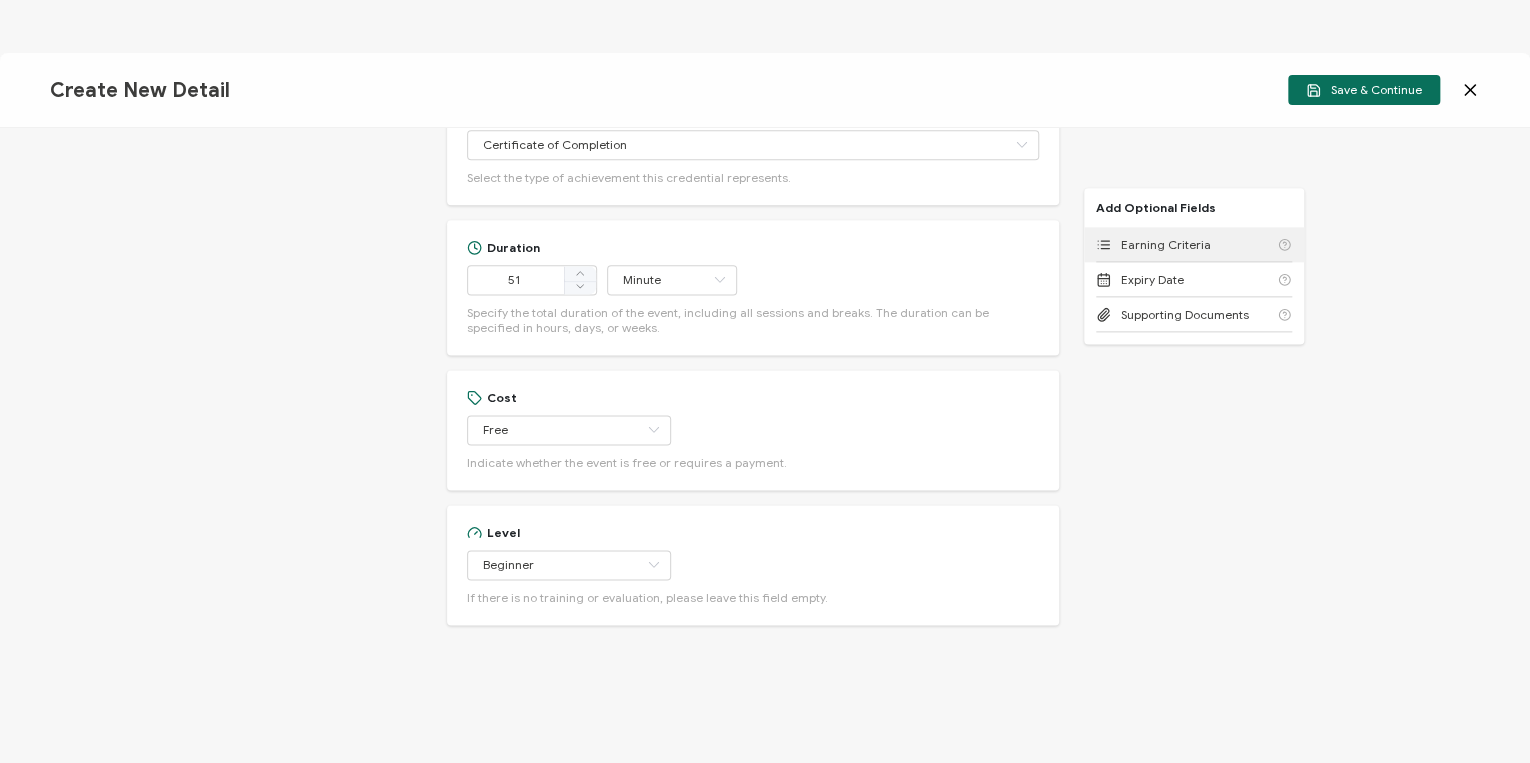 click on "Earning Criteria" at bounding box center (1194, 244) 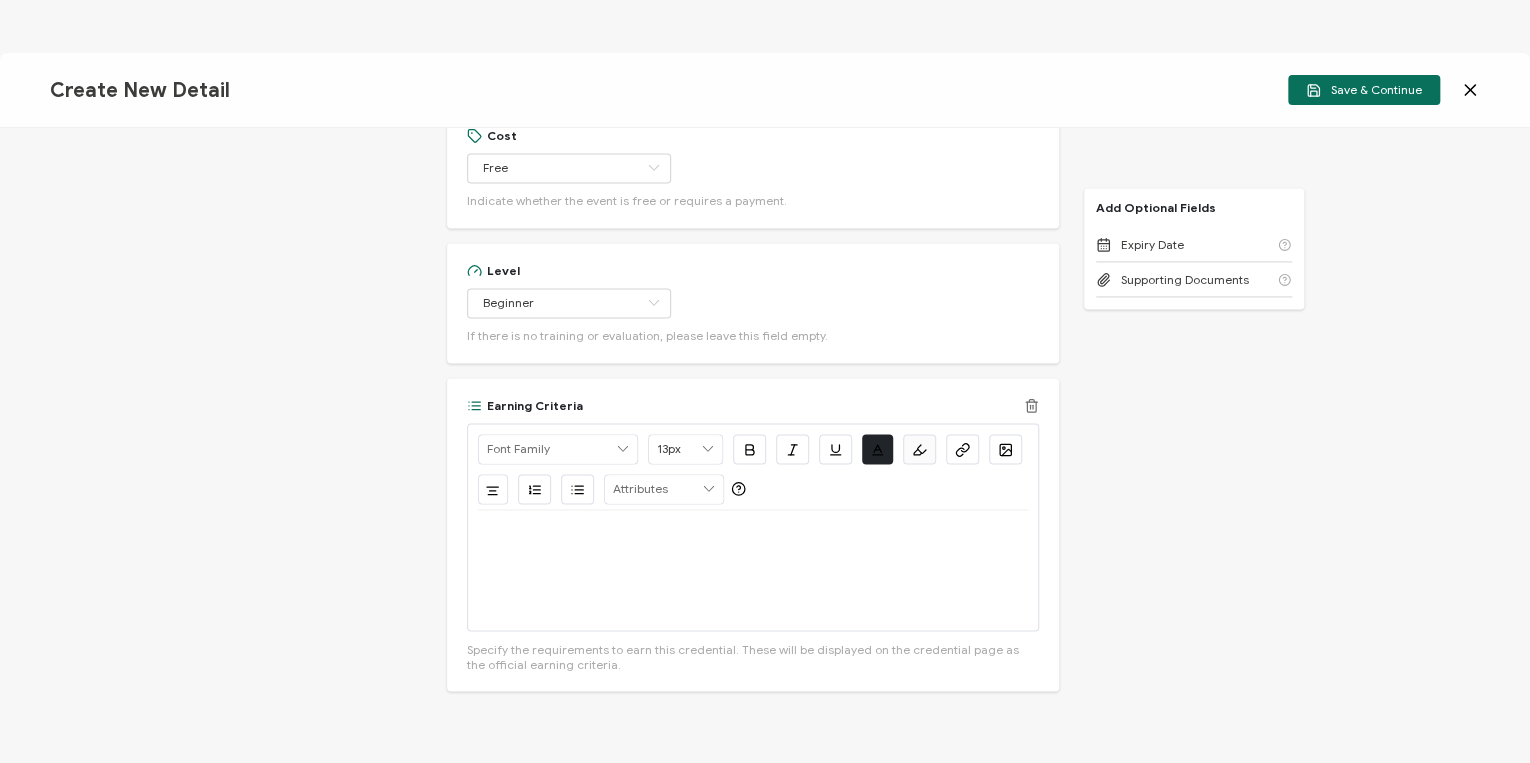 scroll, scrollTop: 1598, scrollLeft: 0, axis: vertical 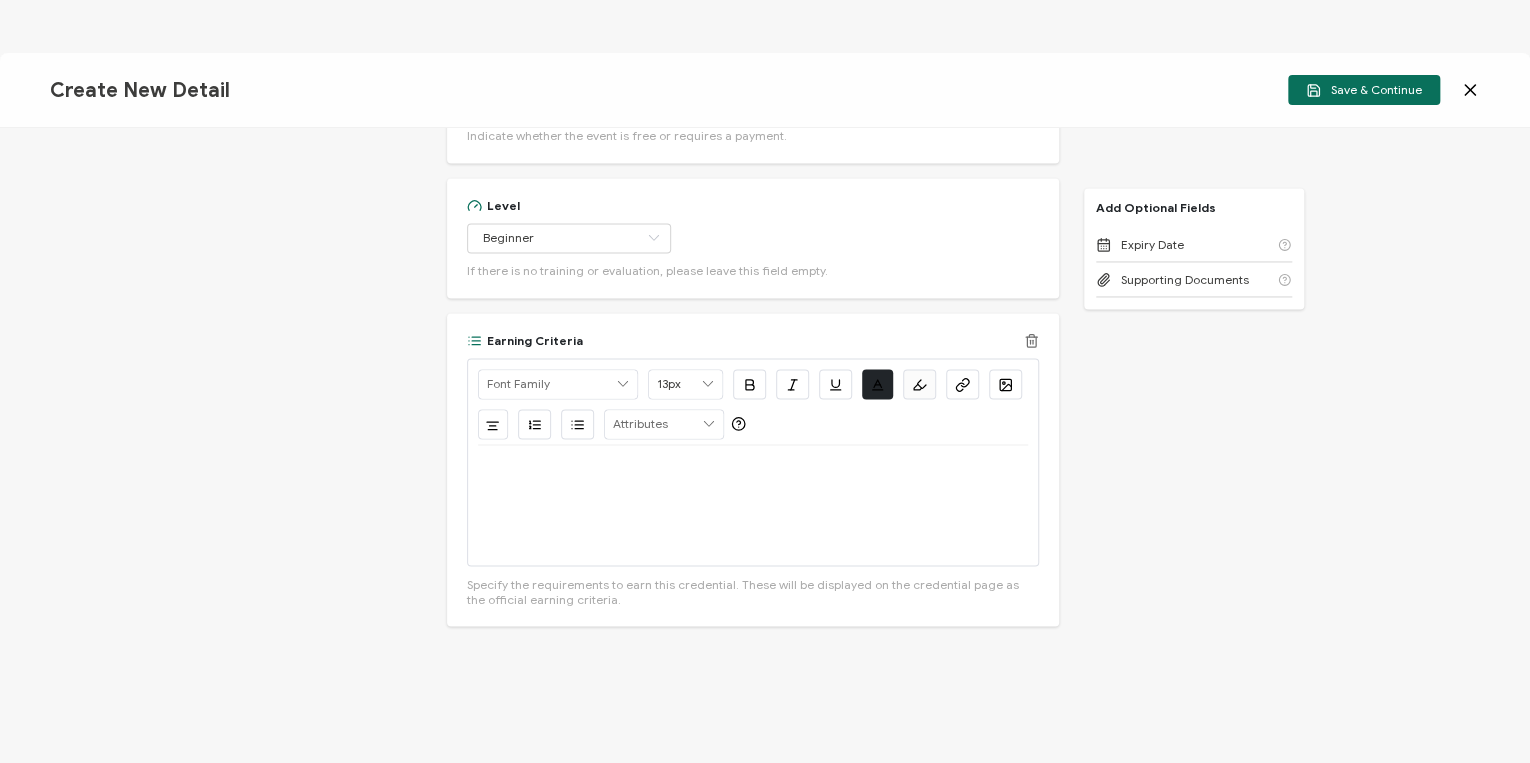 click at bounding box center [753, 505] 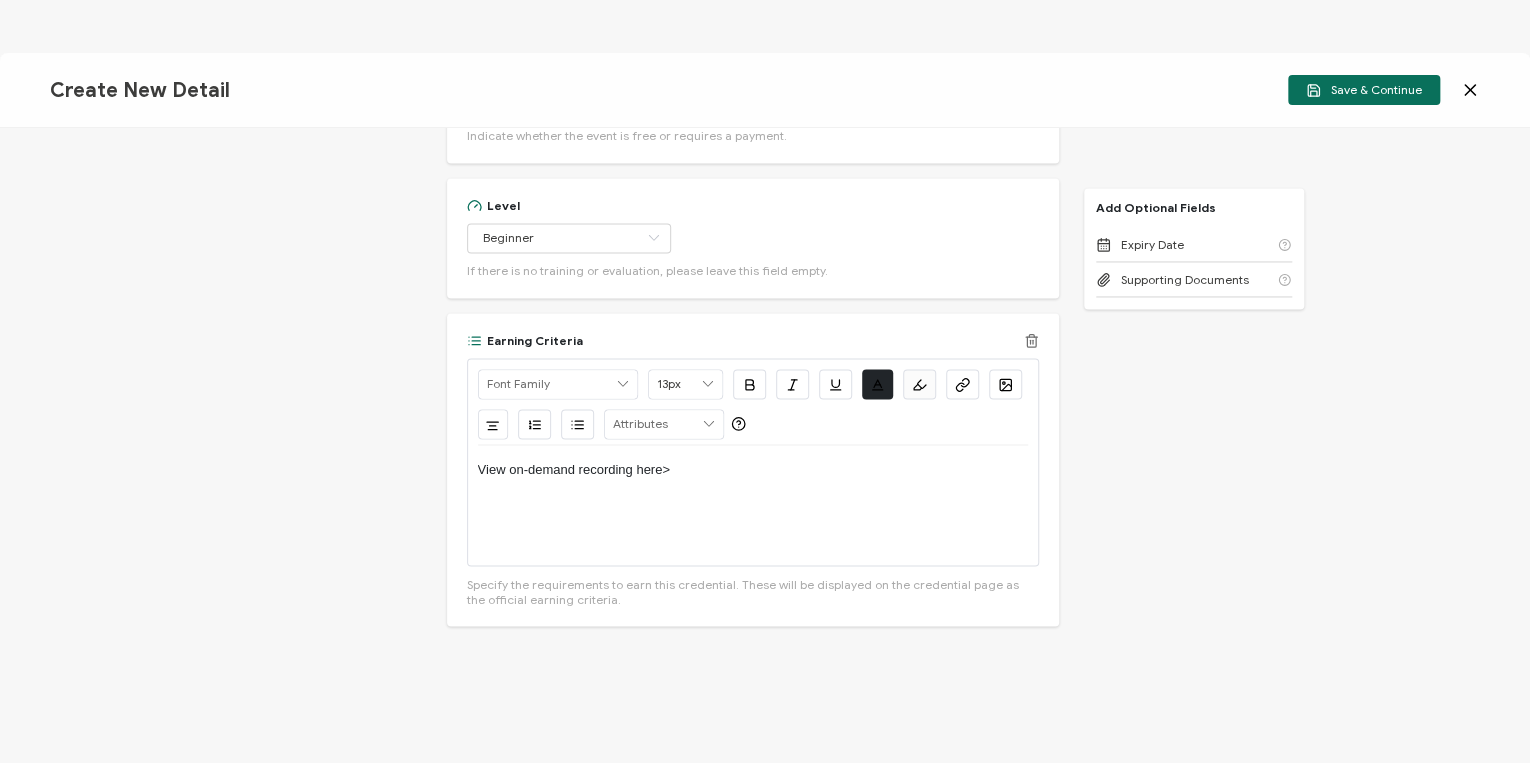 click on "View on-demand recording here>" at bounding box center (753, 469) 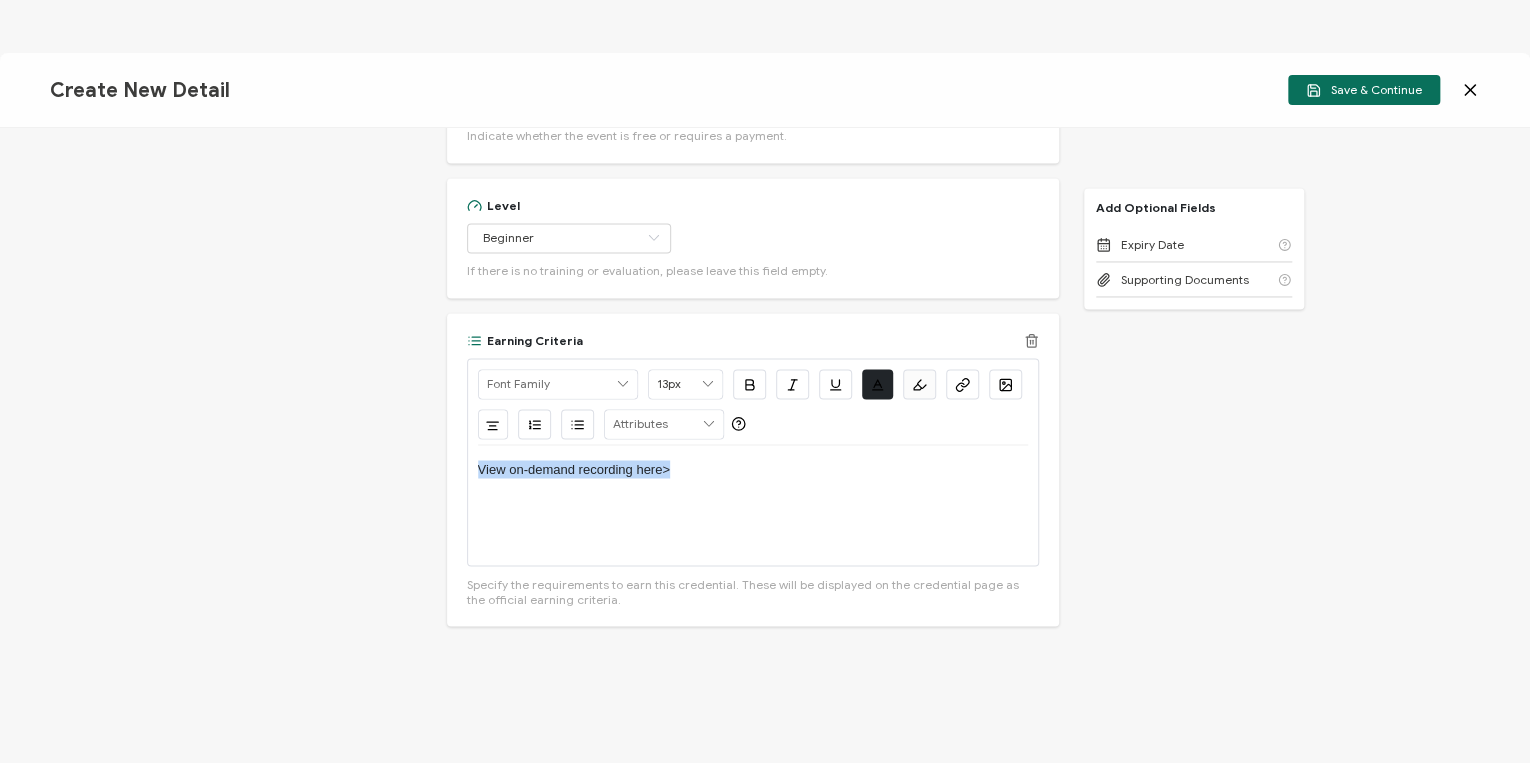 drag, startPoint x: 686, startPoint y: 485, endPoint x: 472, endPoint y: 472, distance: 214.3945 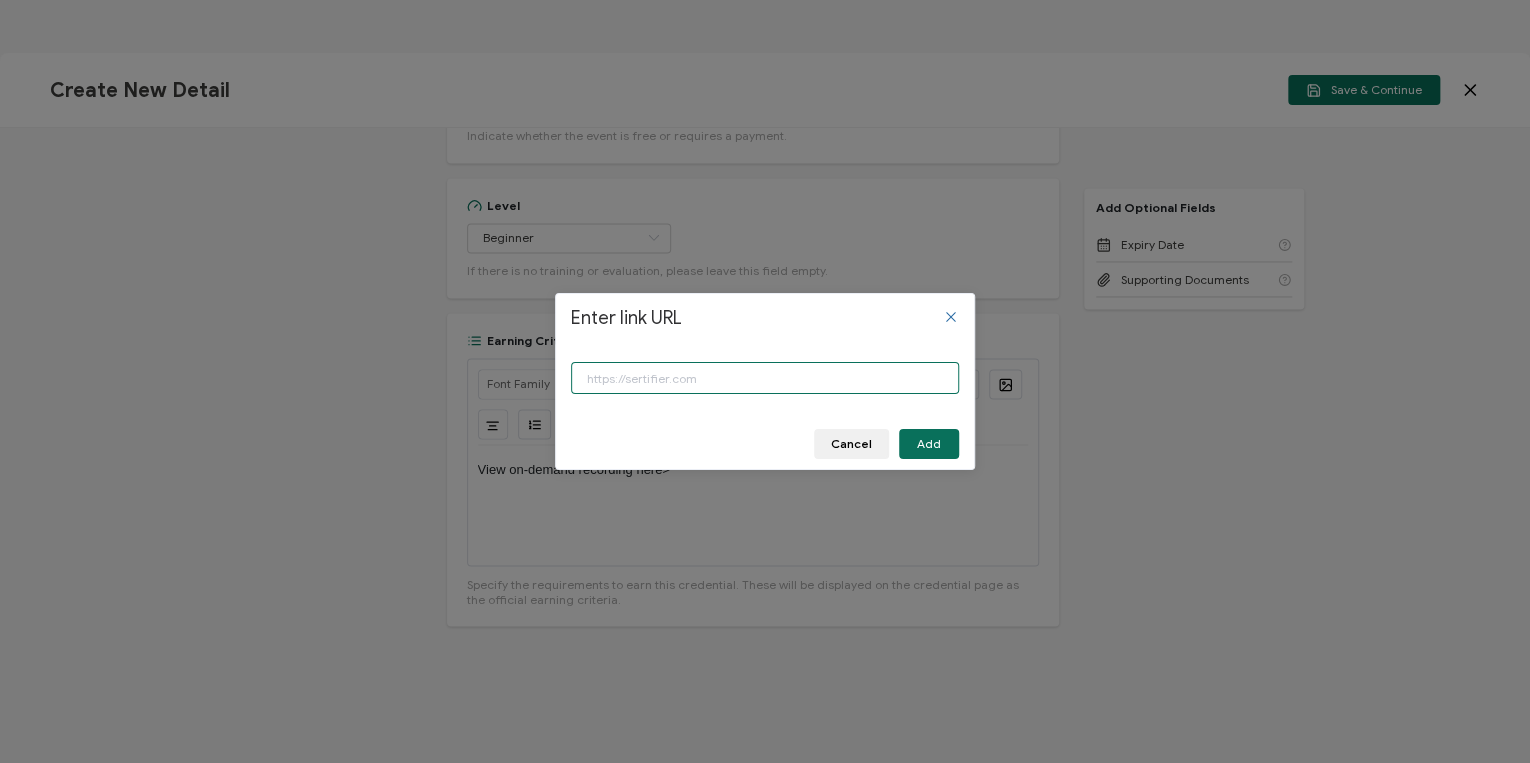 paste on "[URL][DOMAIN_NAME]" 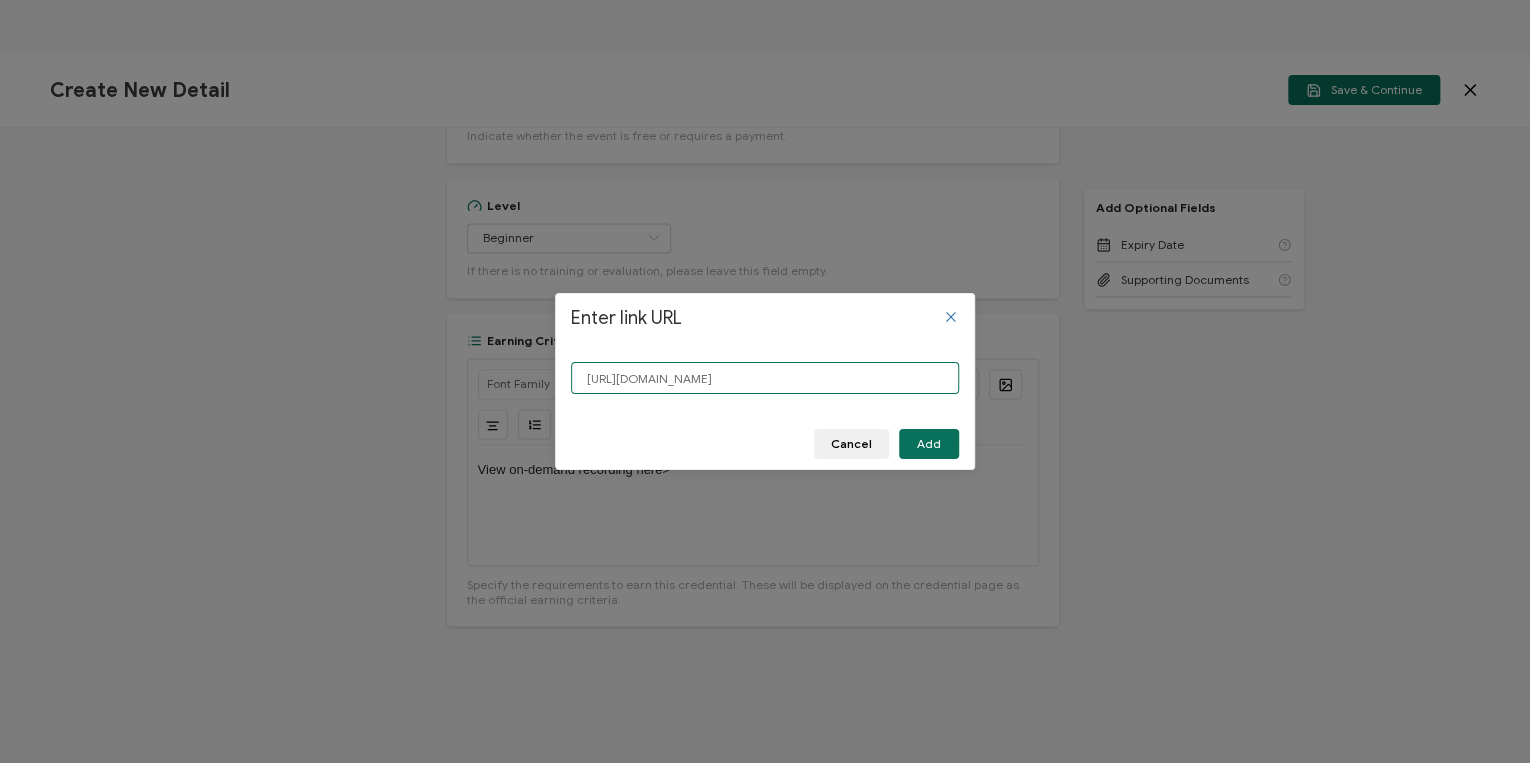 scroll, scrollTop: 0, scrollLeft: 240, axis: horizontal 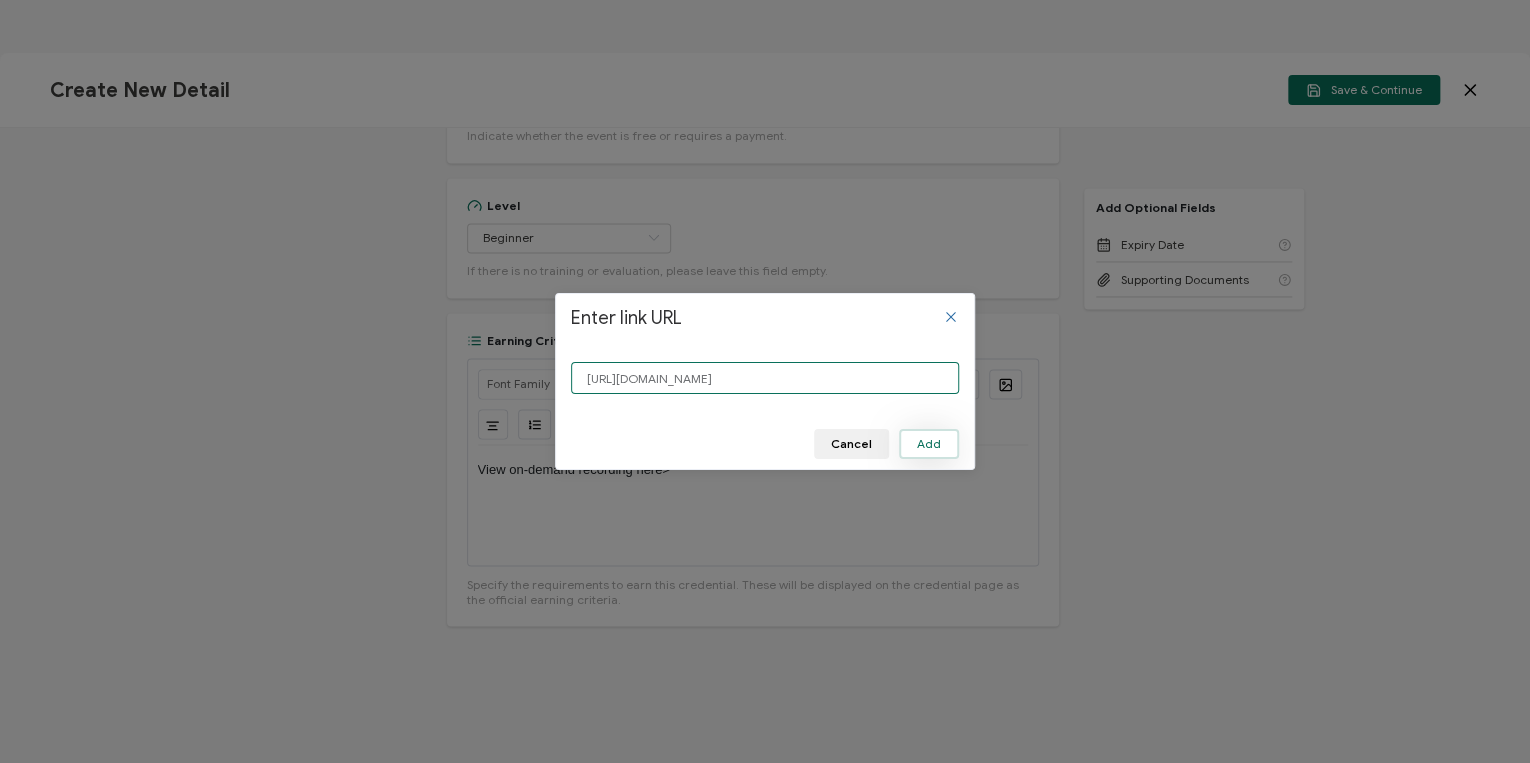 type on "[URL][DOMAIN_NAME]" 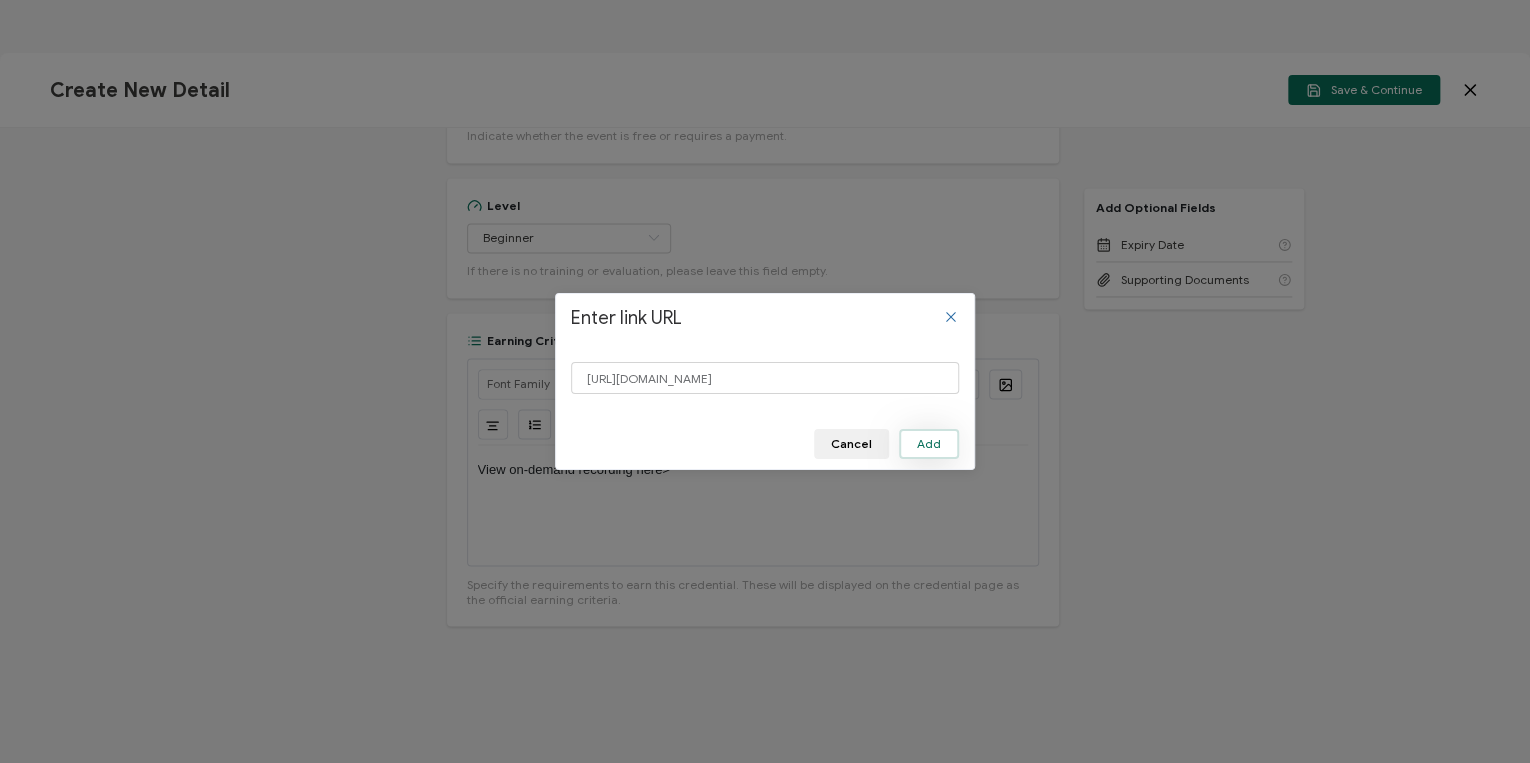 scroll, scrollTop: 0, scrollLeft: 0, axis: both 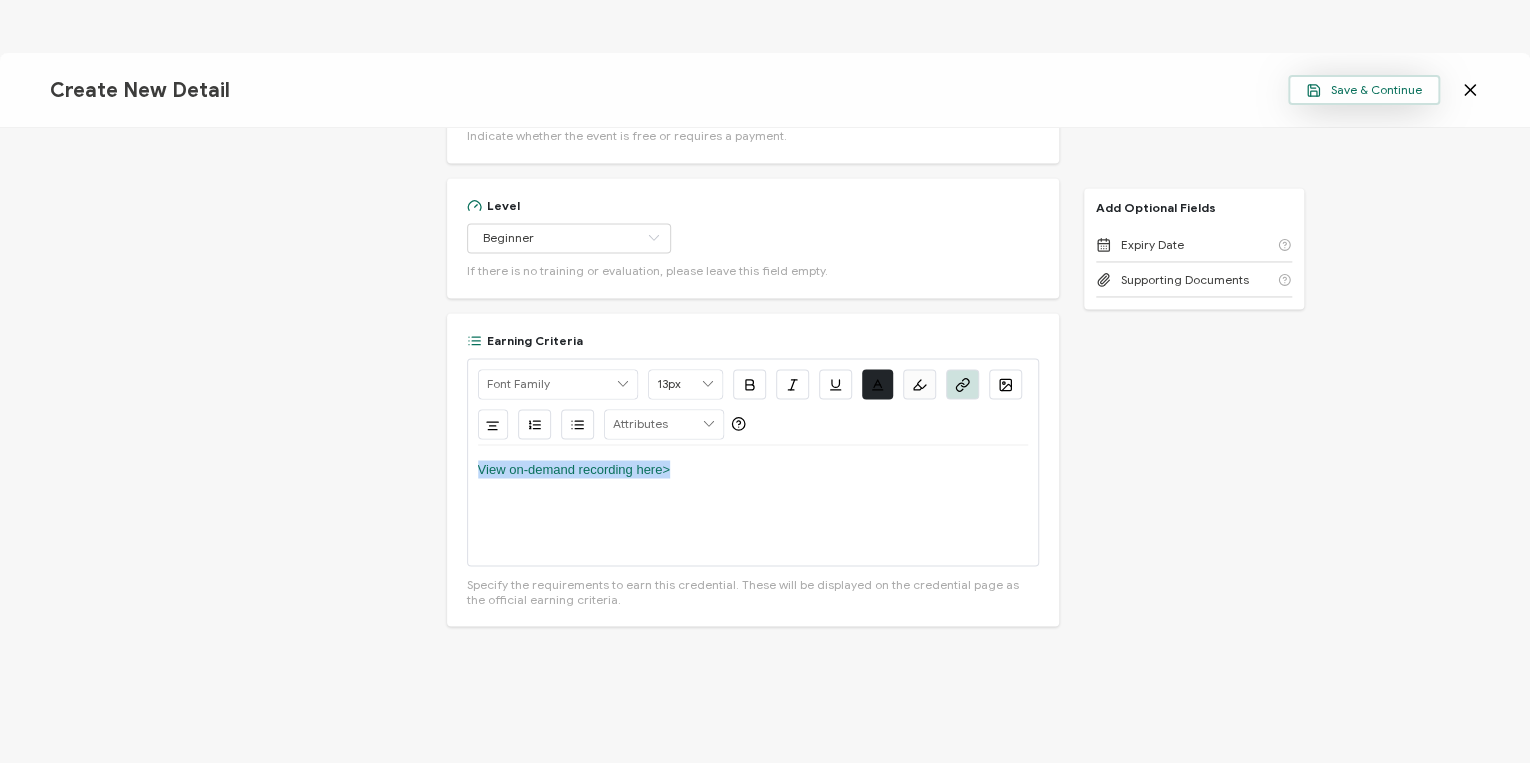 click on "Save & Continue" at bounding box center [1364, 90] 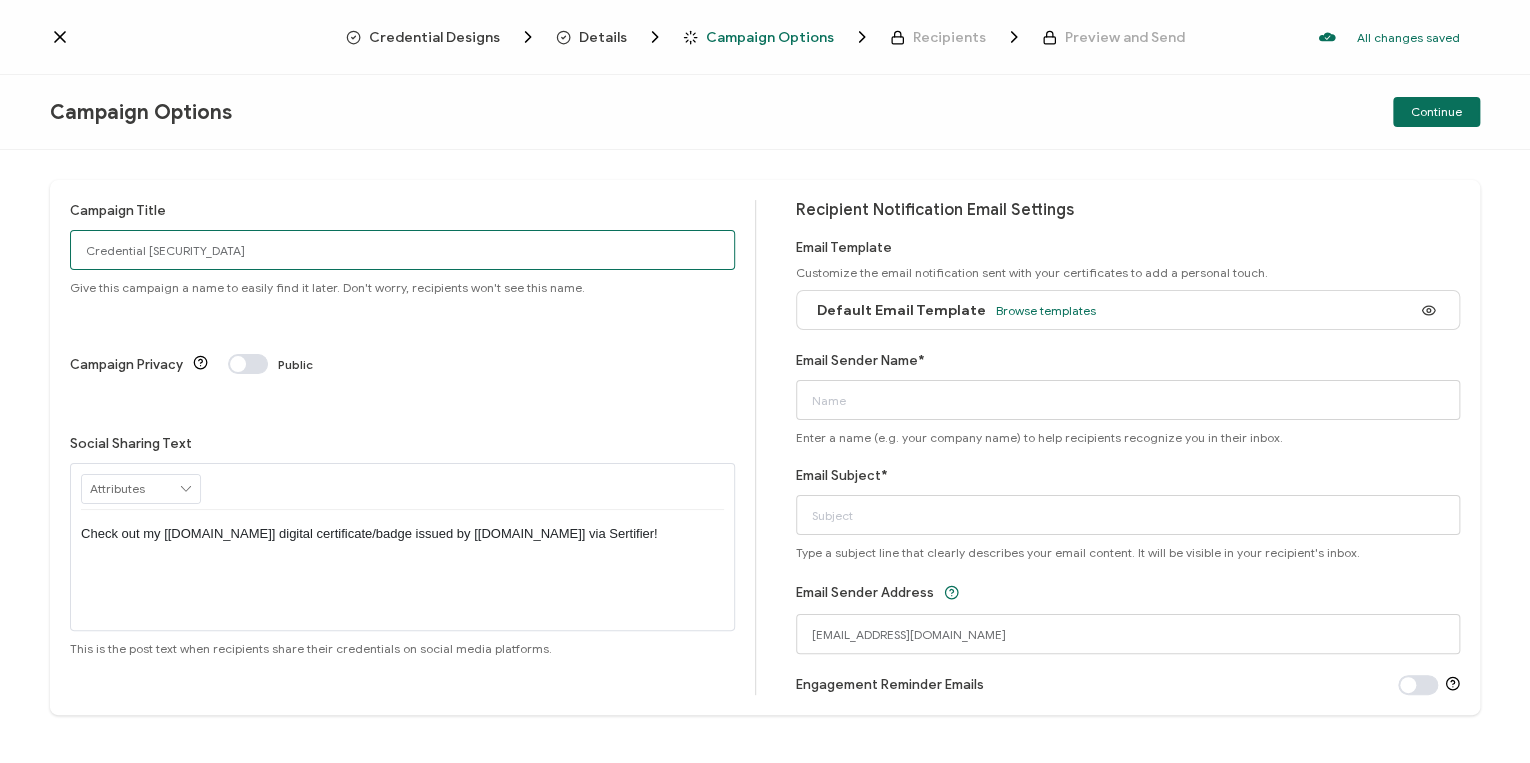 drag, startPoint x: 188, startPoint y: 259, endPoint x: -1, endPoint y: 259, distance: 189 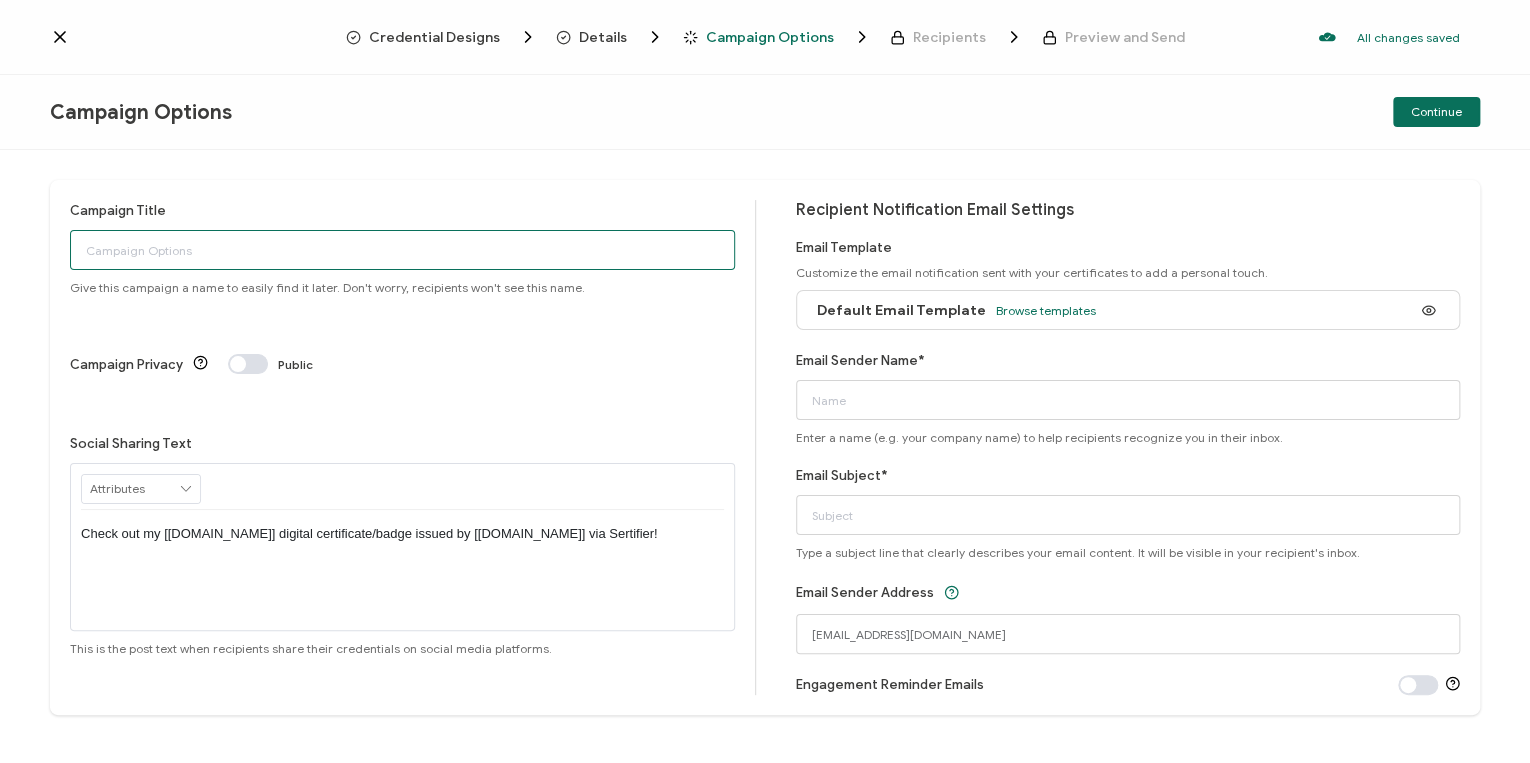 paste on "6-11-25_65564_Red Hat Webinar" 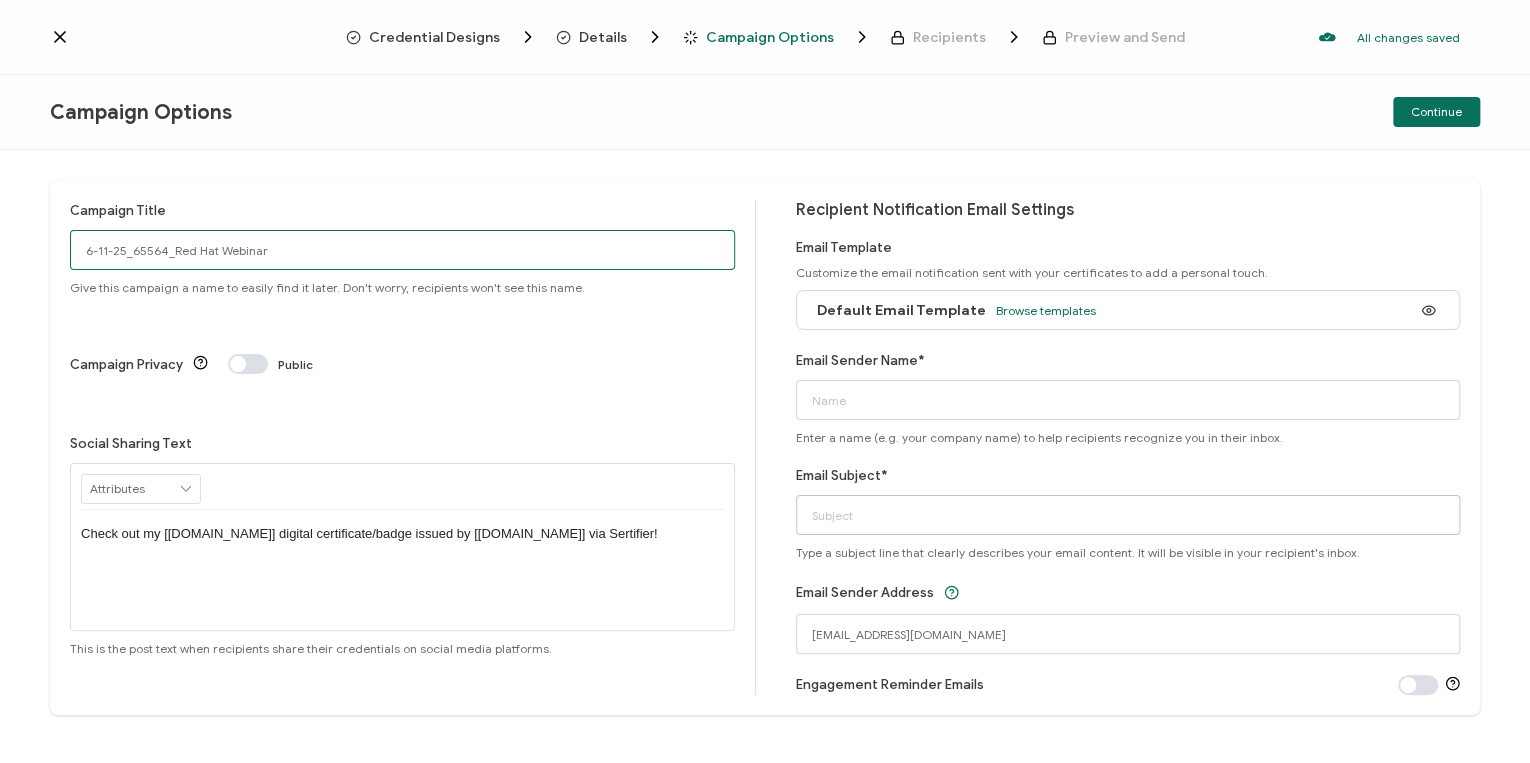type on "6-11-25_65564_Red Hat Webinar" 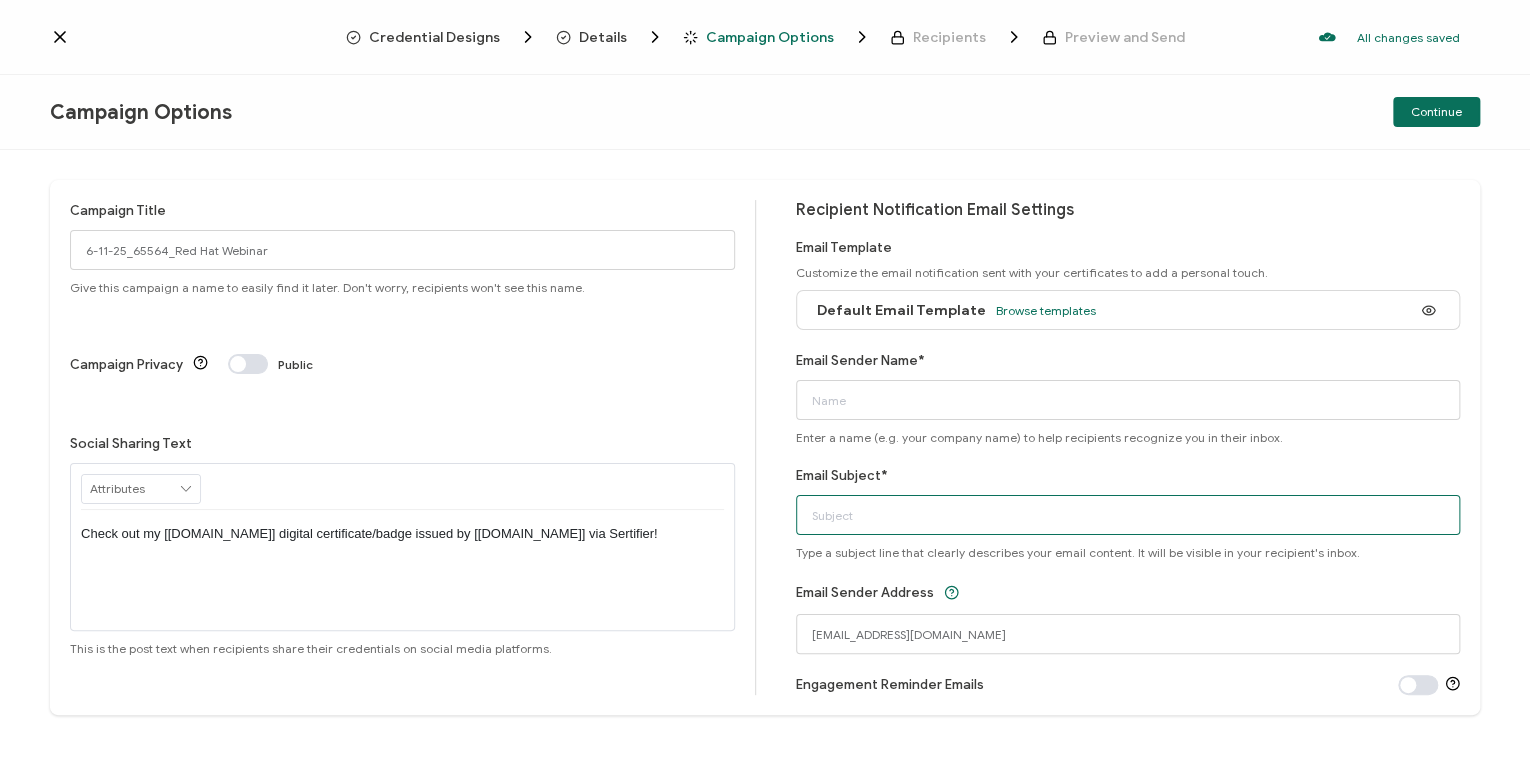 click on "Email Subject*" at bounding box center (1128, 515) 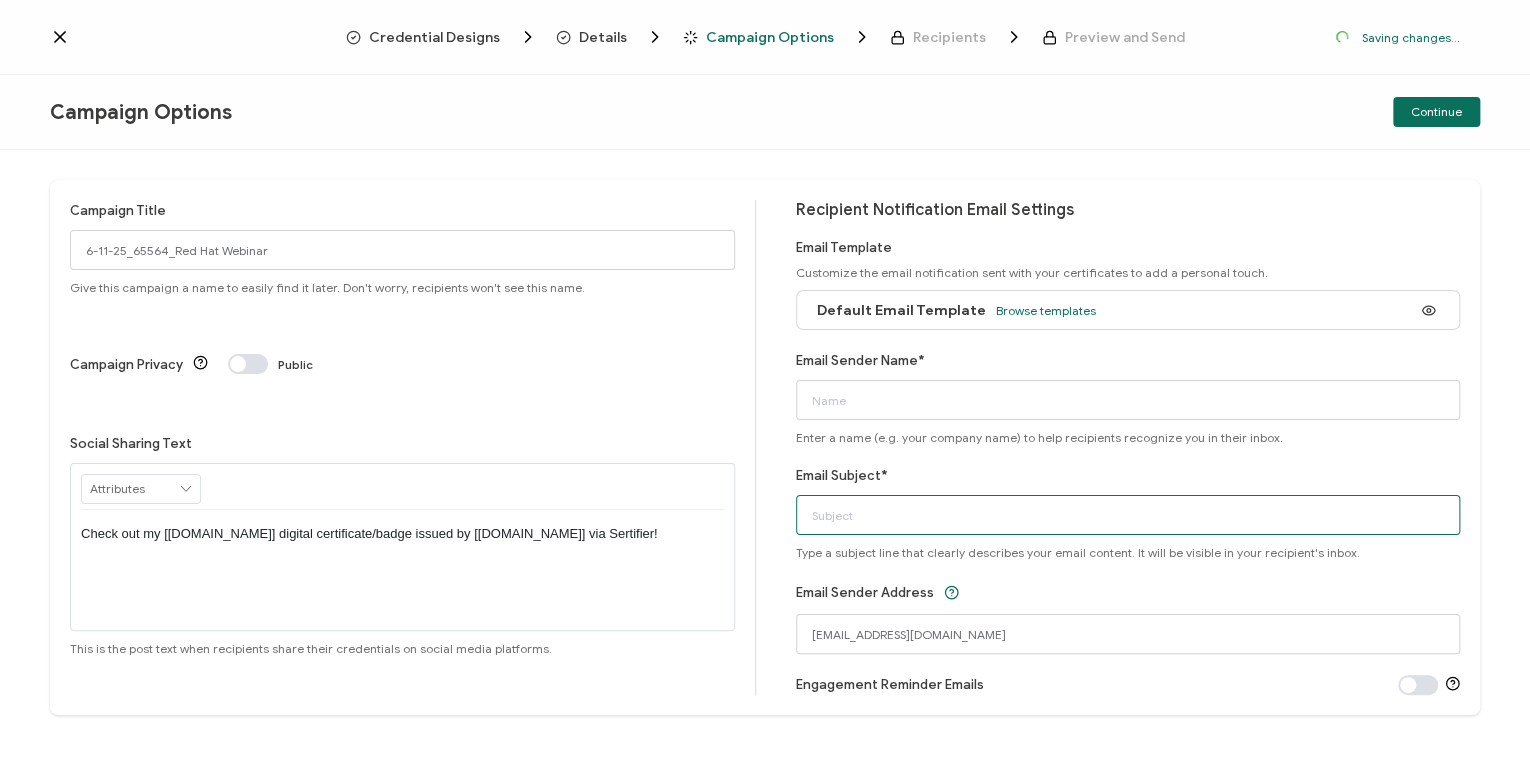 paste on "6-11-25_65564_Red Hat Webinar" 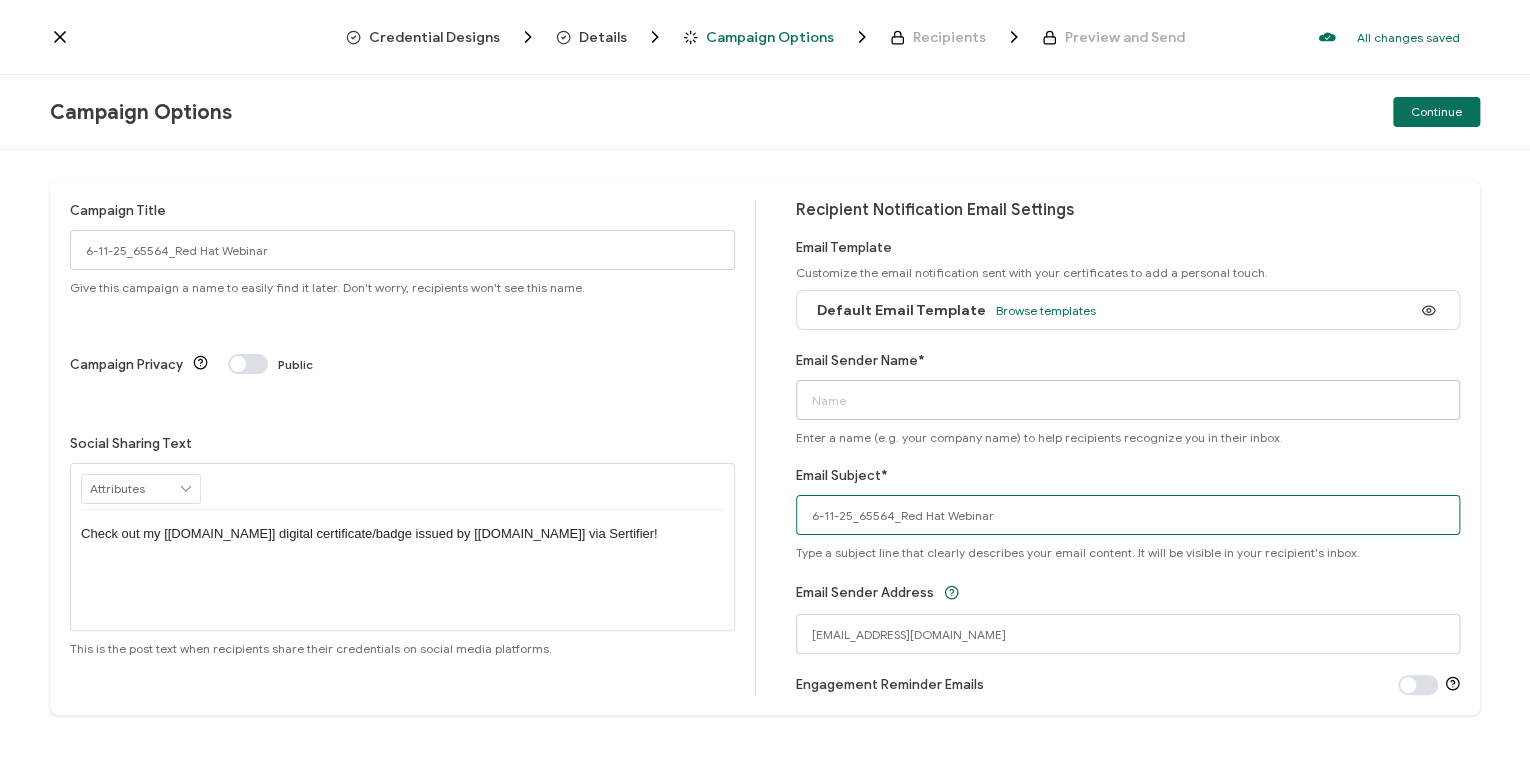 type on "6-11-25_65564_Red Hat Webinar" 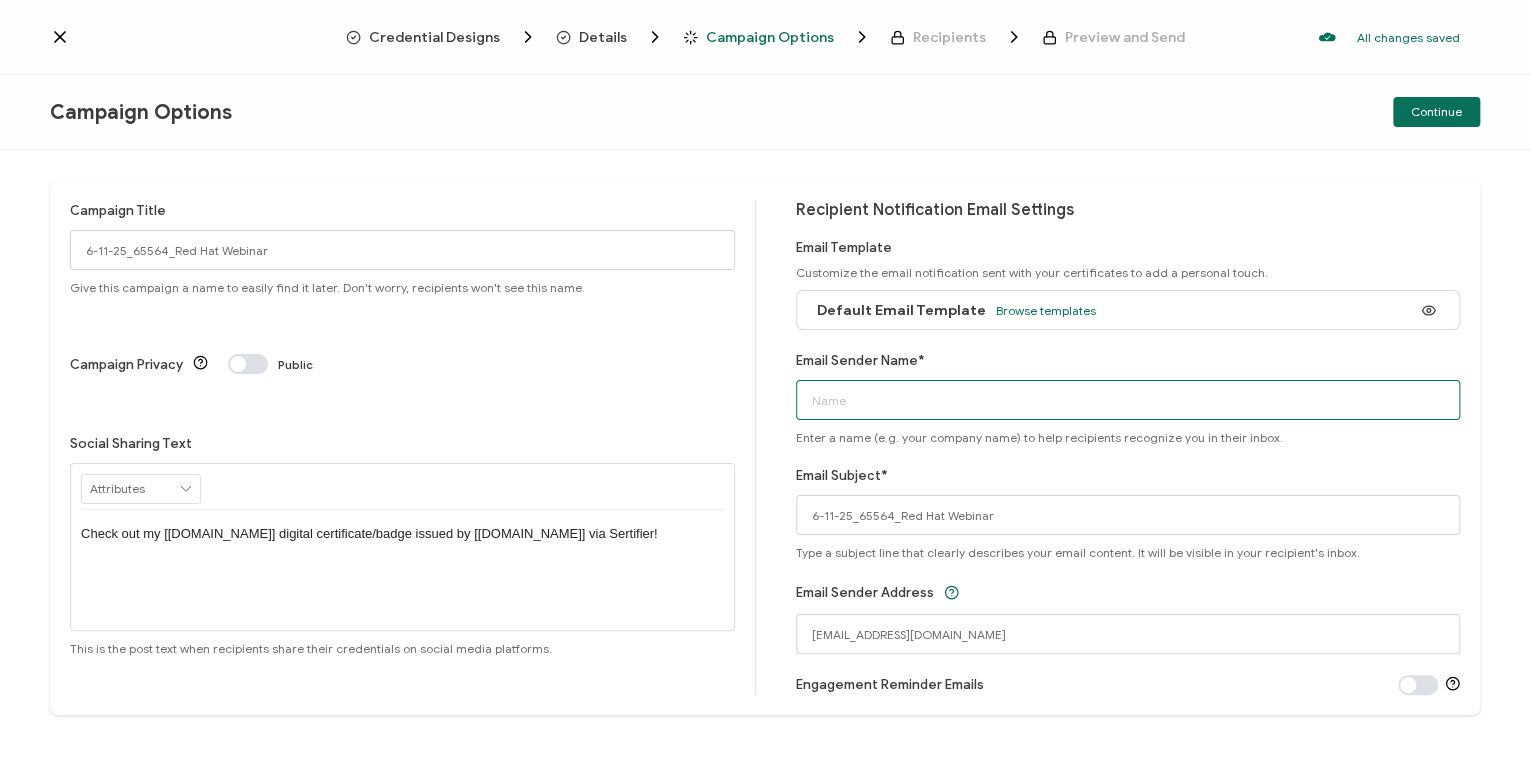 click on "Email Sender Name*" at bounding box center (1128, 400) 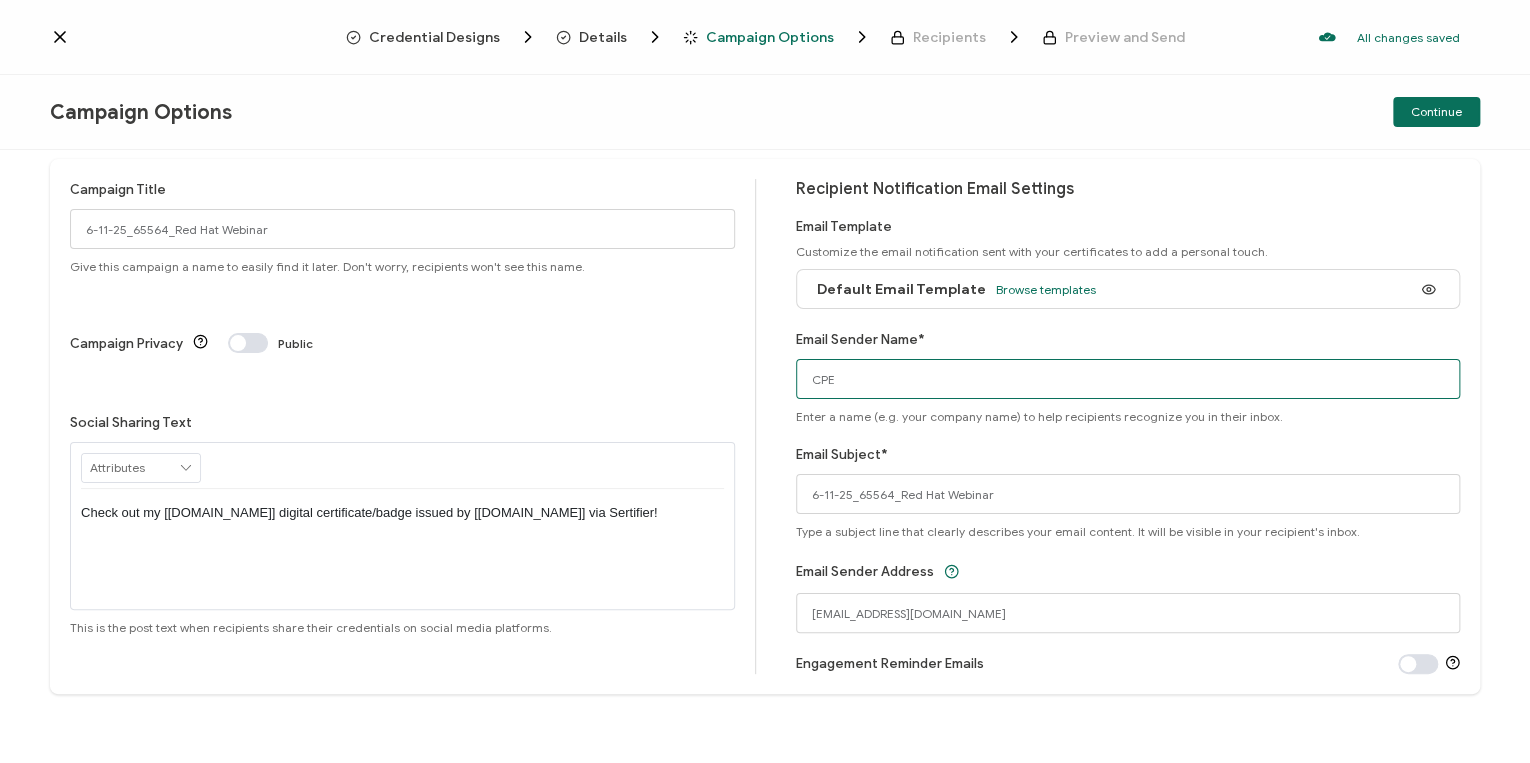 scroll, scrollTop: 0, scrollLeft: 0, axis: both 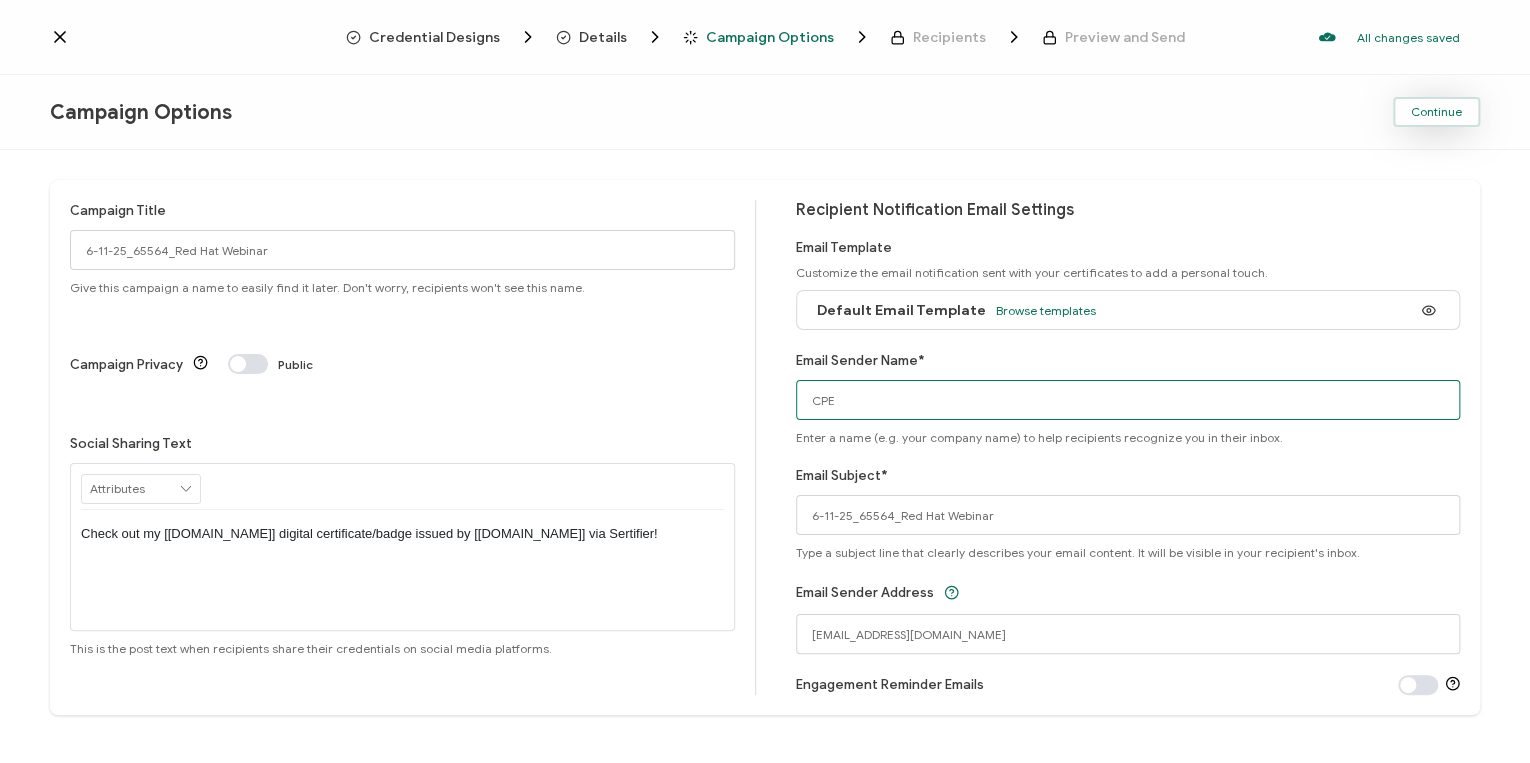 type on "CPE" 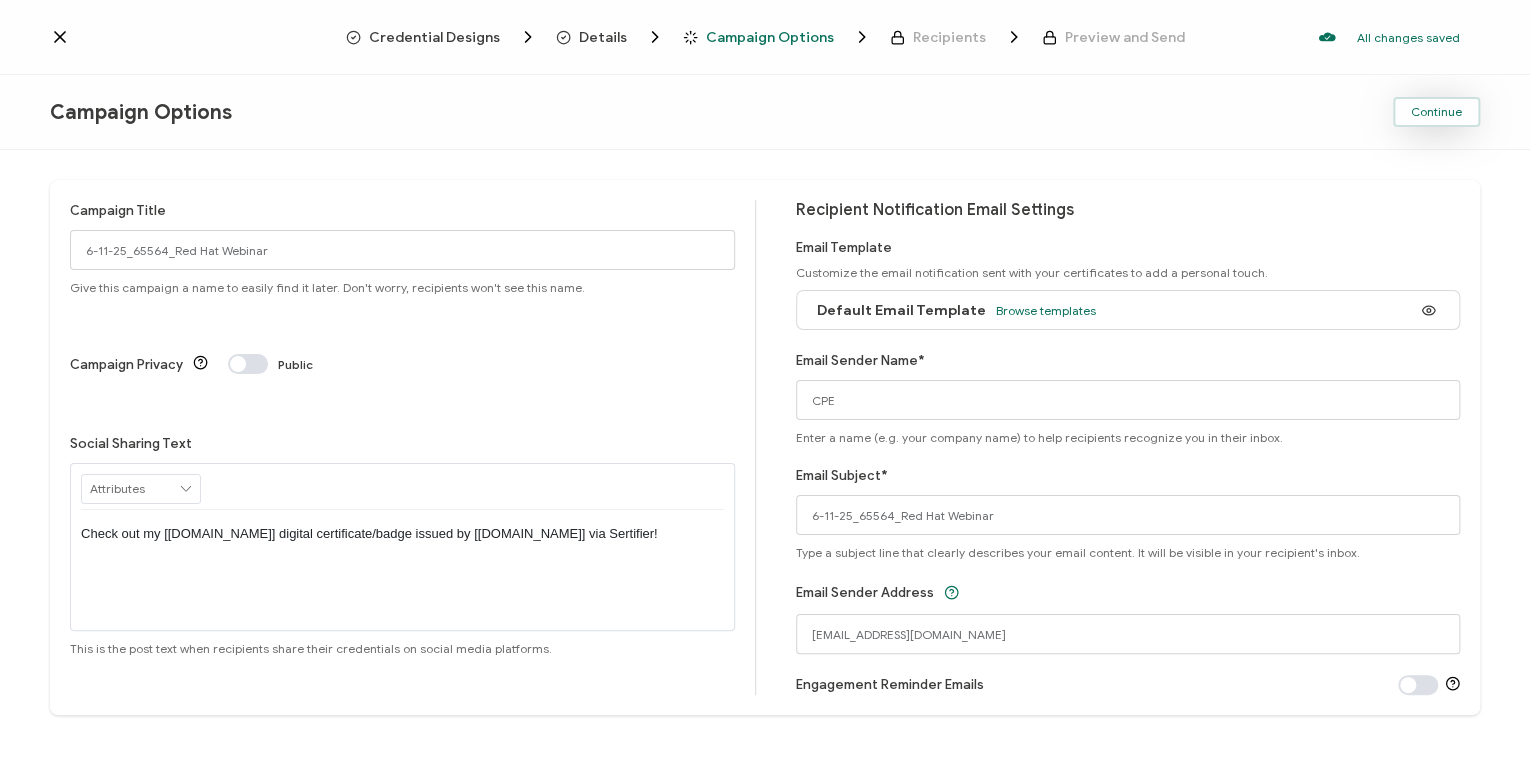 click on "Continue" at bounding box center (1436, 112) 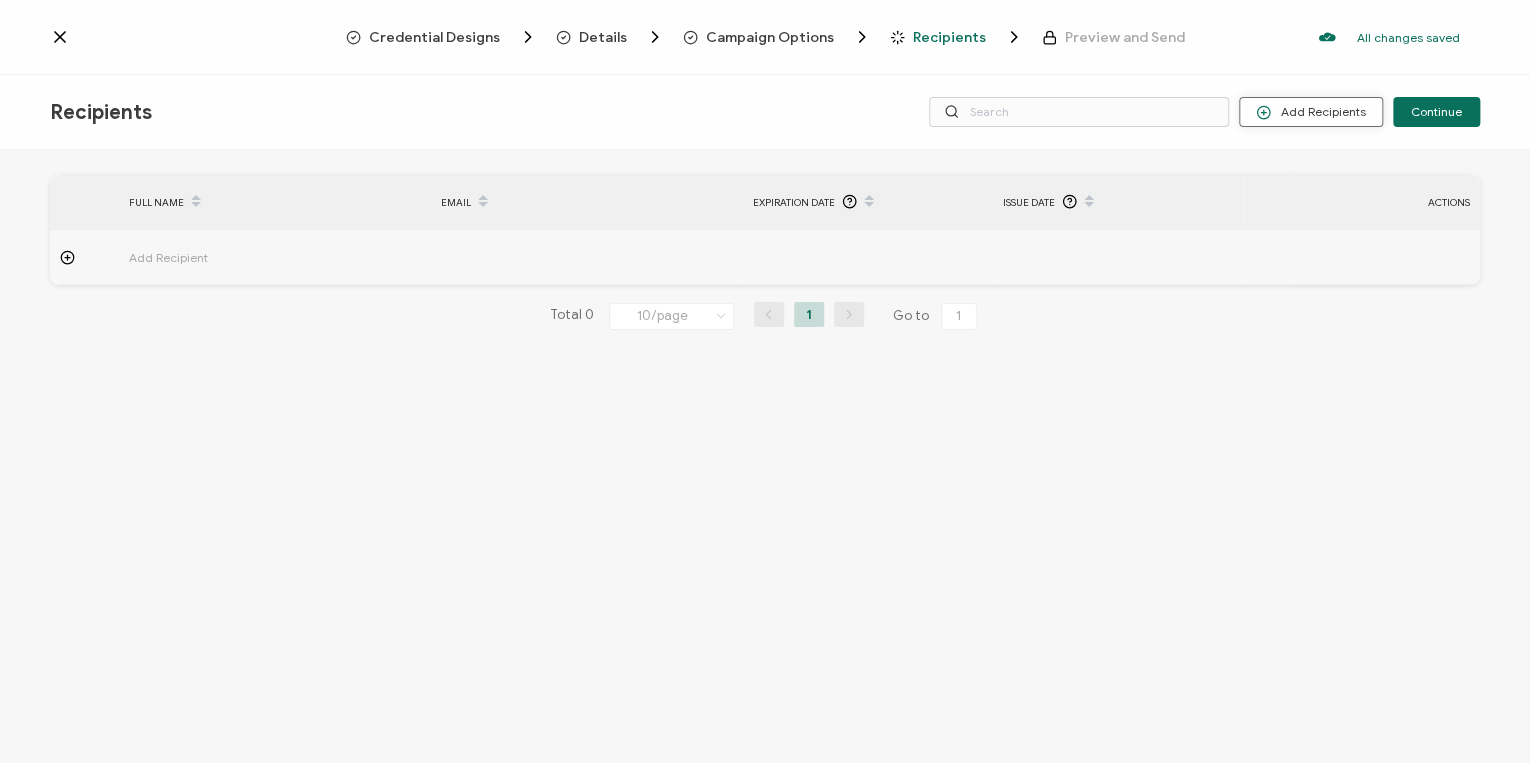 click on "Add Recipients" at bounding box center [1311, 112] 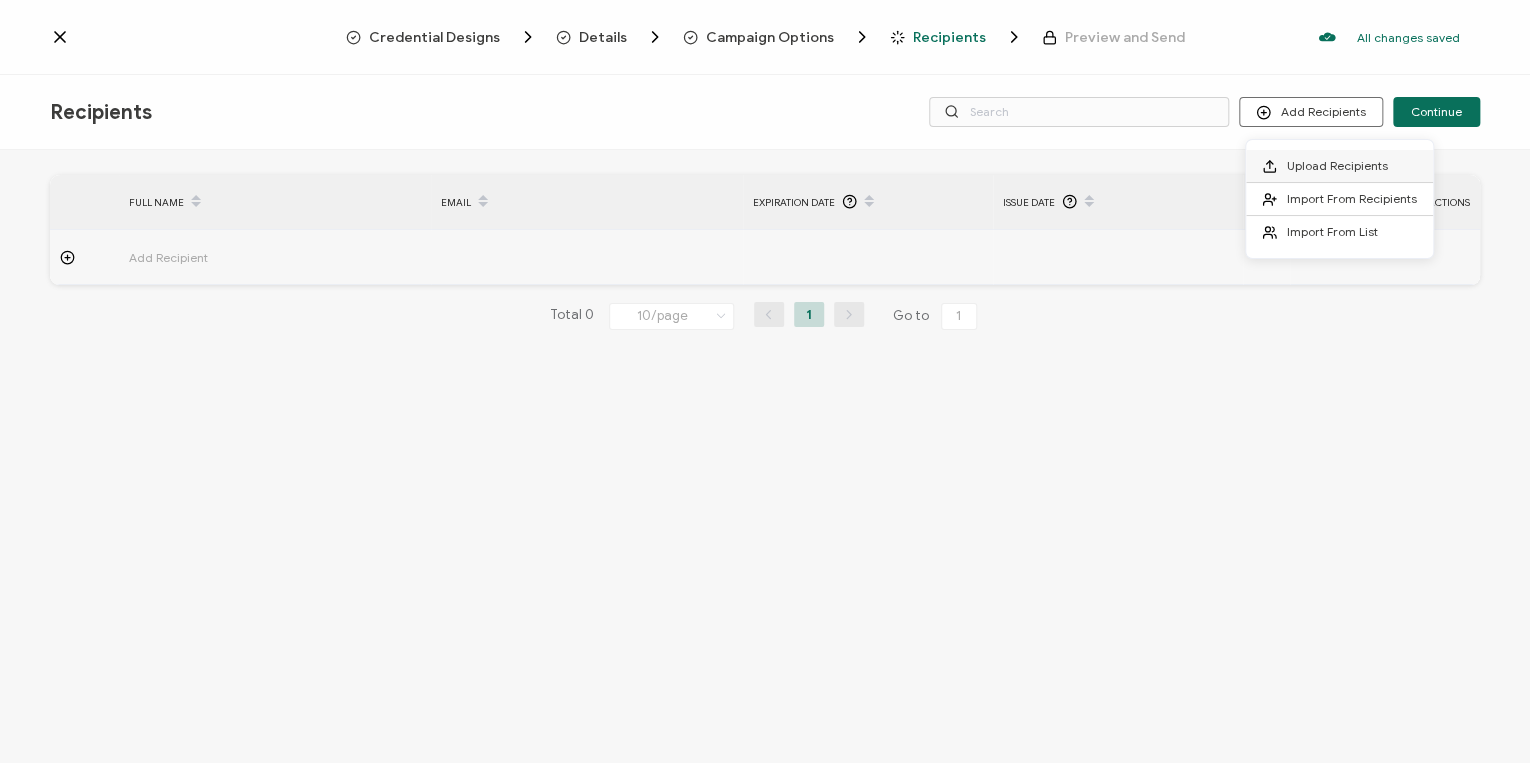 click on "Upload Recipients" at bounding box center [1337, 165] 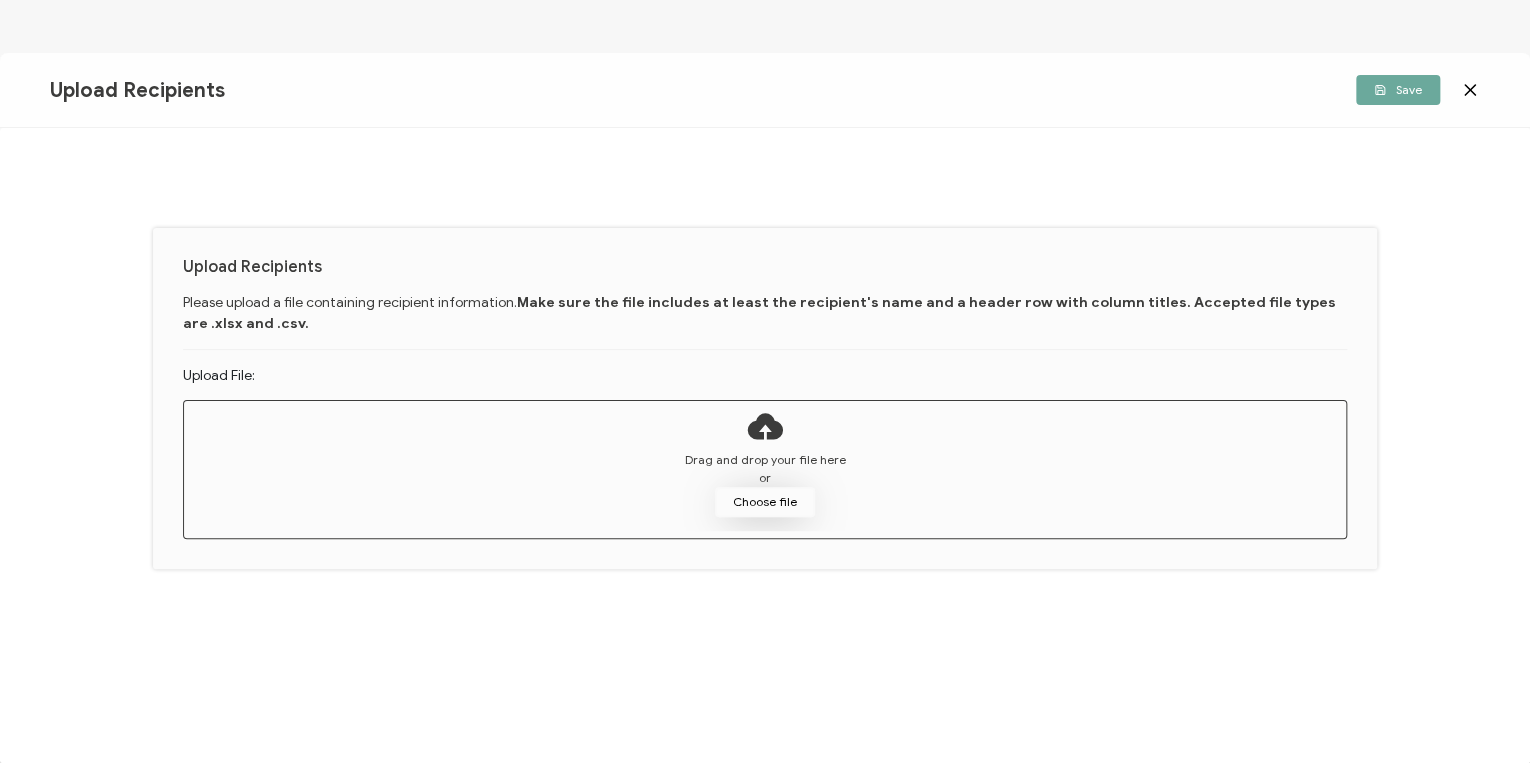click on "Choose file" at bounding box center [765, 502] 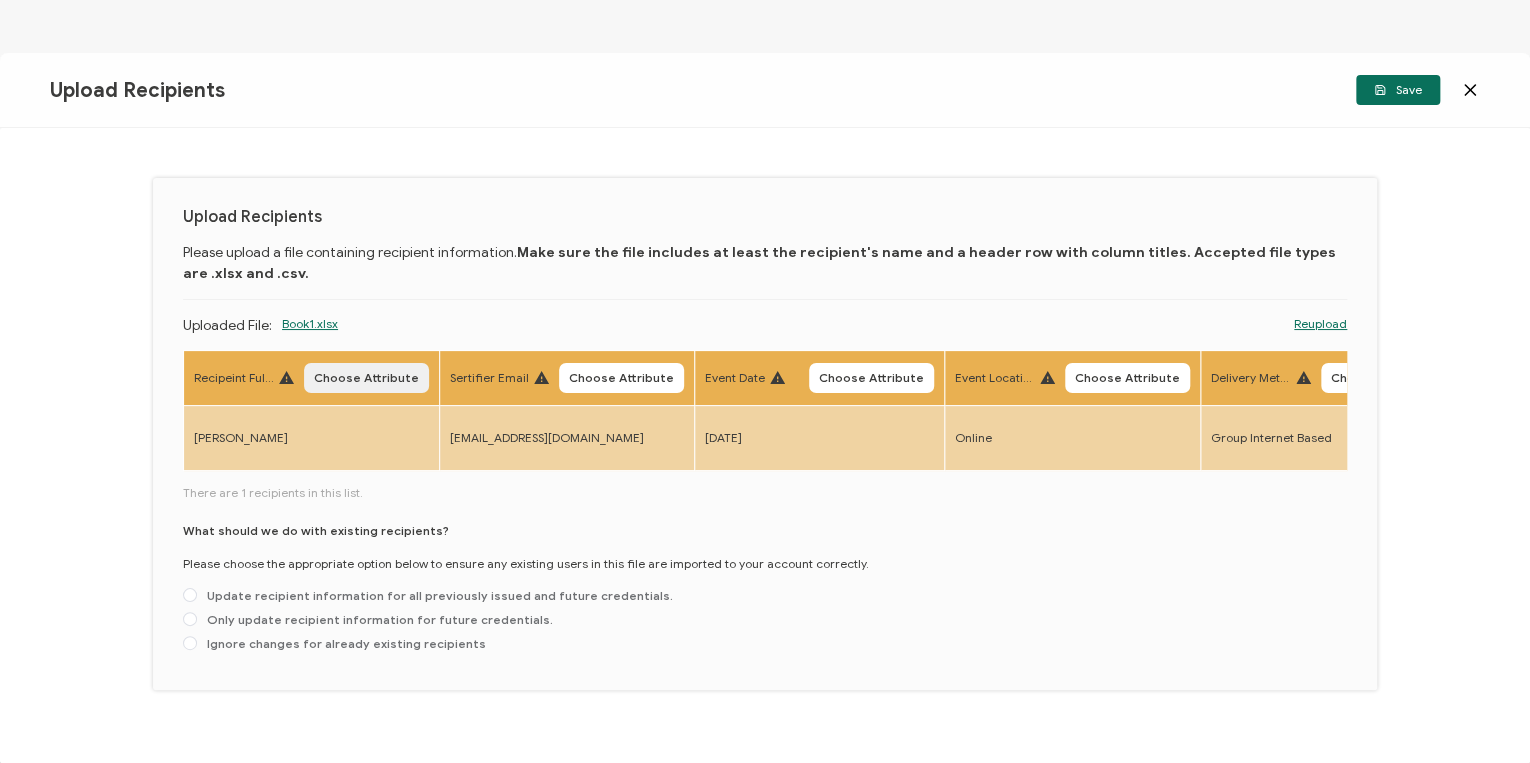 click on "Choose Attribute" at bounding box center (366, 378) 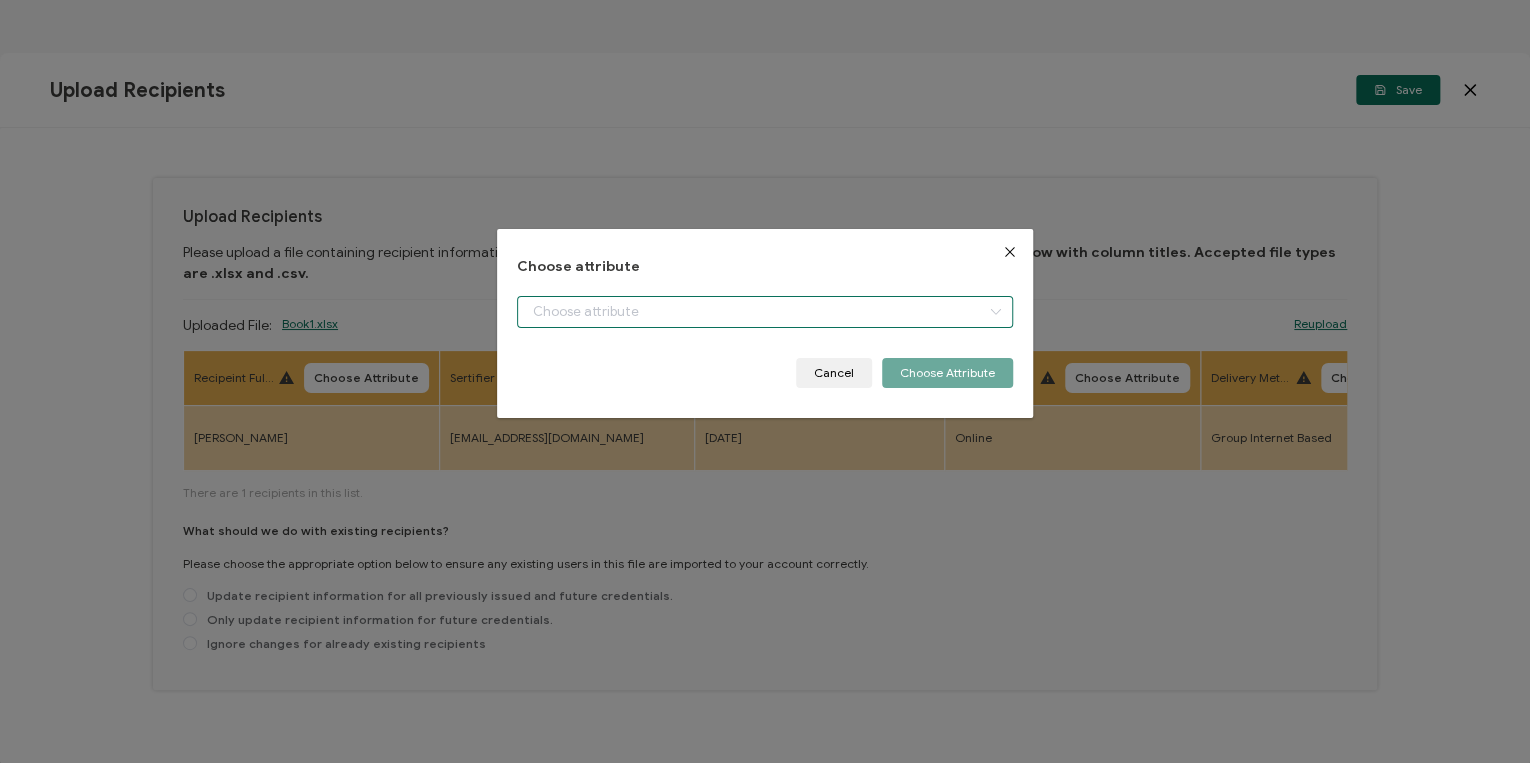 click at bounding box center [765, 312] 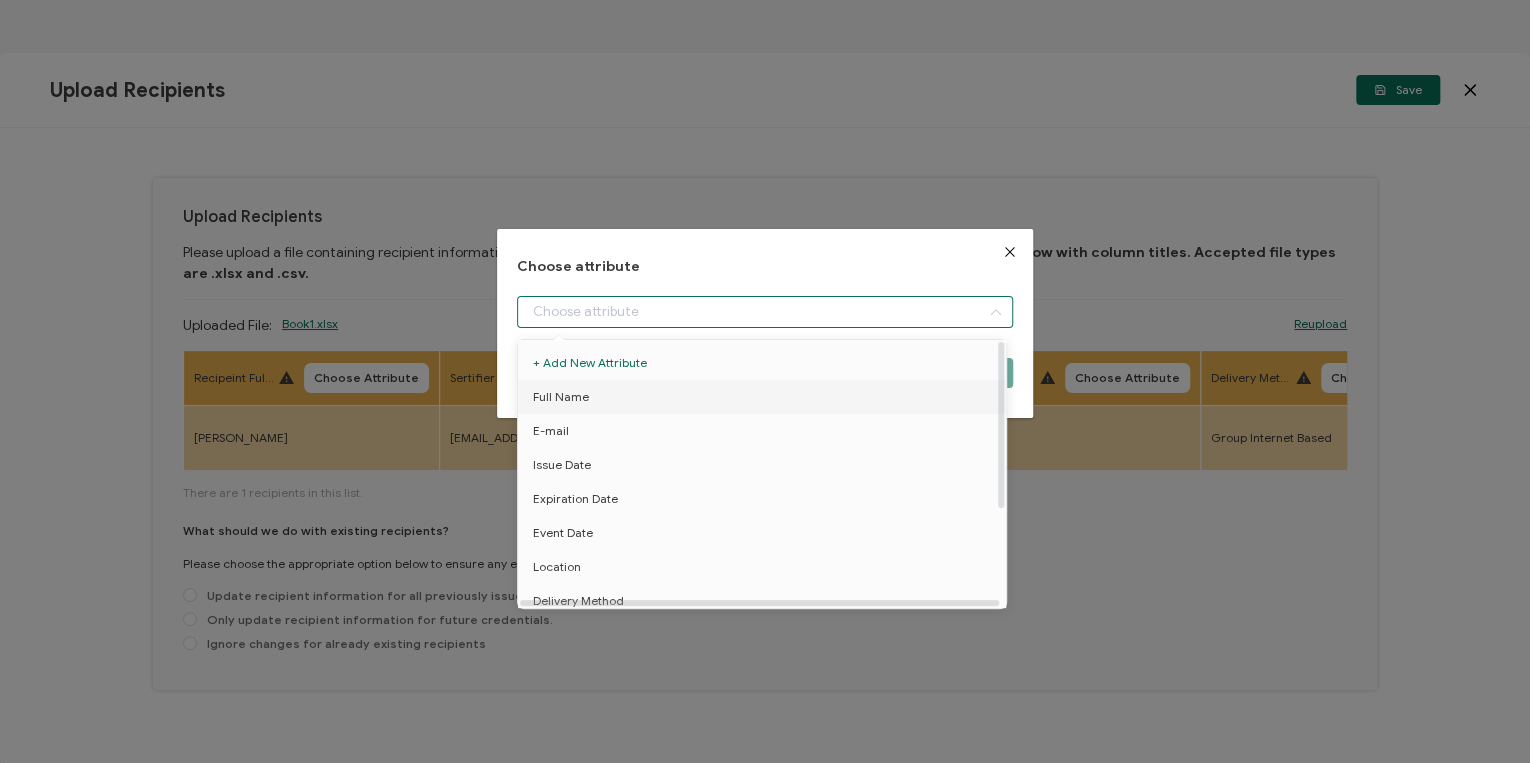 click on "Full Name" at bounding box center [765, 397] 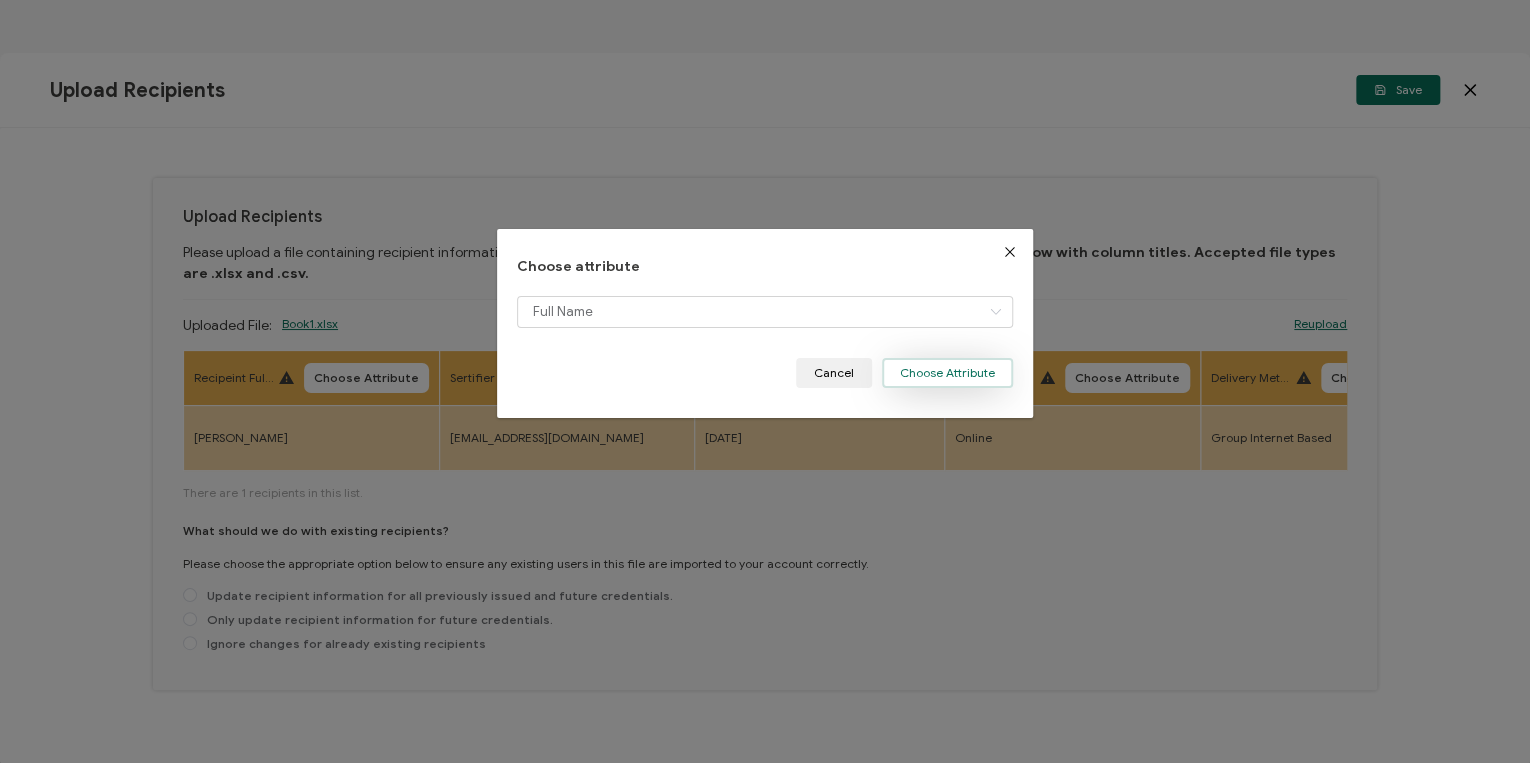click on "Choose Attribute" at bounding box center [947, 373] 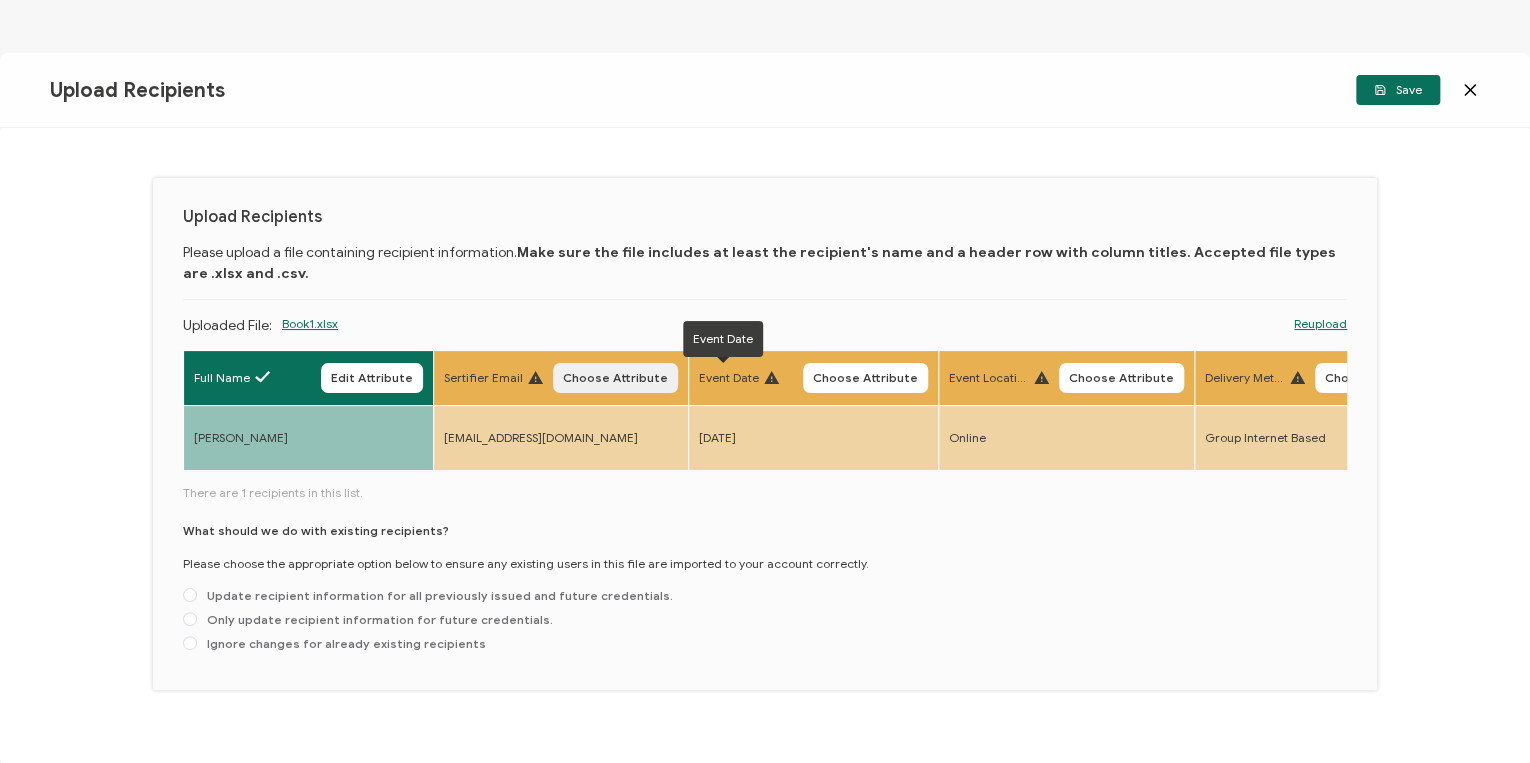 click on "Choose Attribute" at bounding box center (615, 378) 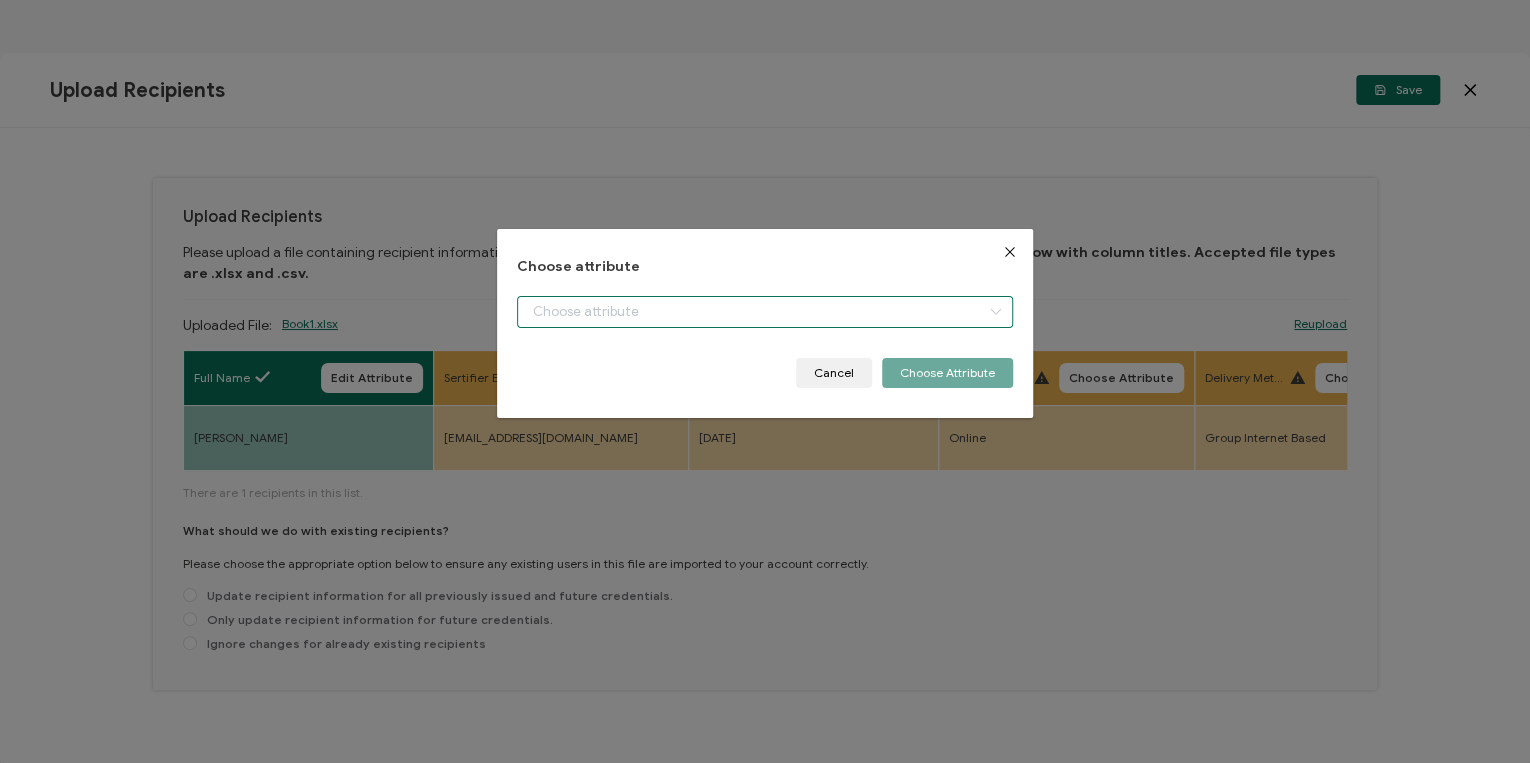 click at bounding box center [765, 312] 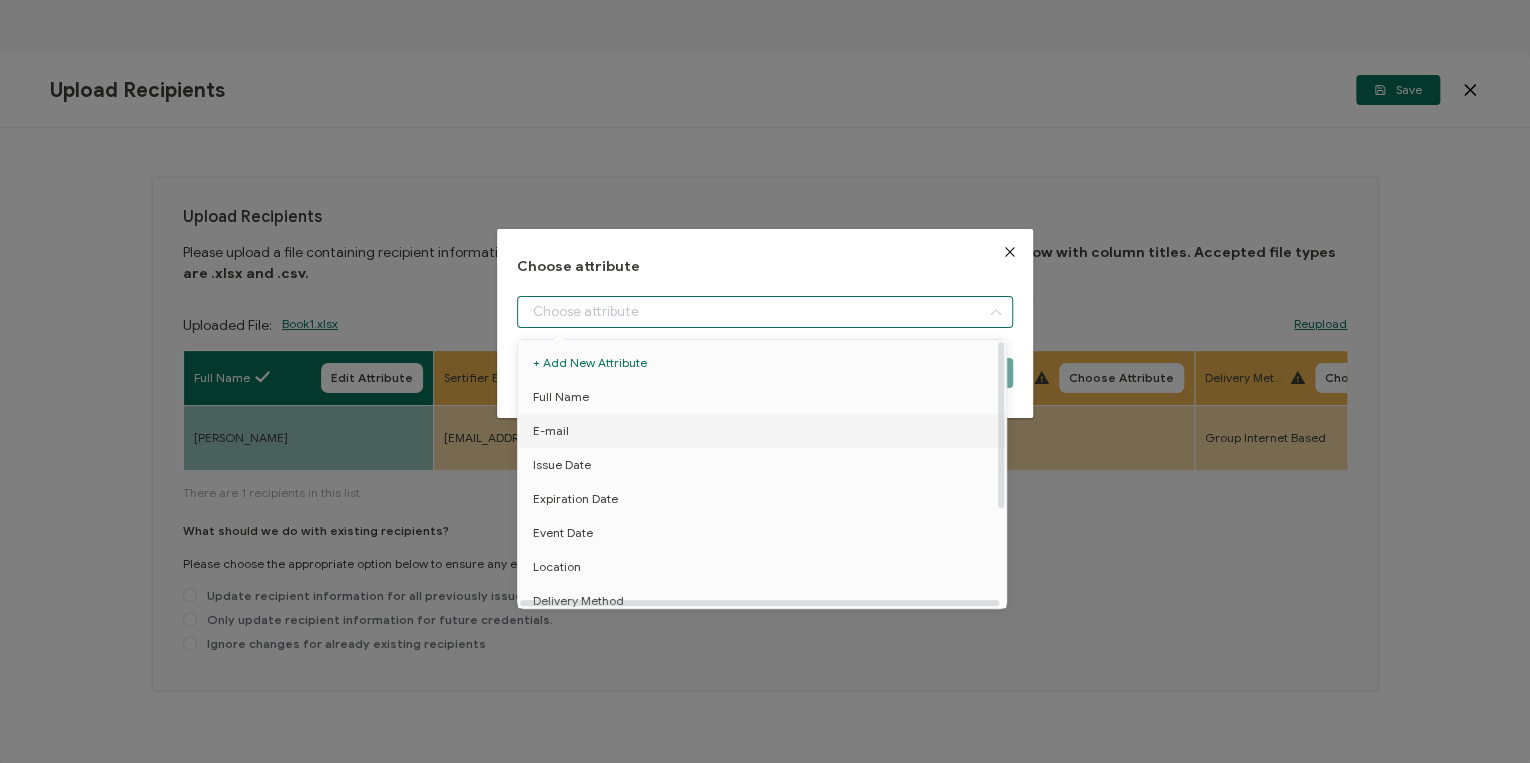 click on "E-mail" at bounding box center [765, 431] 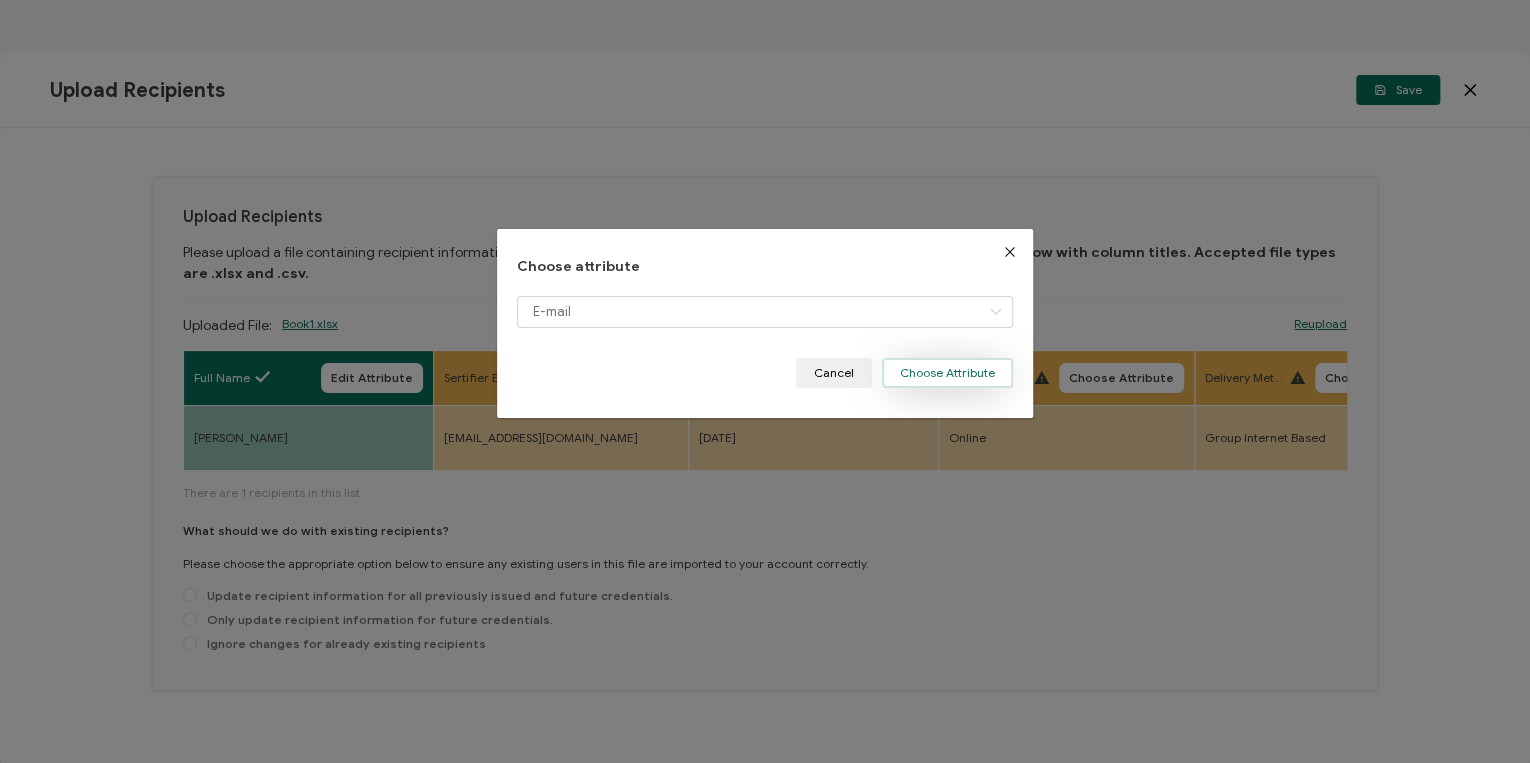click on "Choose Attribute" at bounding box center [947, 373] 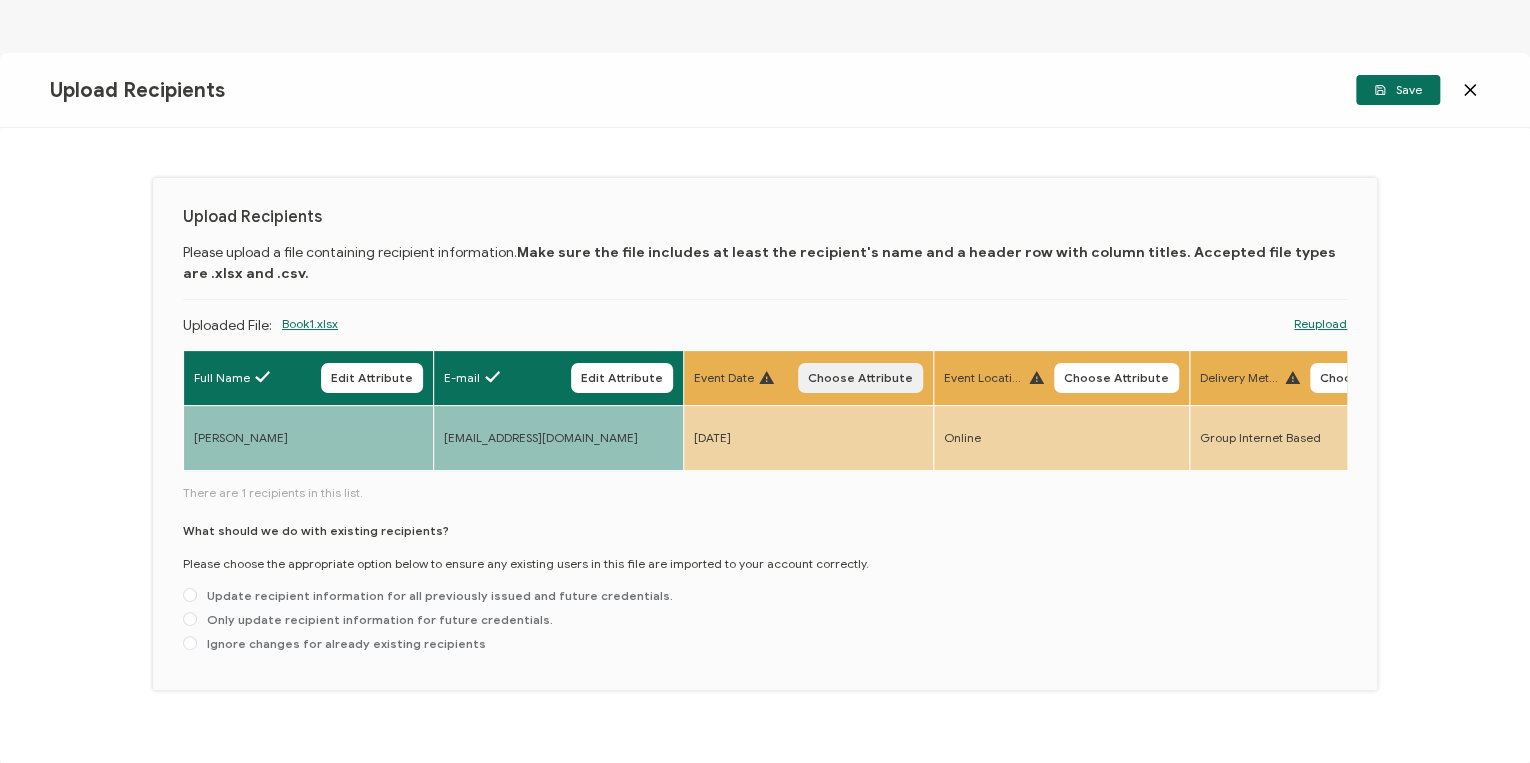 click on "Choose Attribute" at bounding box center [860, 378] 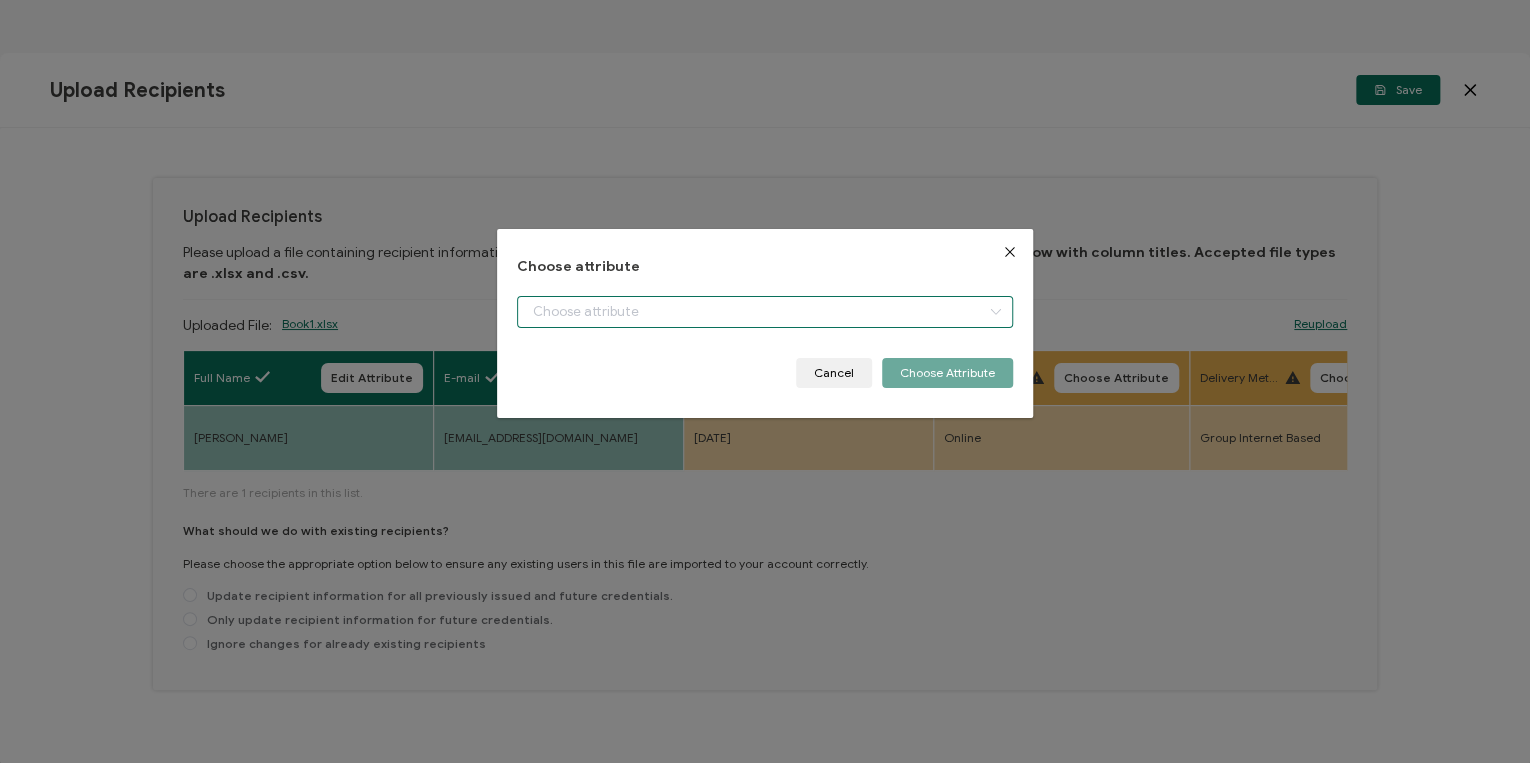 click at bounding box center [765, 312] 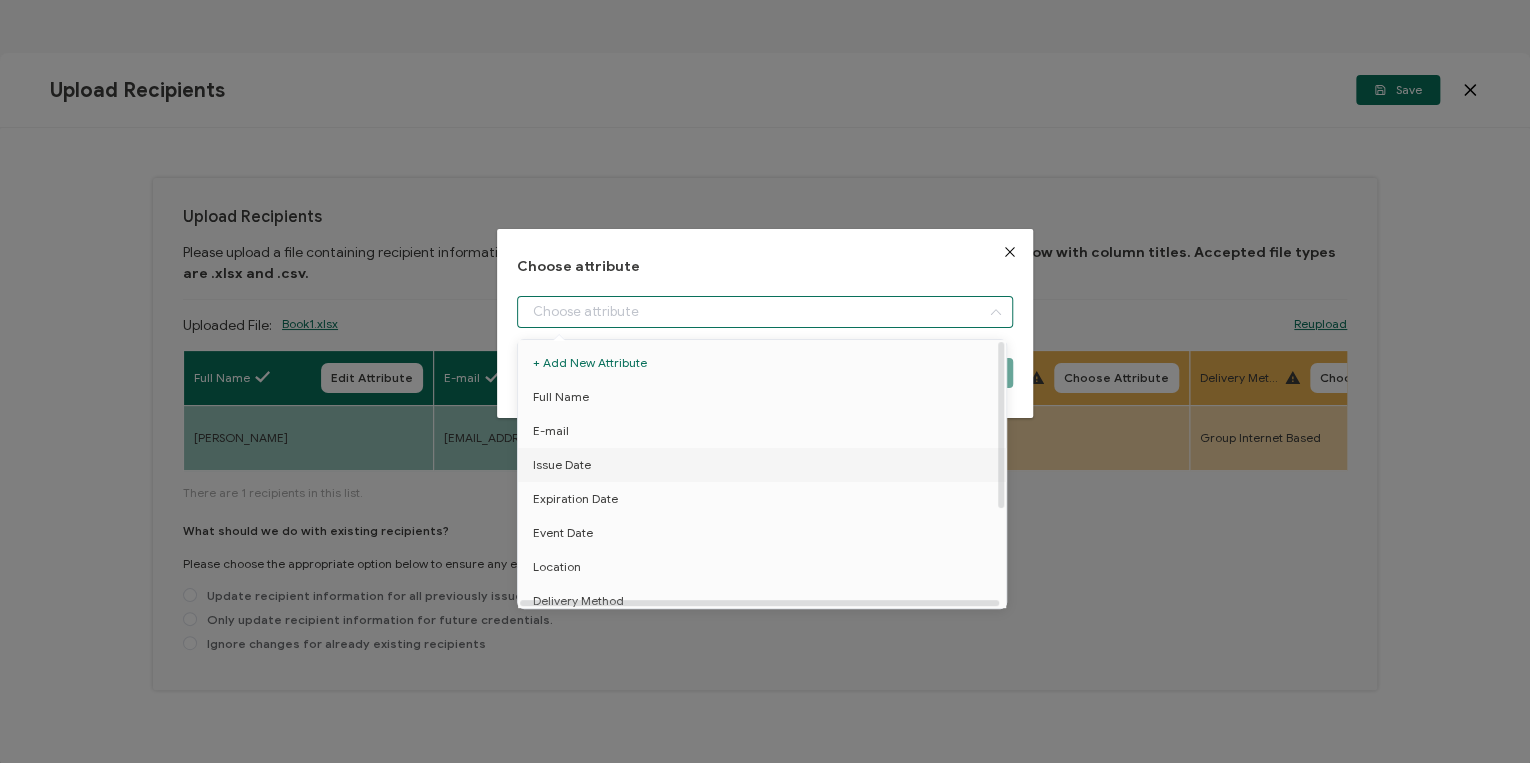click on "Issue Date" at bounding box center (562, 465) 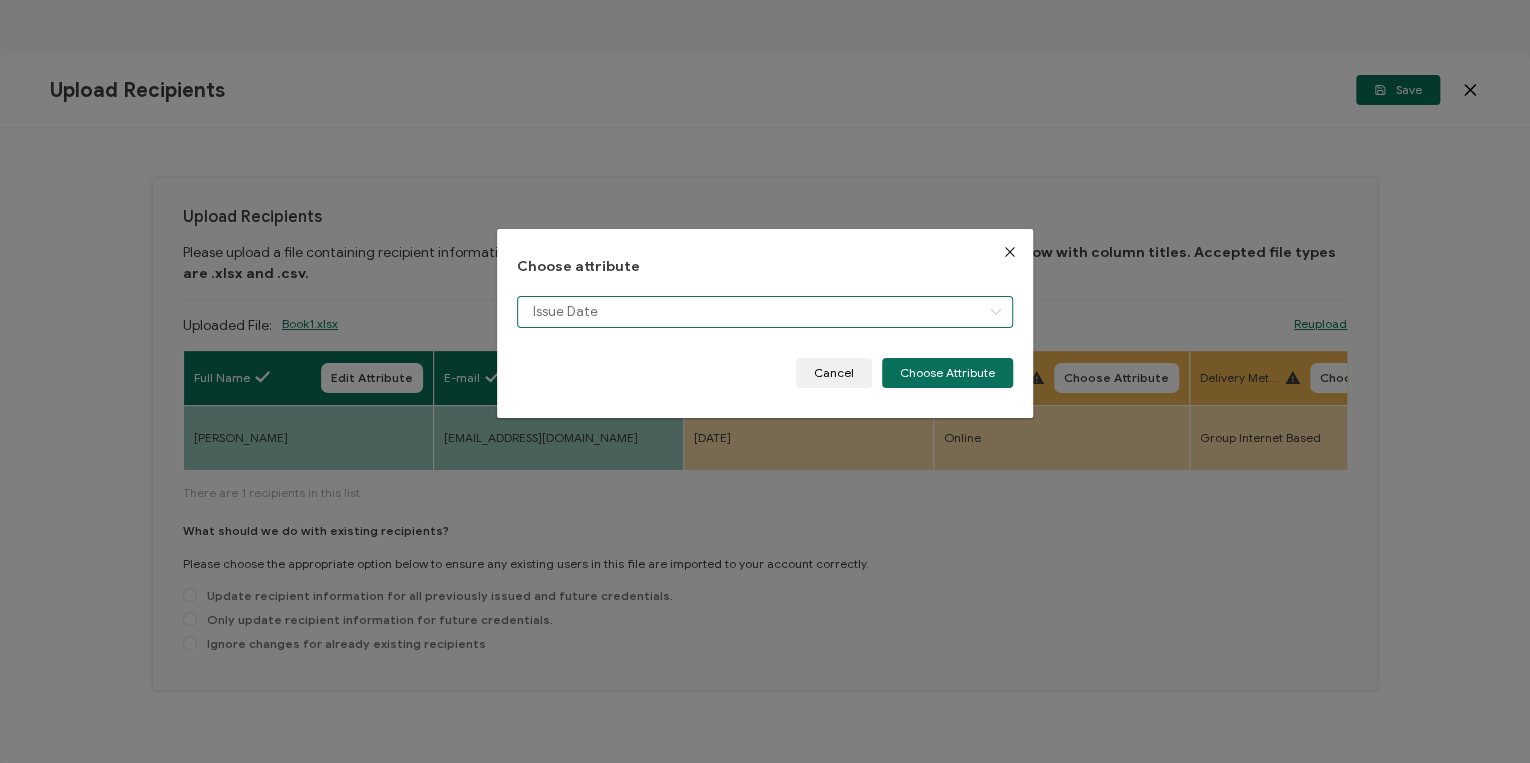 click on "Issue Date" at bounding box center [765, 312] 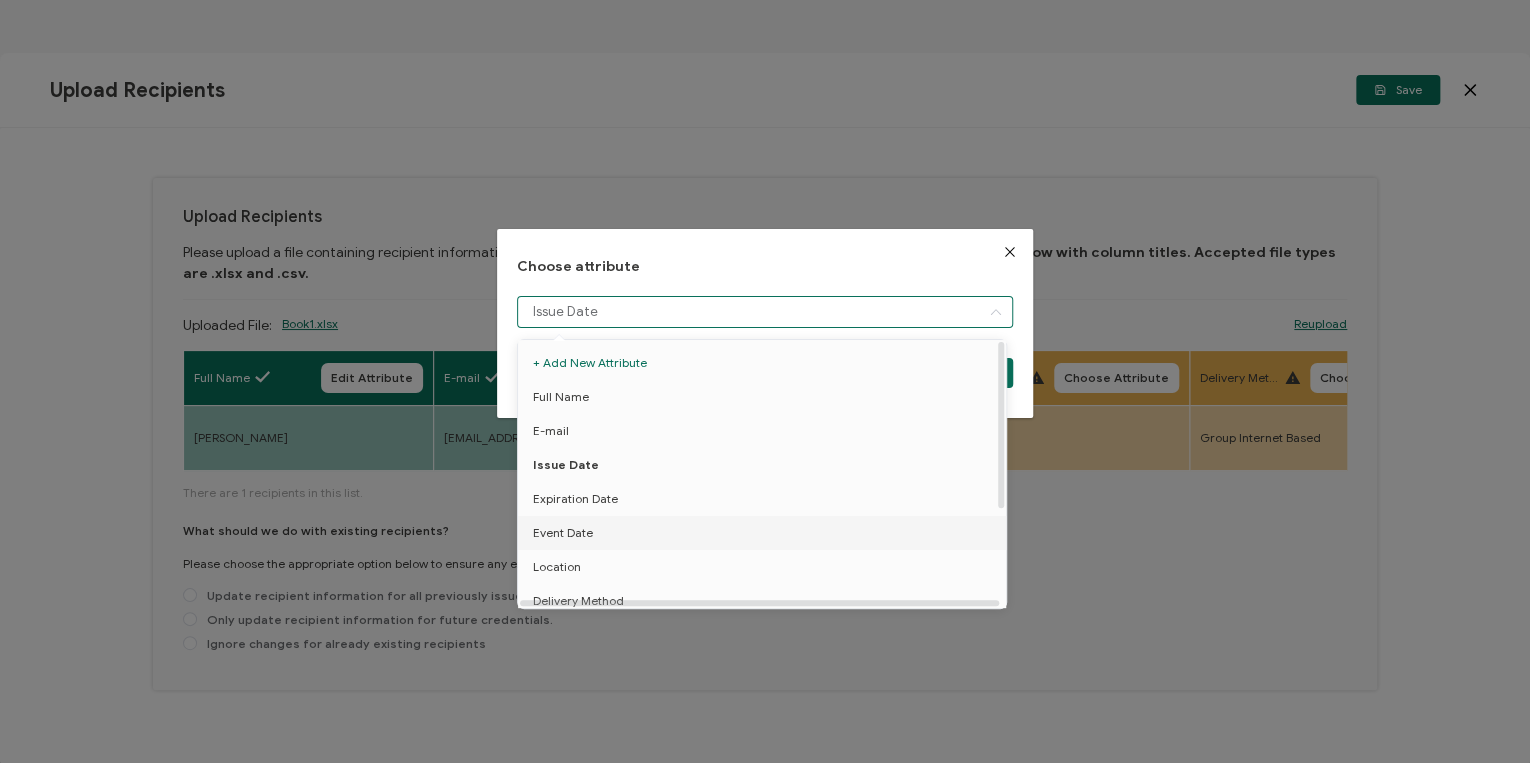 click on "Event Date" at bounding box center [765, 533] 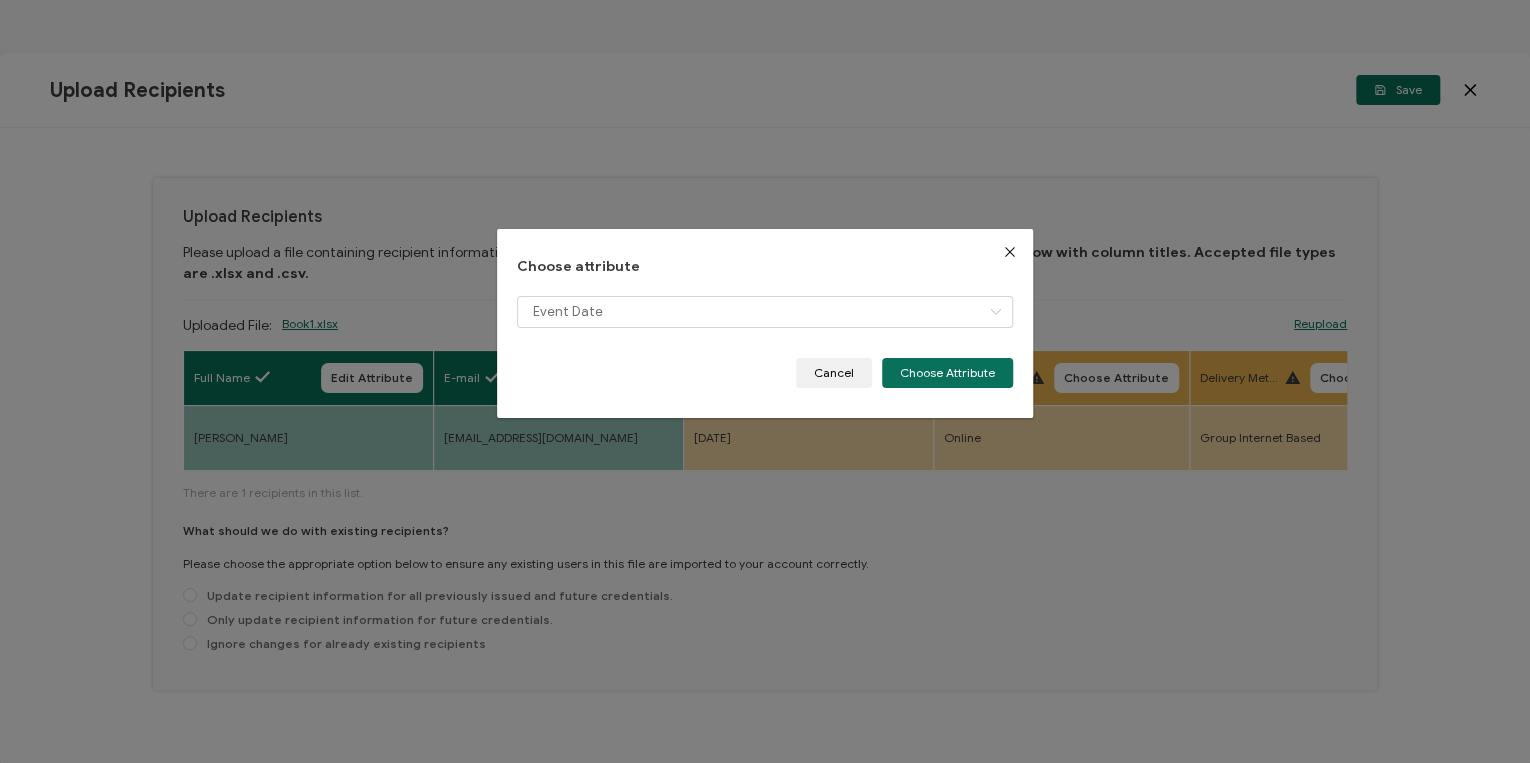 click on "Choose attribute   Event Date
Cancel
Choose Attribute" at bounding box center [765, 323] 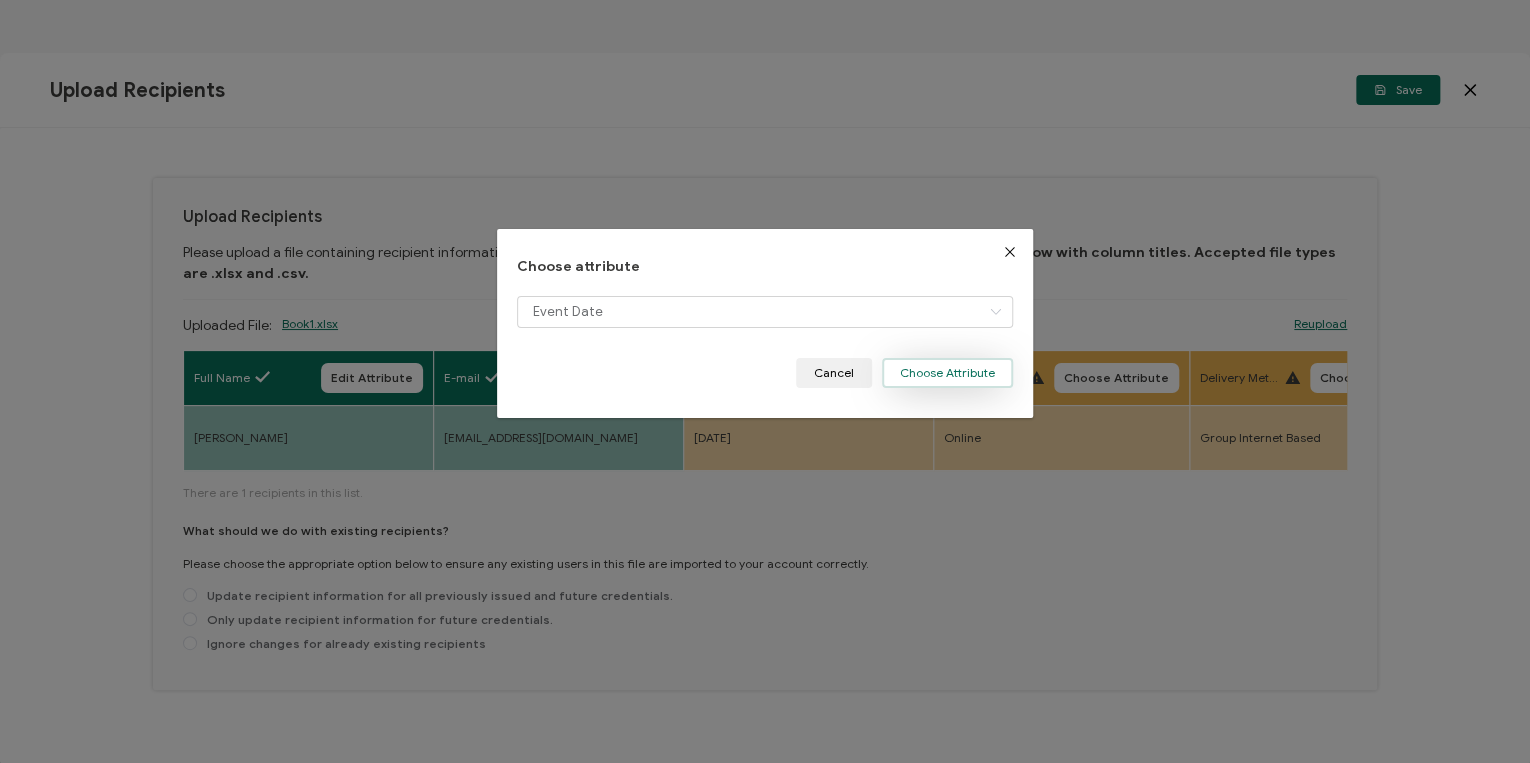 click on "Choose Attribute" at bounding box center [947, 373] 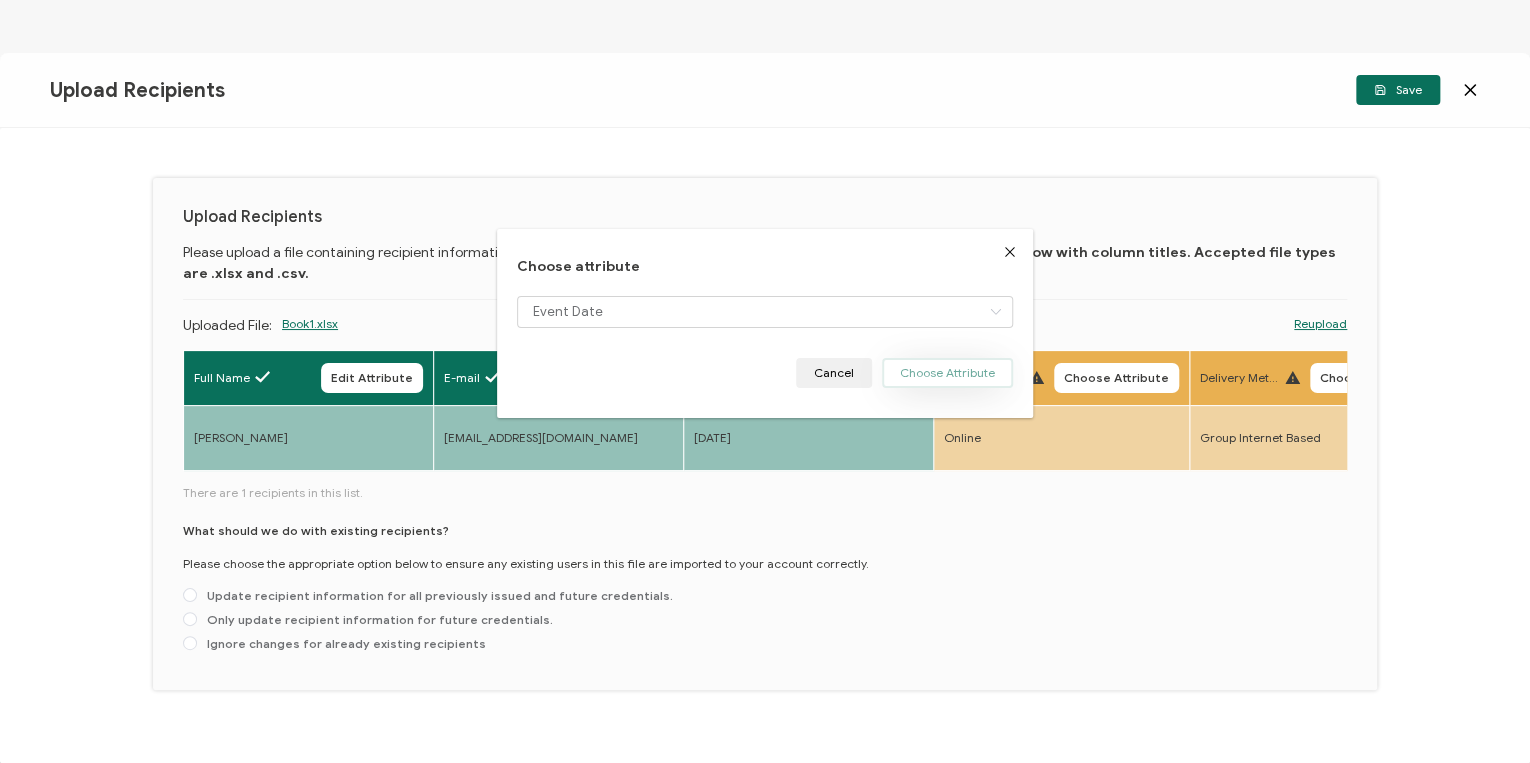 type 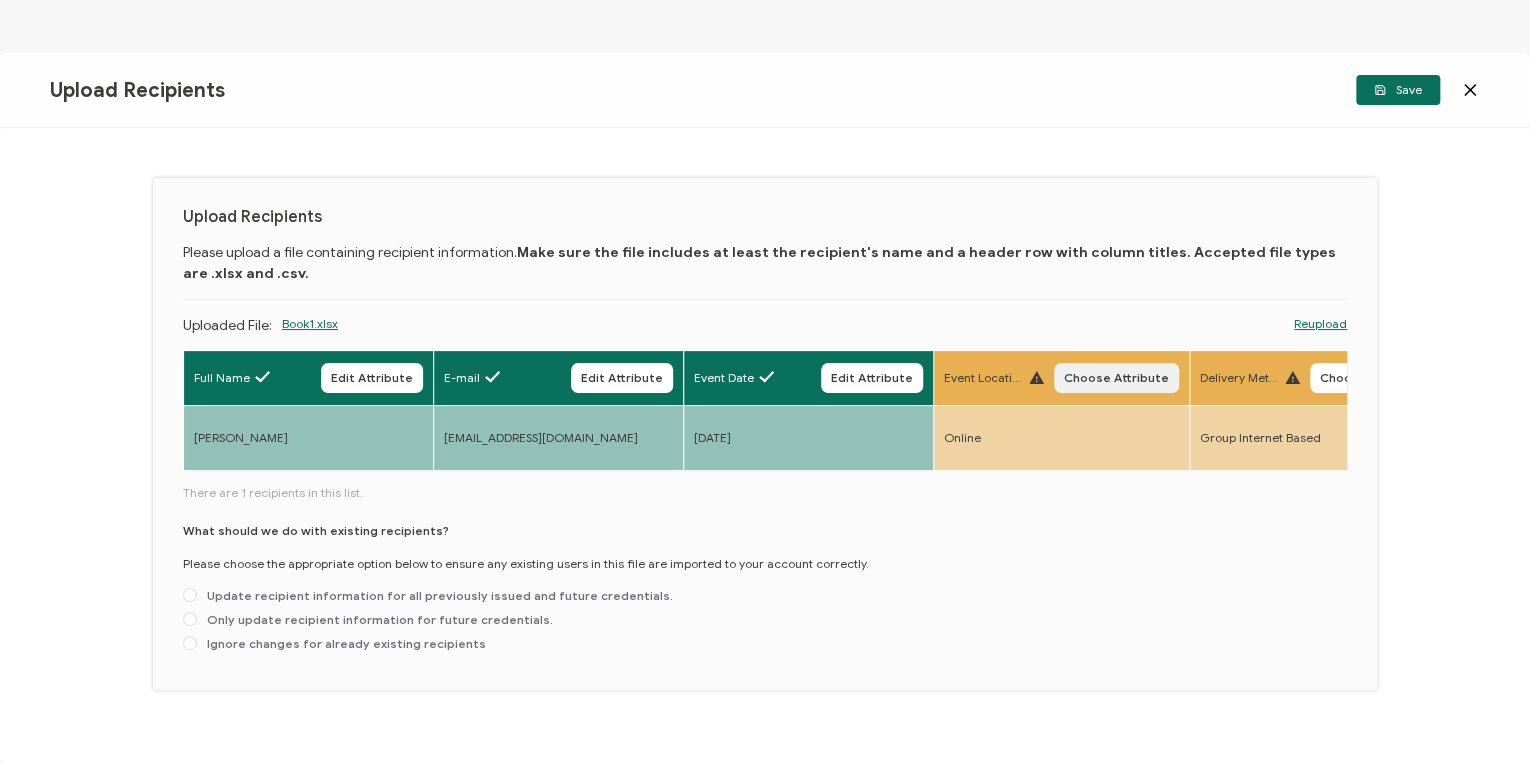 click on "Choose Attribute" at bounding box center [1116, 378] 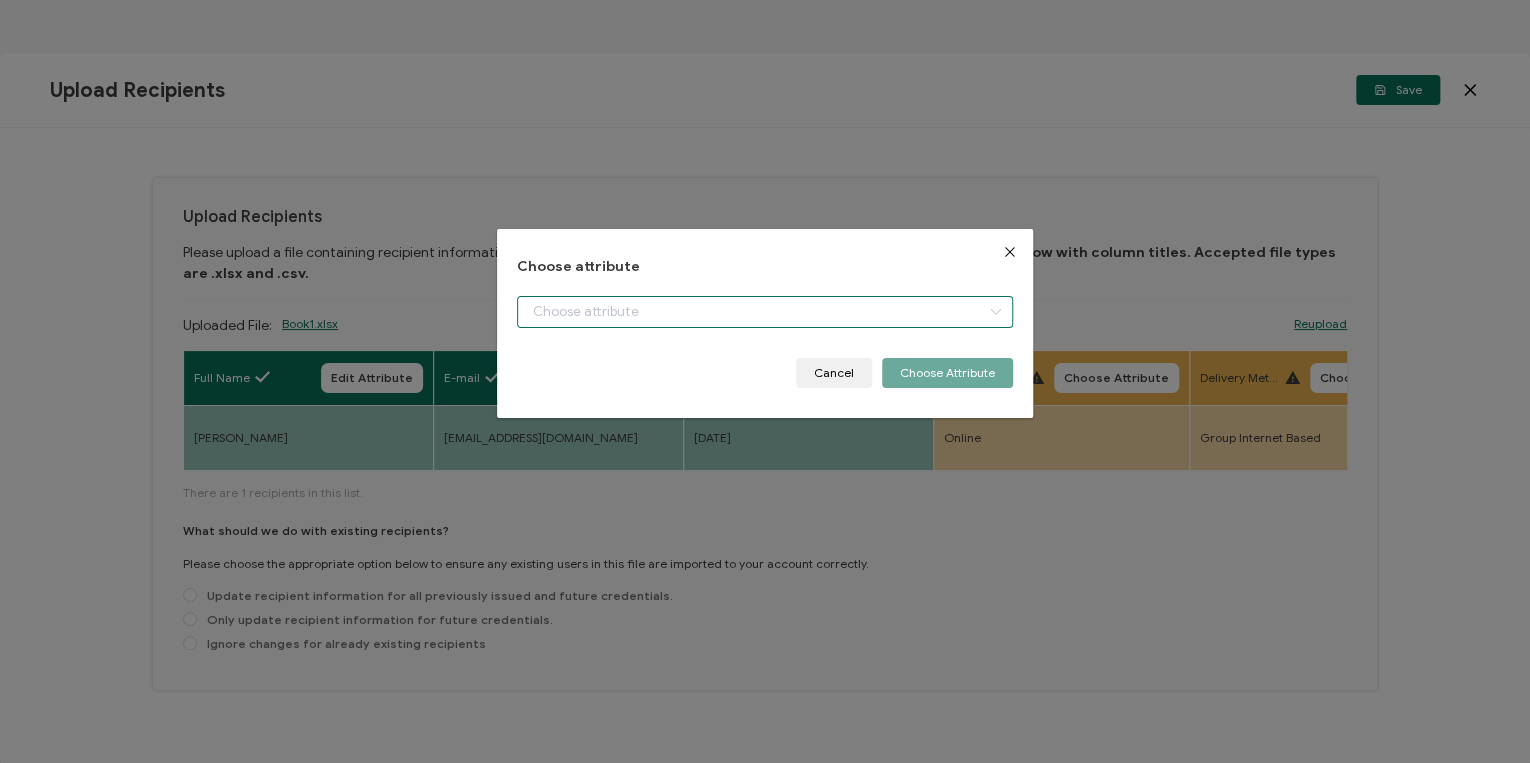 click at bounding box center [765, 312] 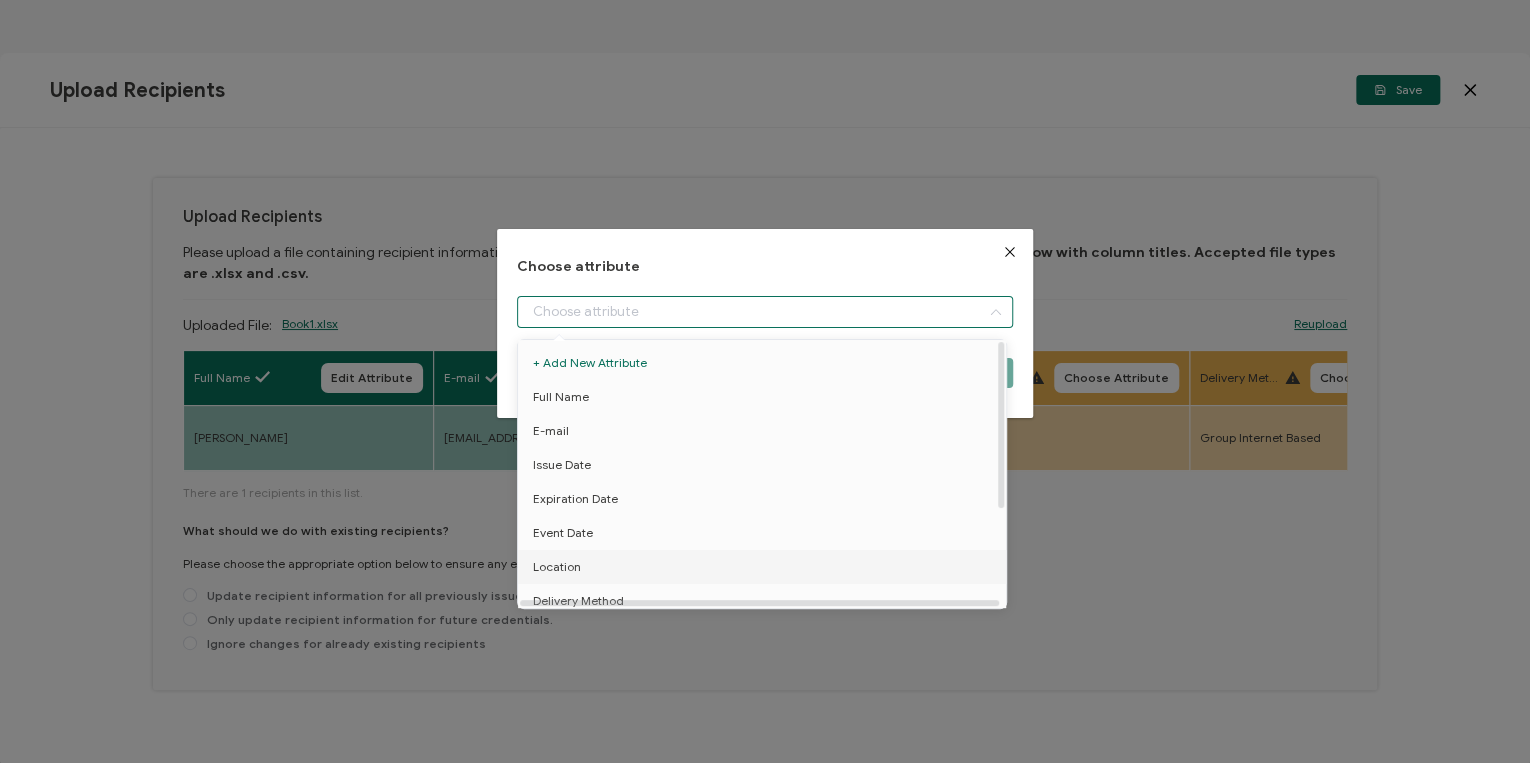 click on "Location" at bounding box center [557, 567] 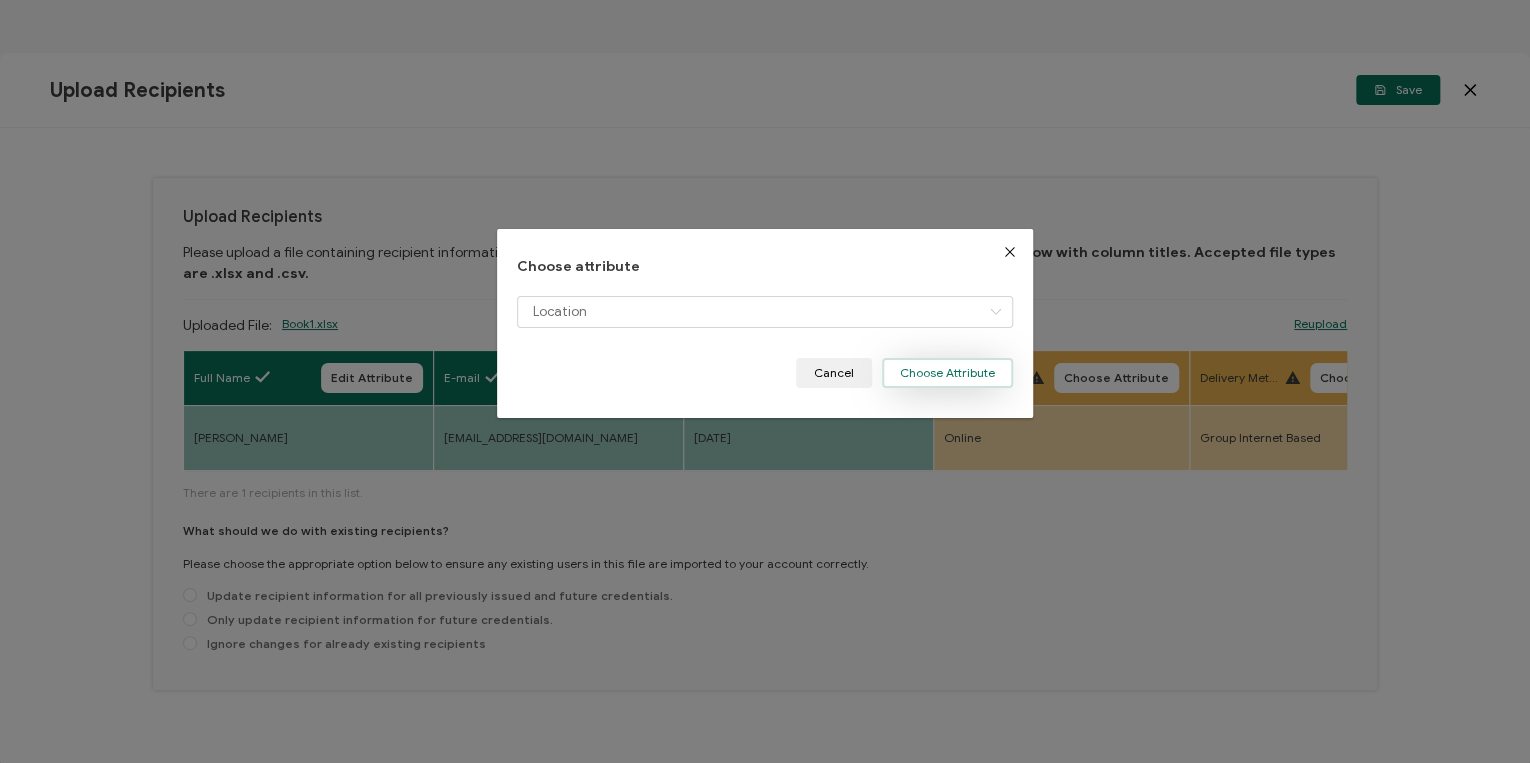 click on "Choose Attribute" at bounding box center [947, 373] 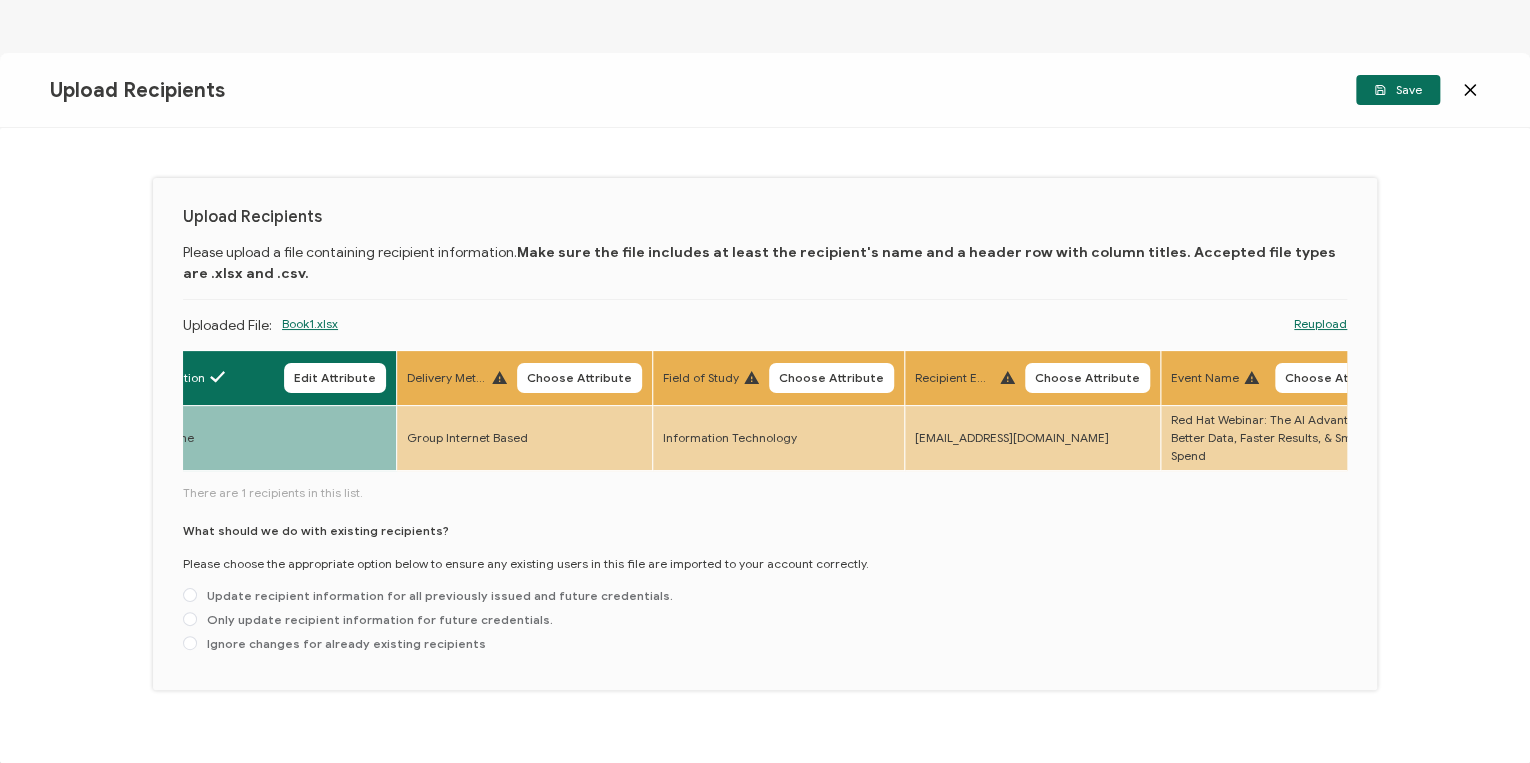 scroll, scrollTop: 0, scrollLeft: 848, axis: horizontal 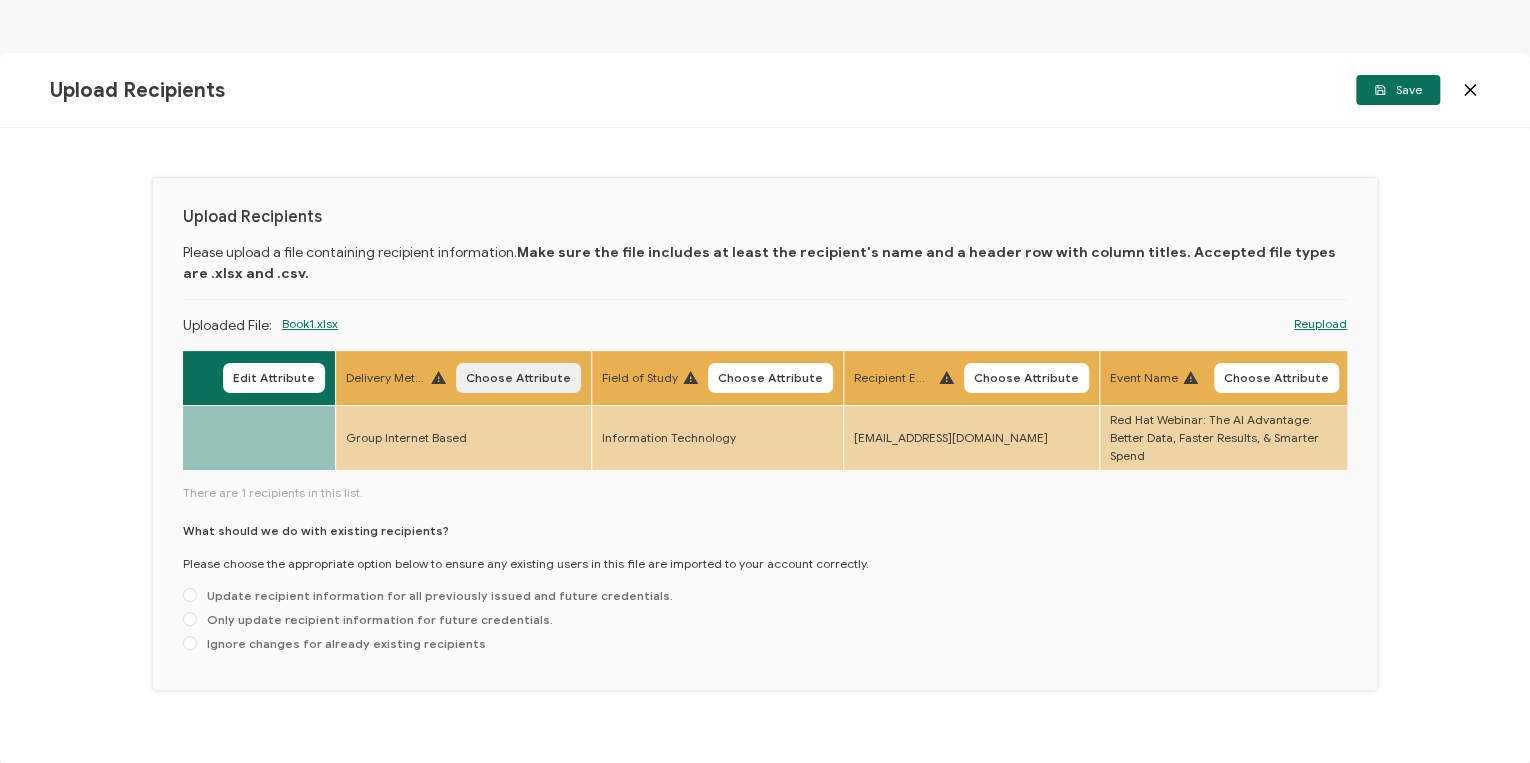 click on "Choose Attribute" at bounding box center (518, 378) 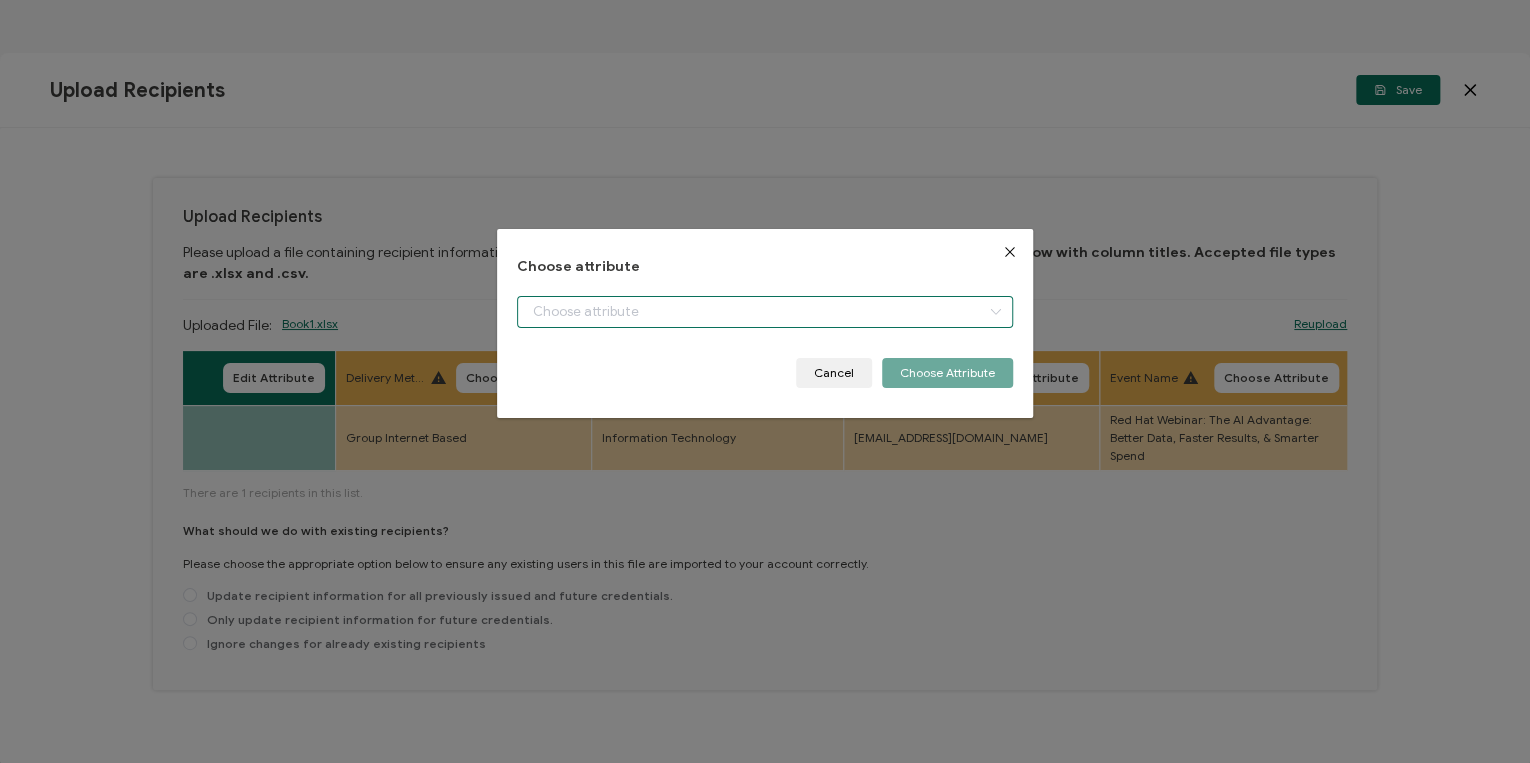 click at bounding box center (765, 312) 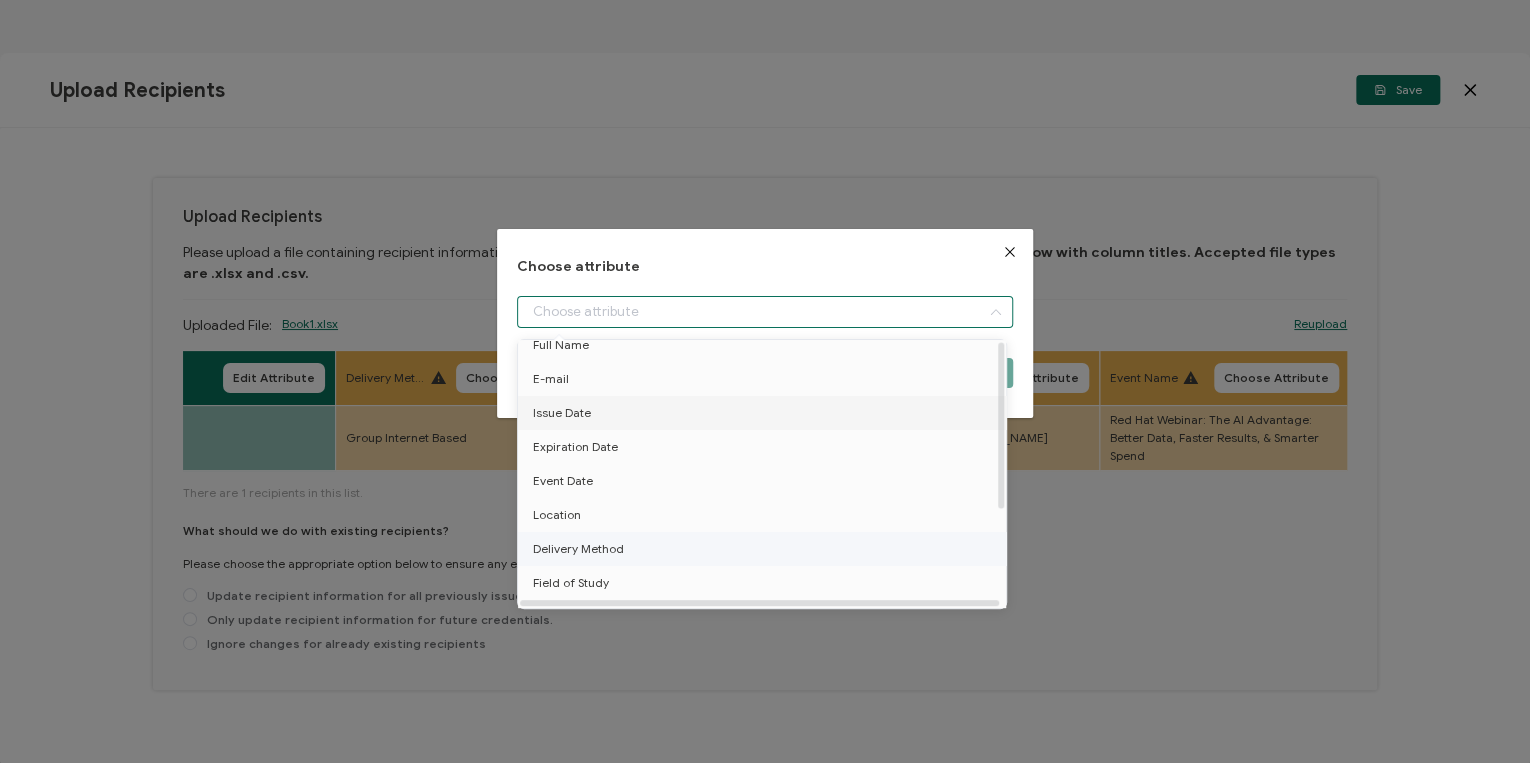 scroll, scrollTop: 80, scrollLeft: 0, axis: vertical 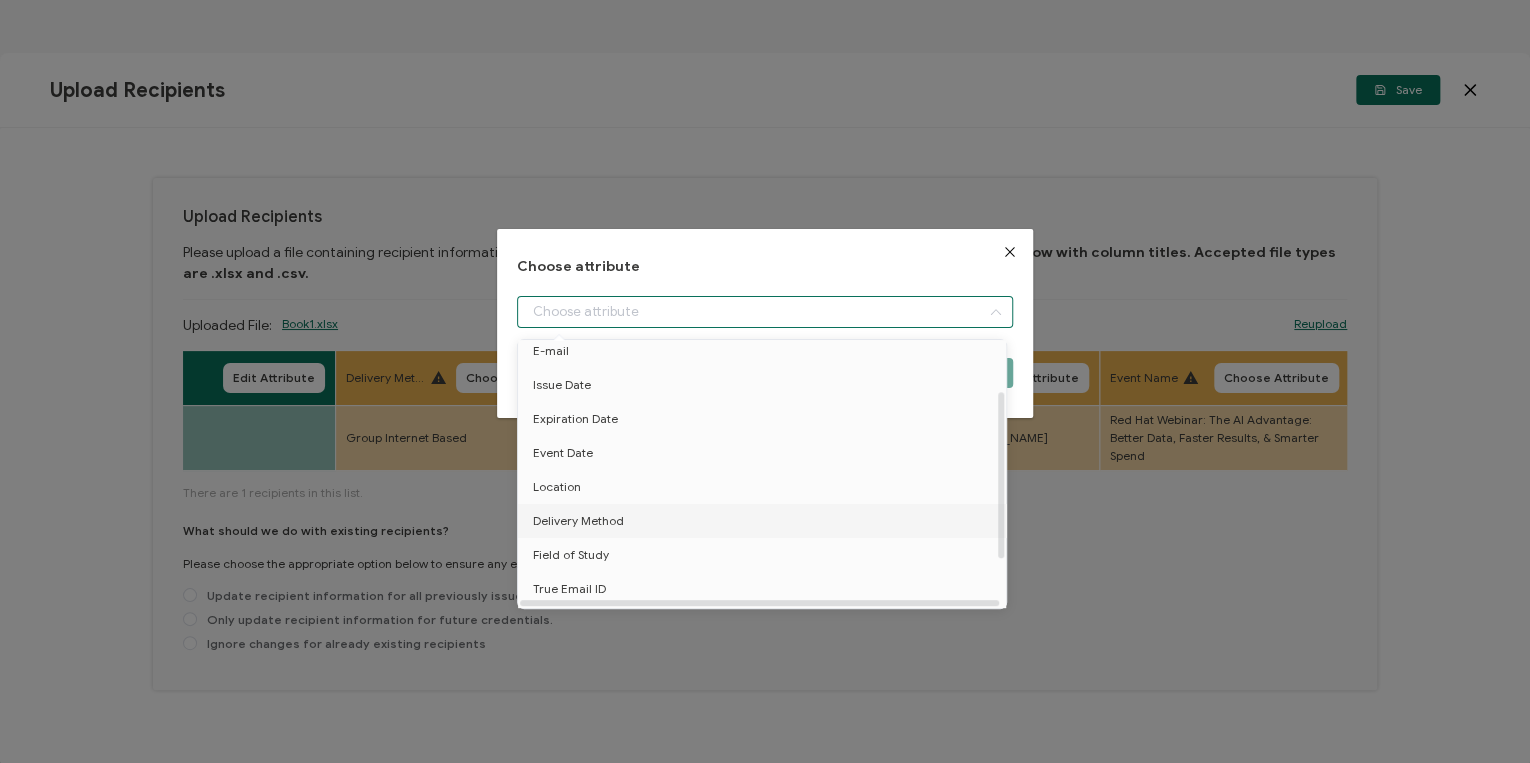 click on "Delivery Method" at bounding box center [578, 521] 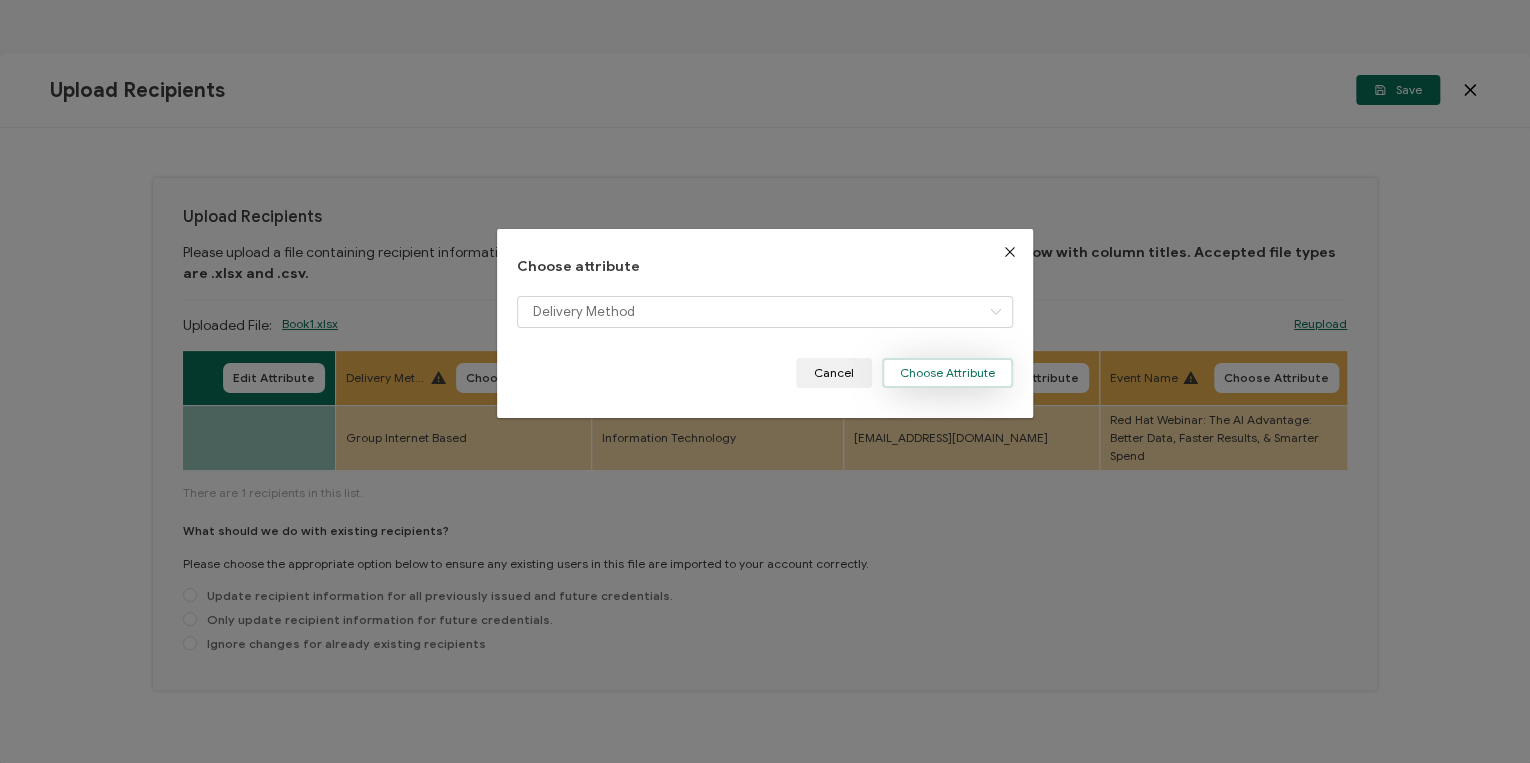 click on "Choose Attribute" at bounding box center [947, 373] 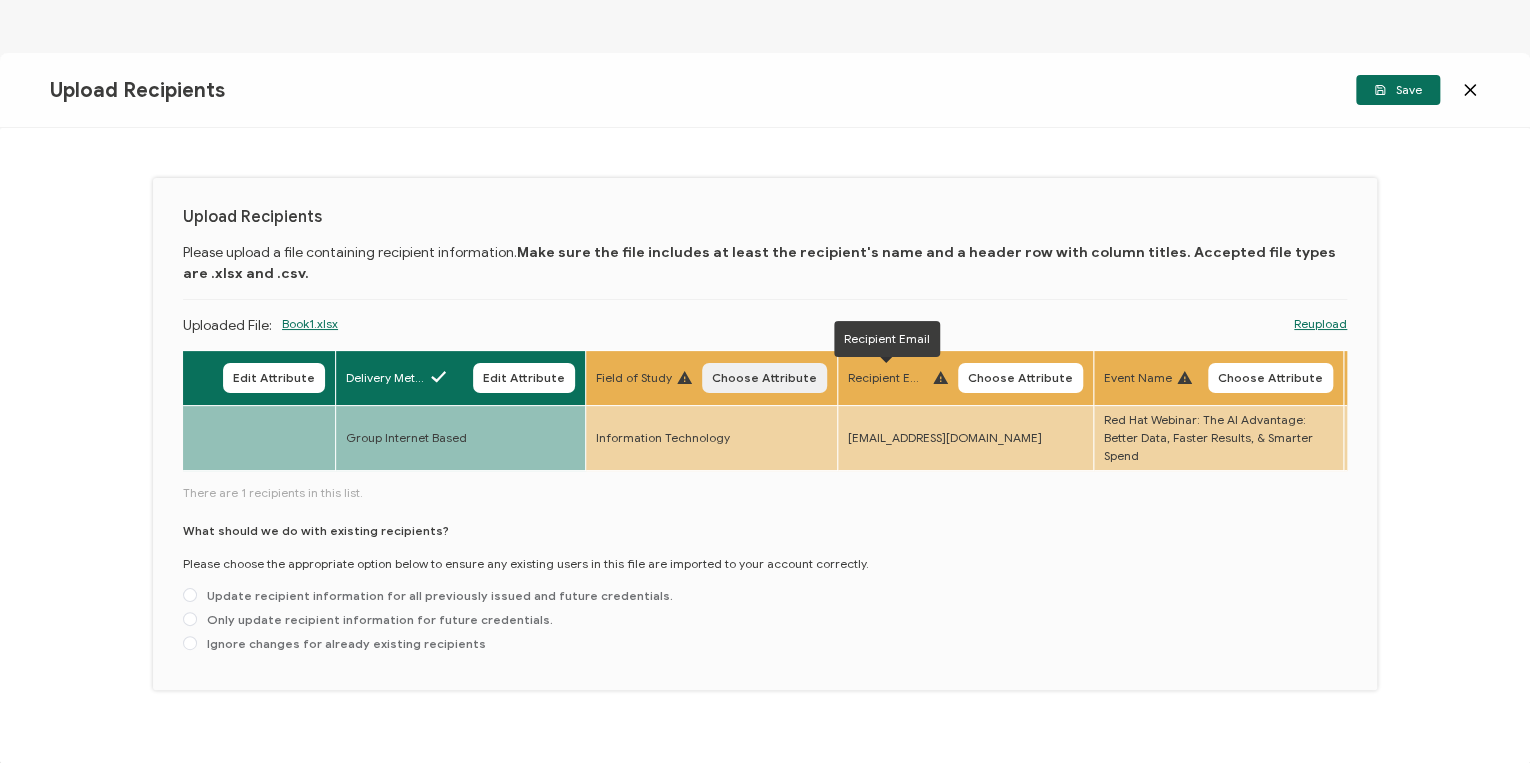 click on "Choose Attribute" at bounding box center (764, 378) 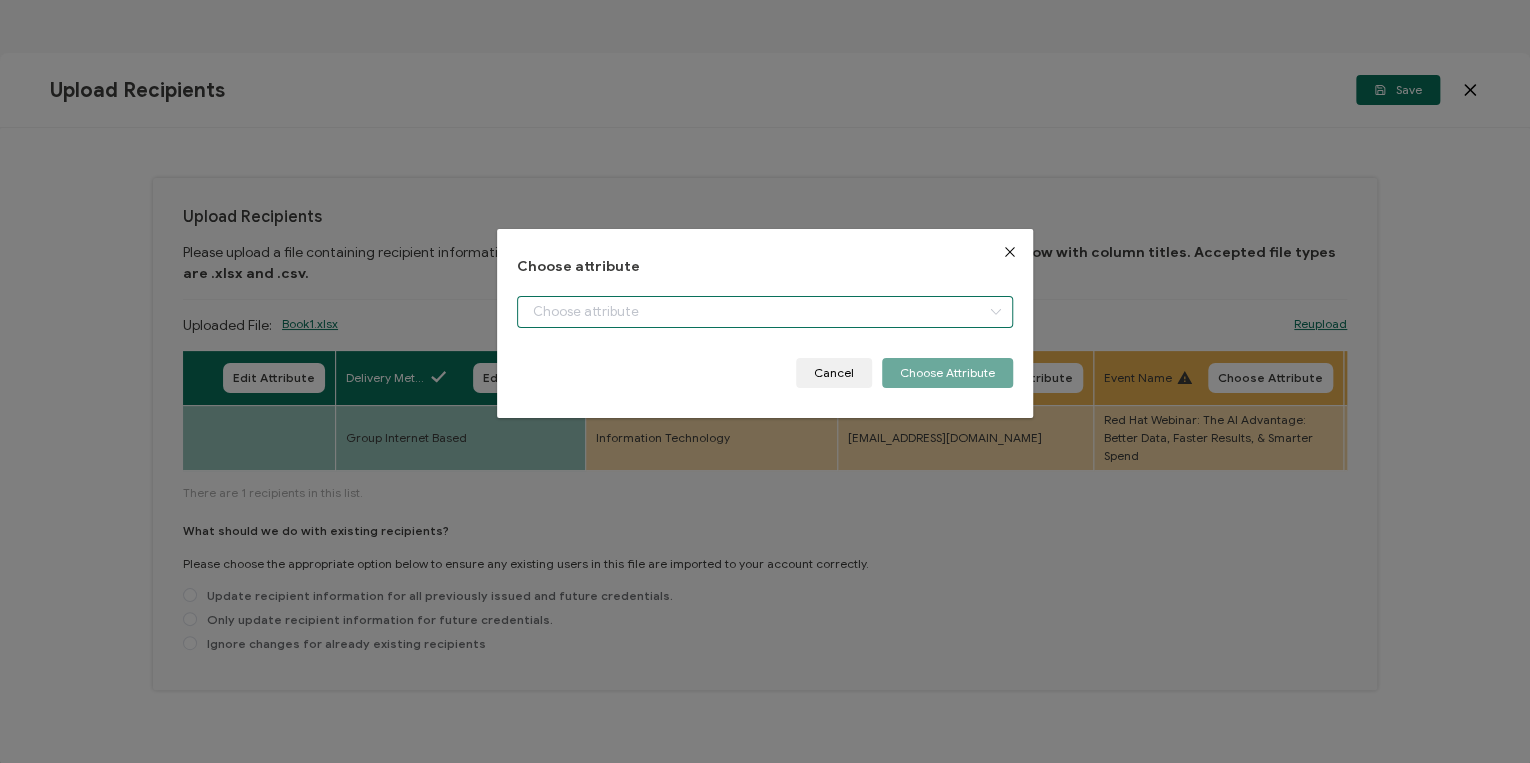 click at bounding box center (765, 312) 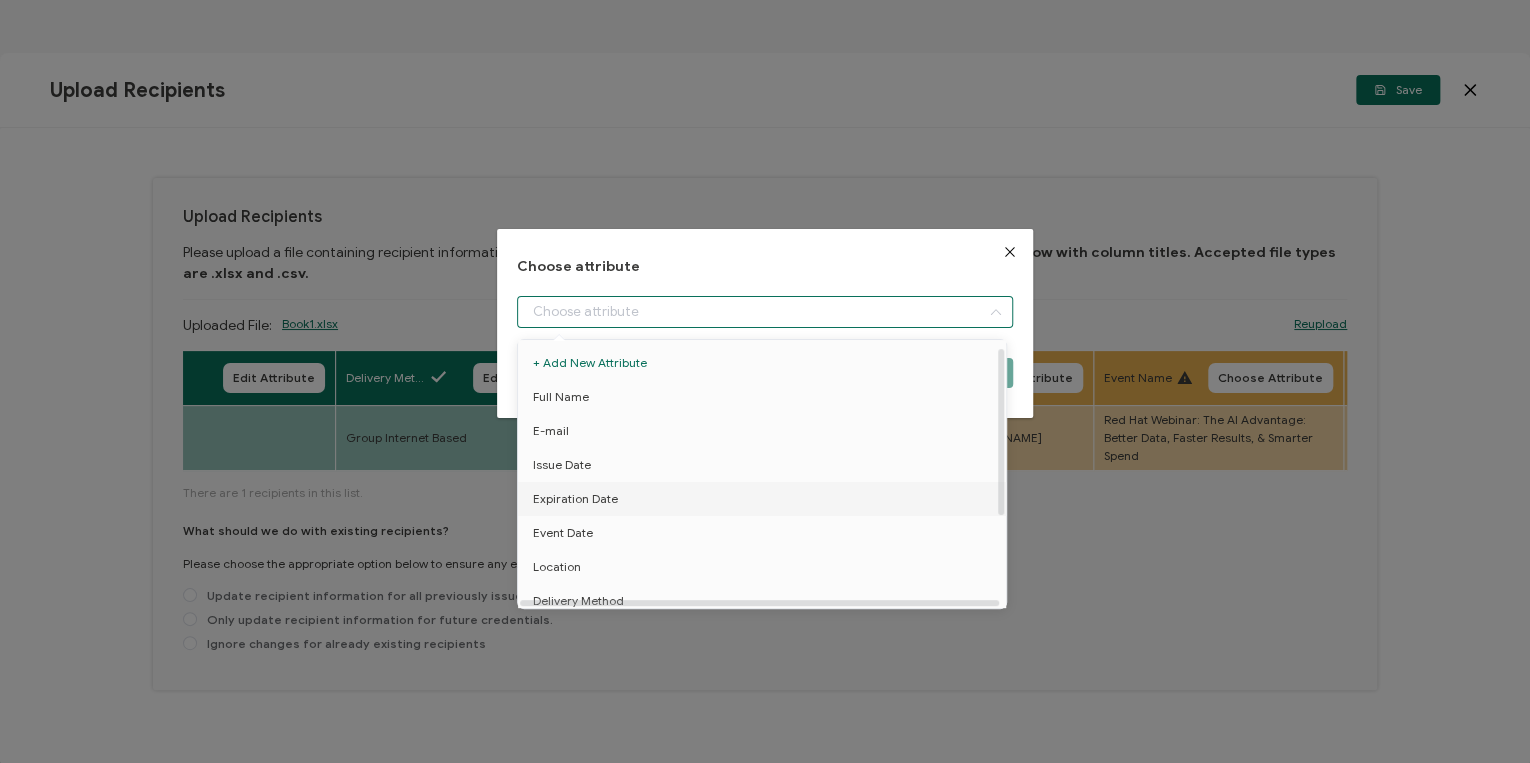 scroll, scrollTop: 80, scrollLeft: 0, axis: vertical 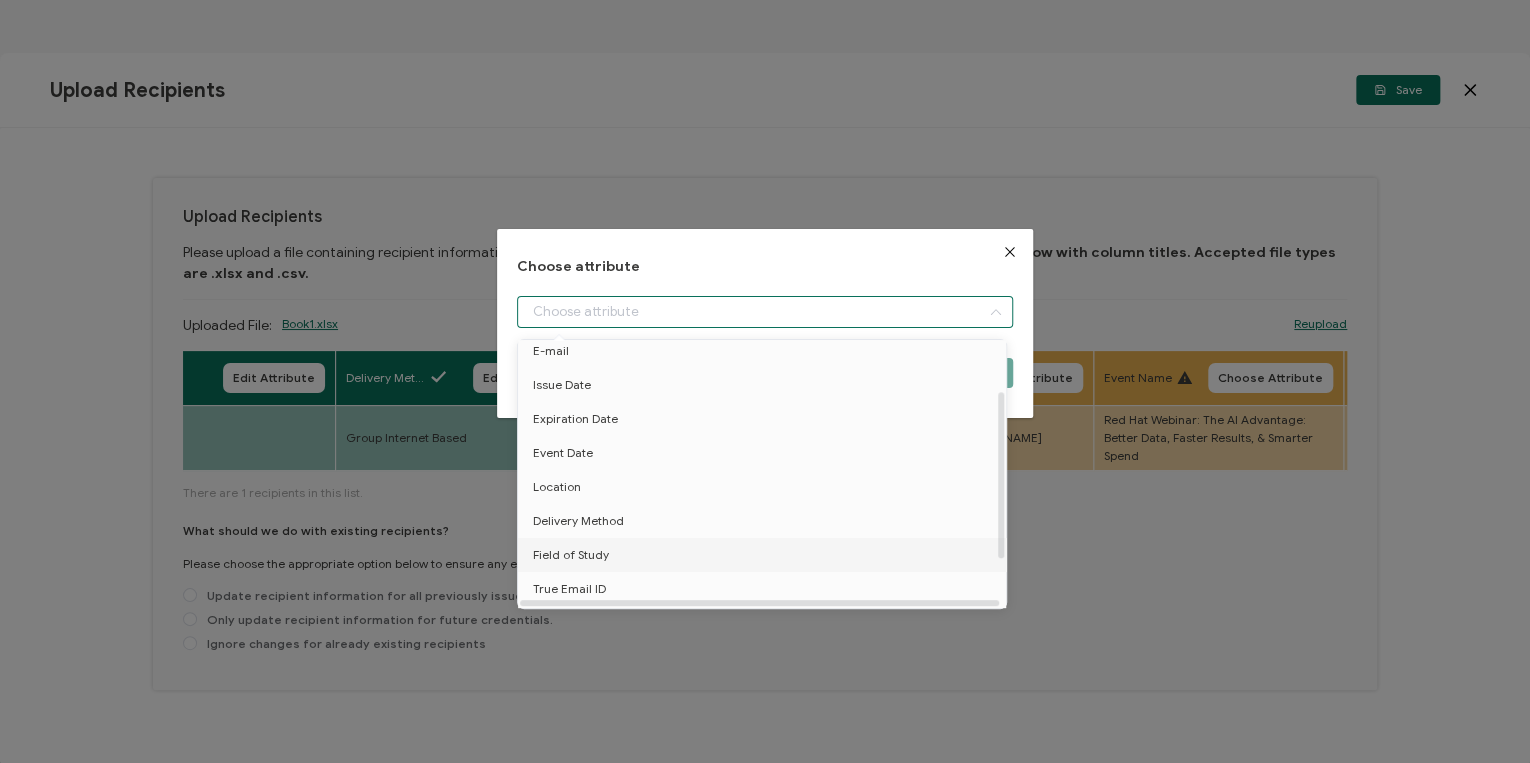 click on "Field of Study" at bounding box center (571, 555) 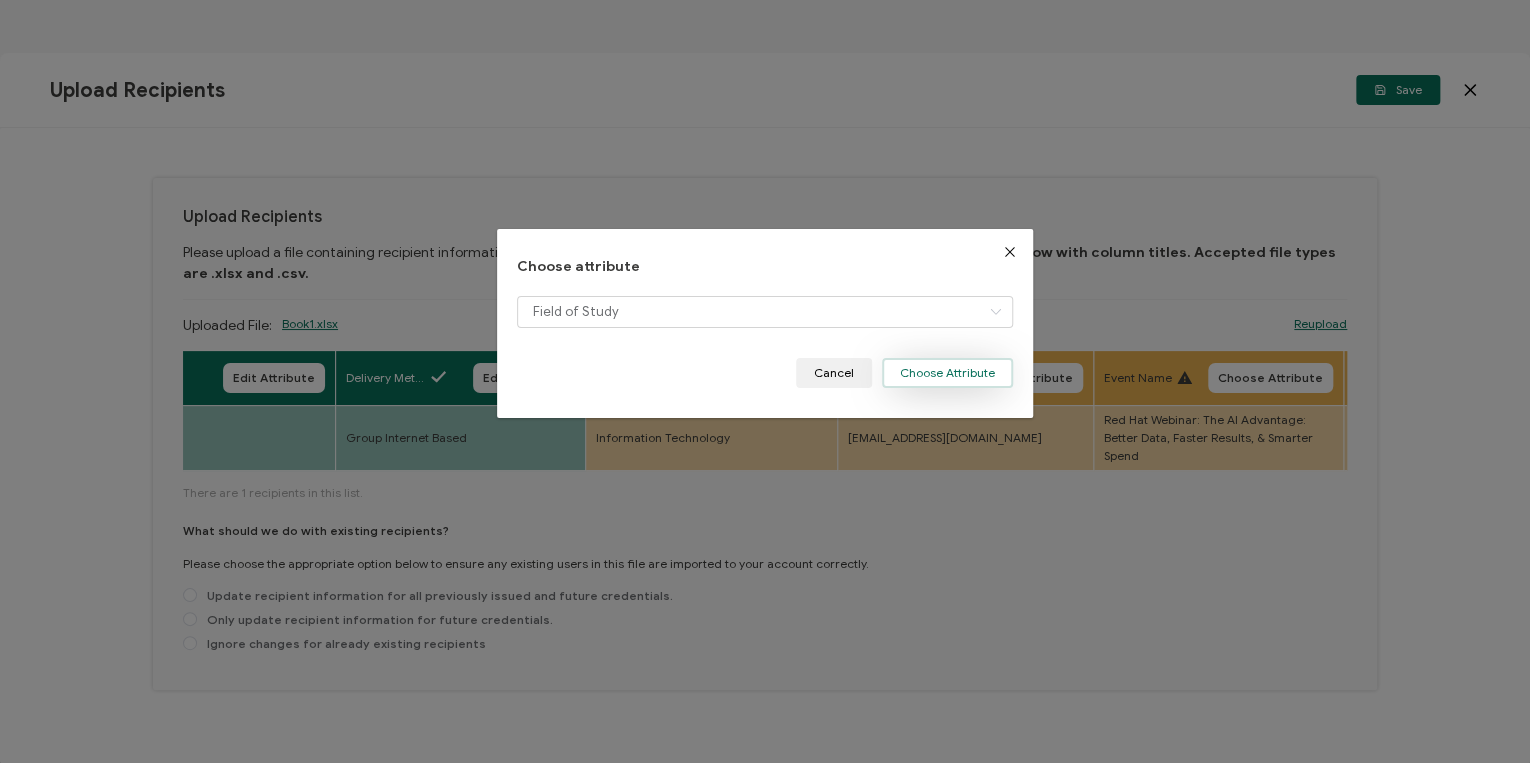 click on "Choose Attribute" at bounding box center (947, 373) 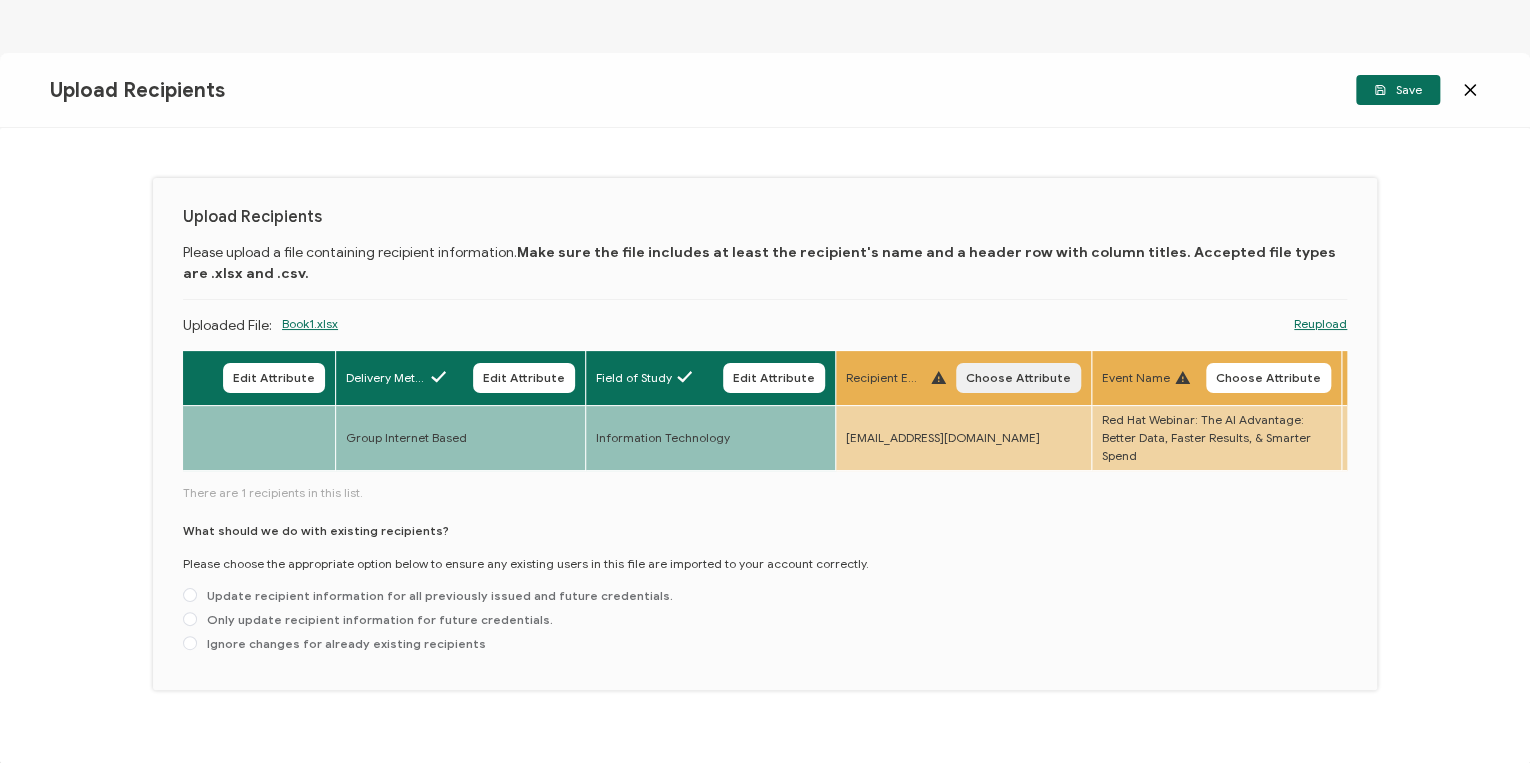 click on "Choose Attribute" at bounding box center [1018, 378] 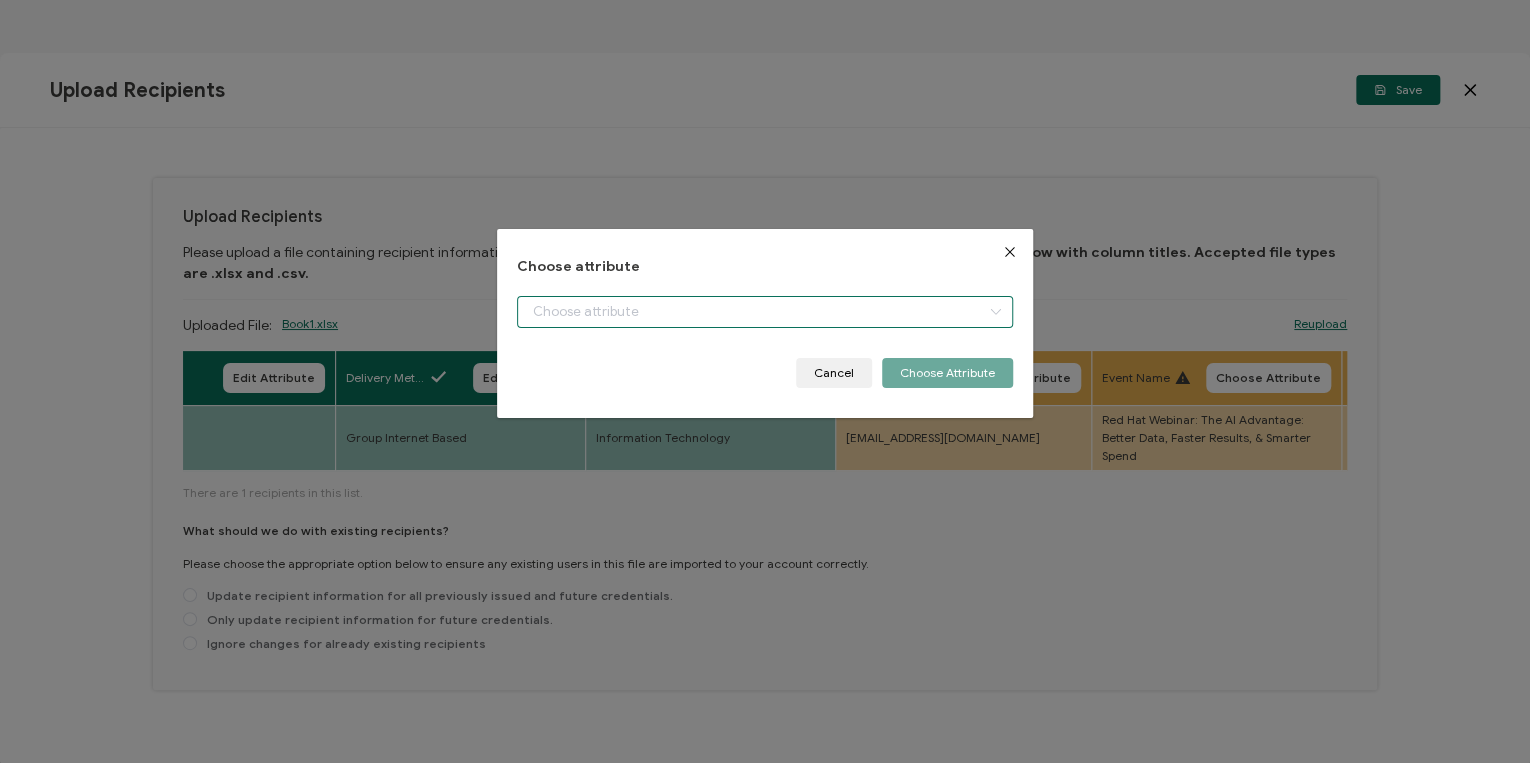 click at bounding box center [765, 312] 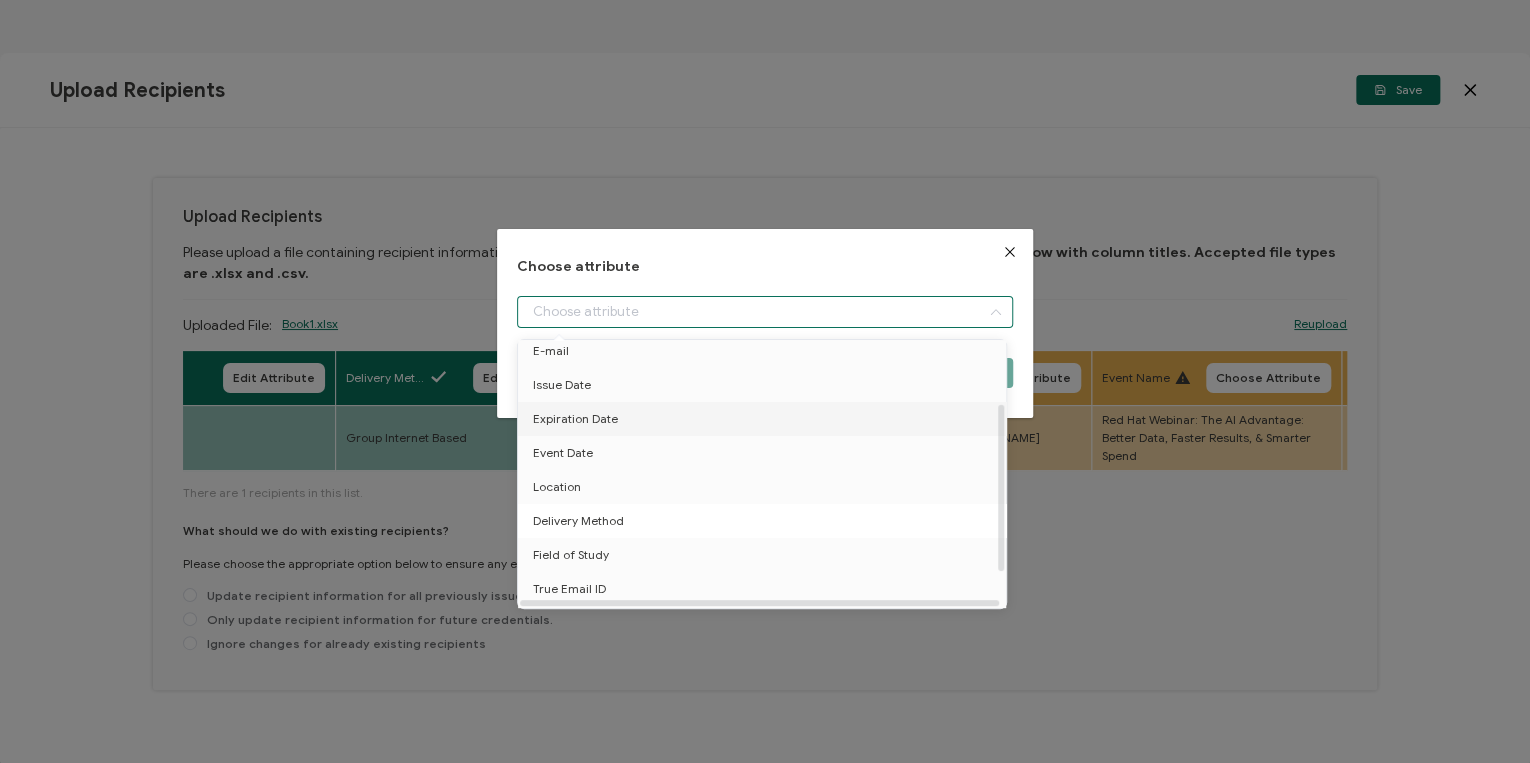 scroll, scrollTop: 155, scrollLeft: 0, axis: vertical 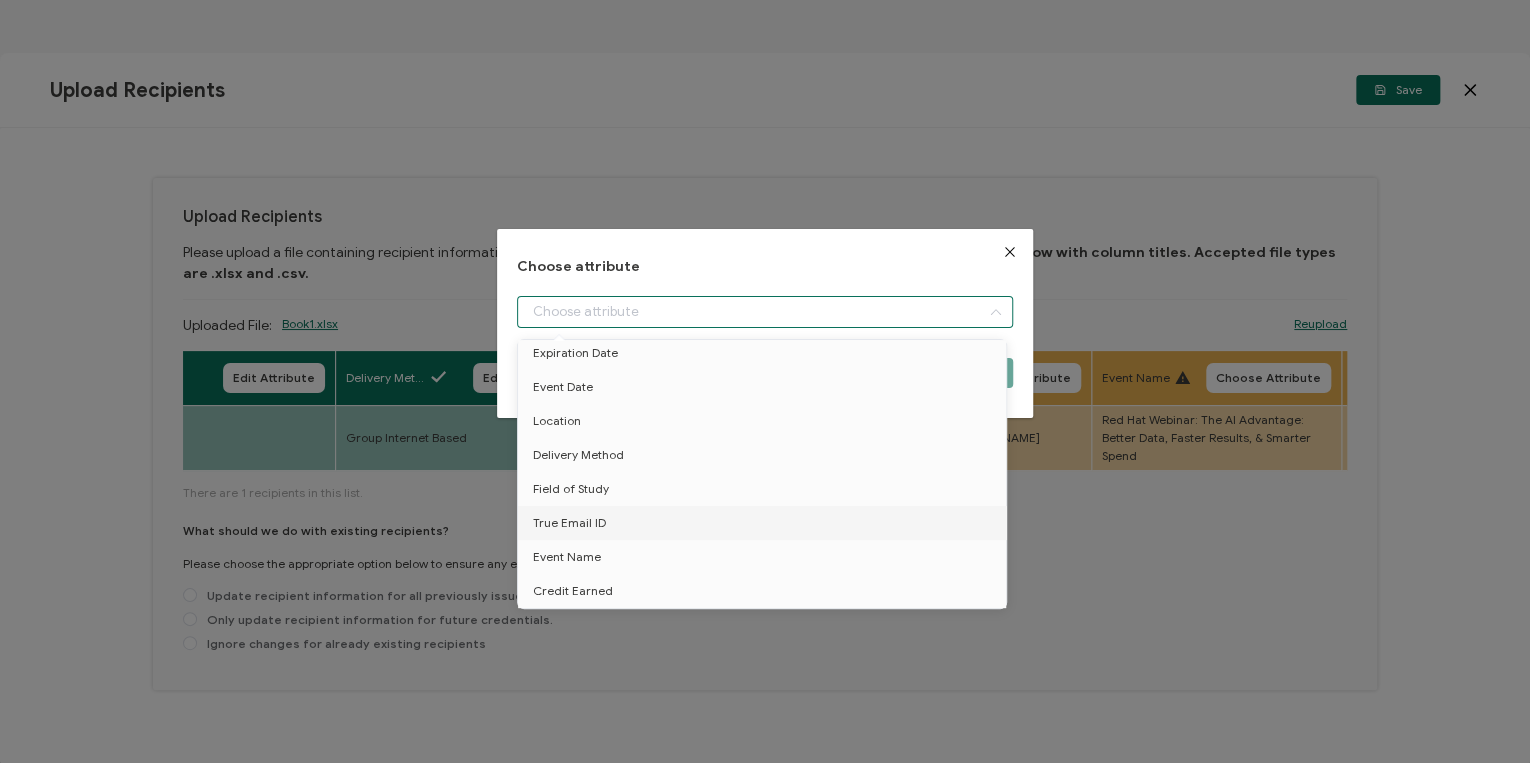 click at bounding box center [1010, 252] 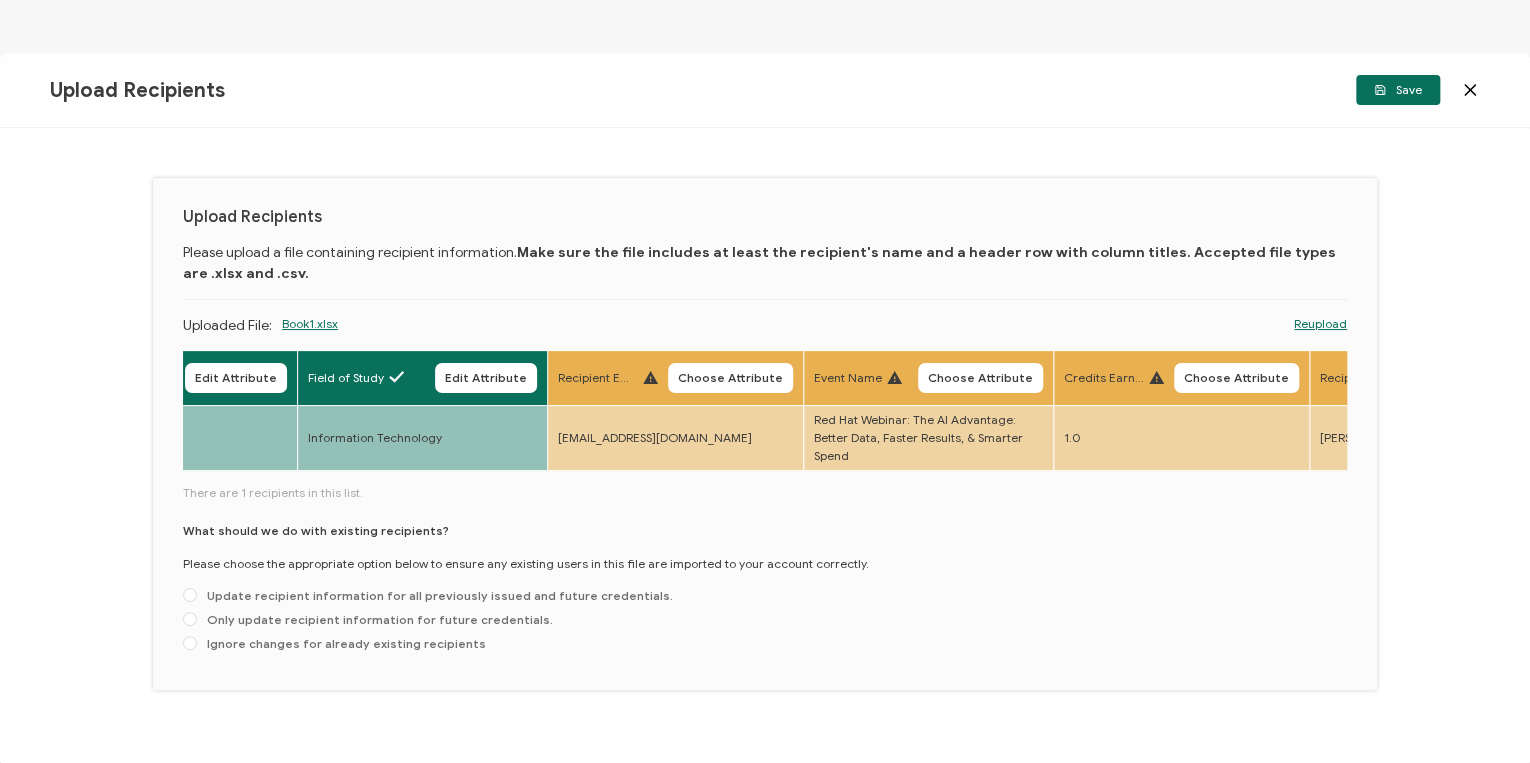 scroll, scrollTop: 0, scrollLeft: 1184, axis: horizontal 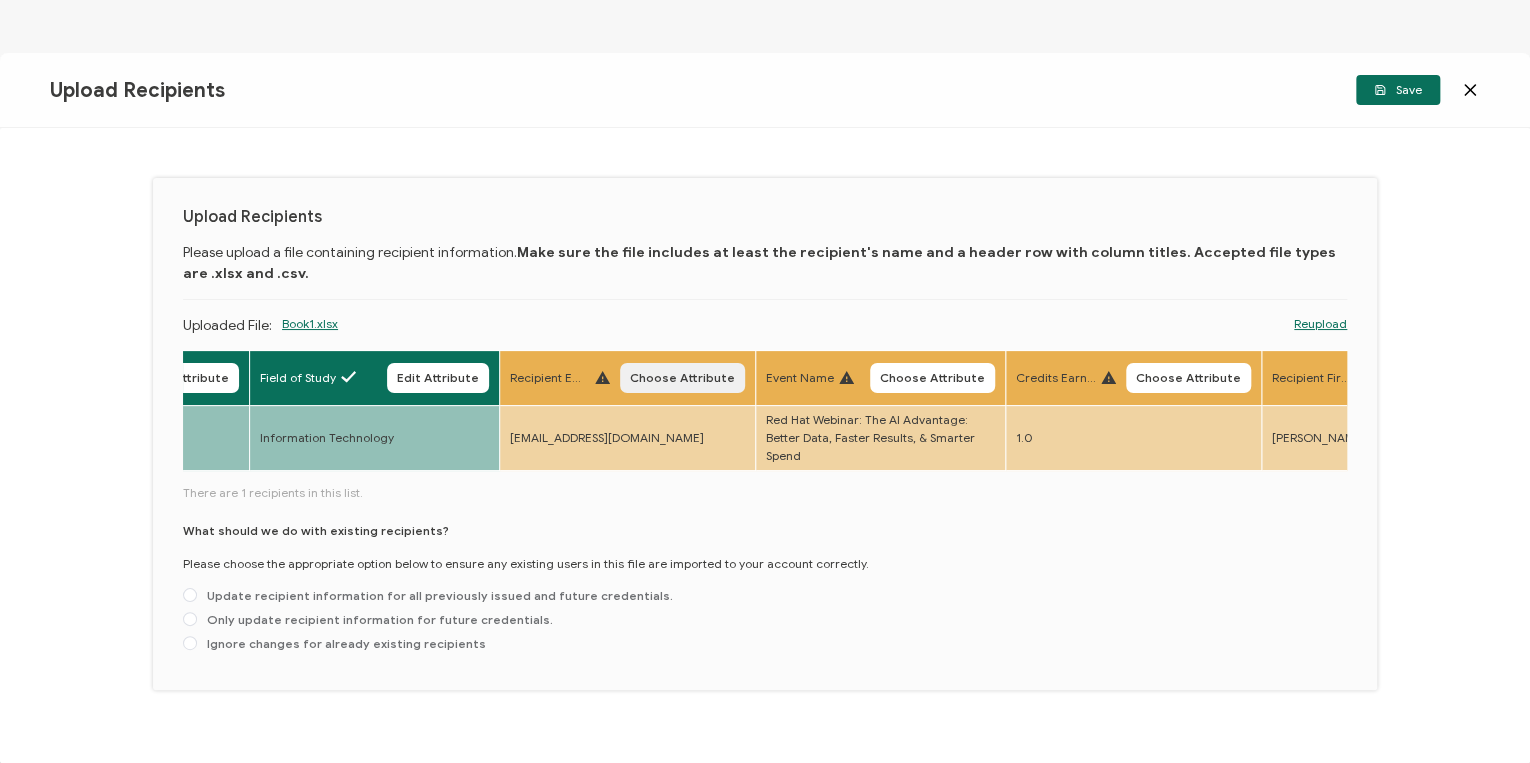 click on "Choose Attribute" at bounding box center [682, 378] 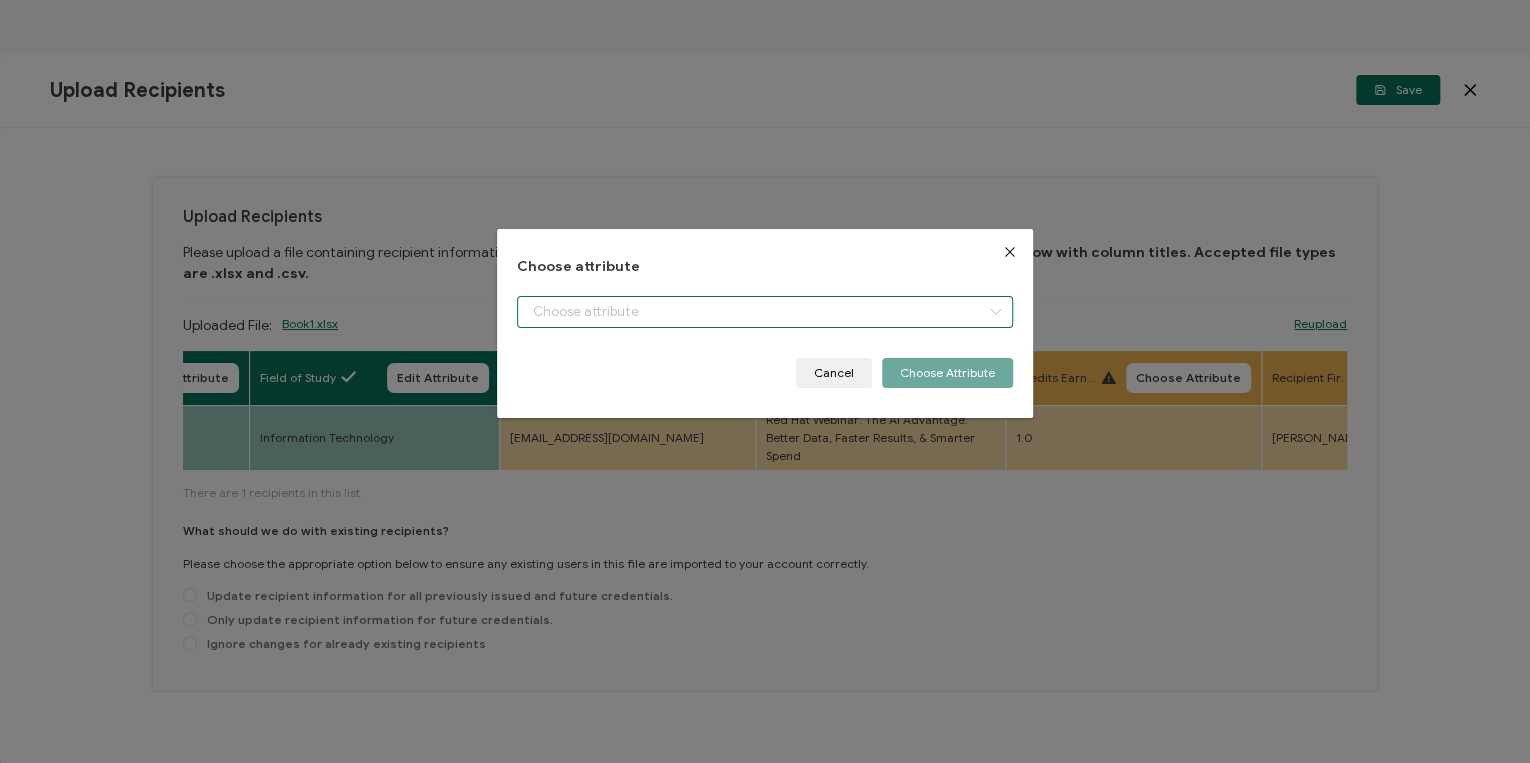 click at bounding box center [765, 312] 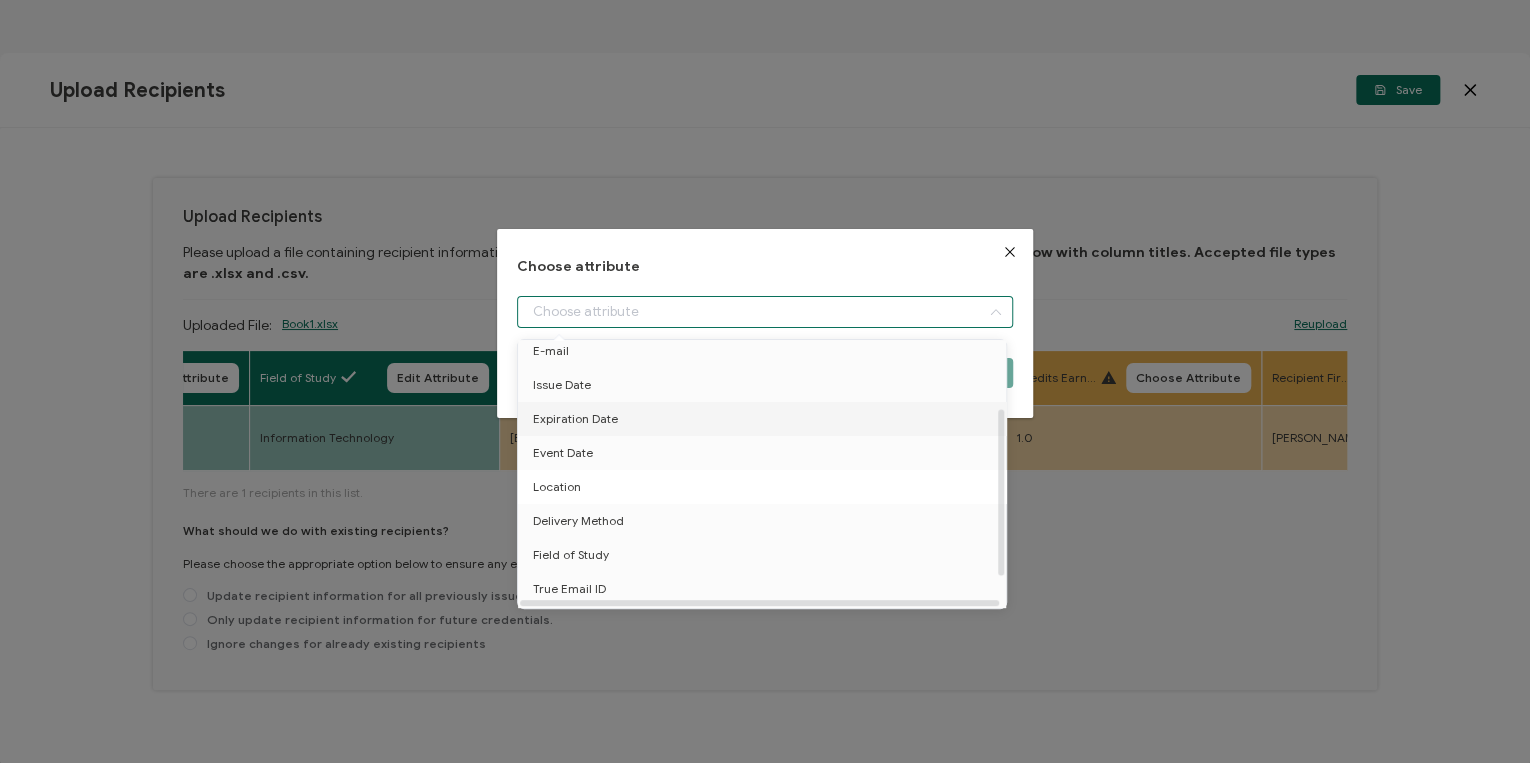 scroll, scrollTop: 155, scrollLeft: 0, axis: vertical 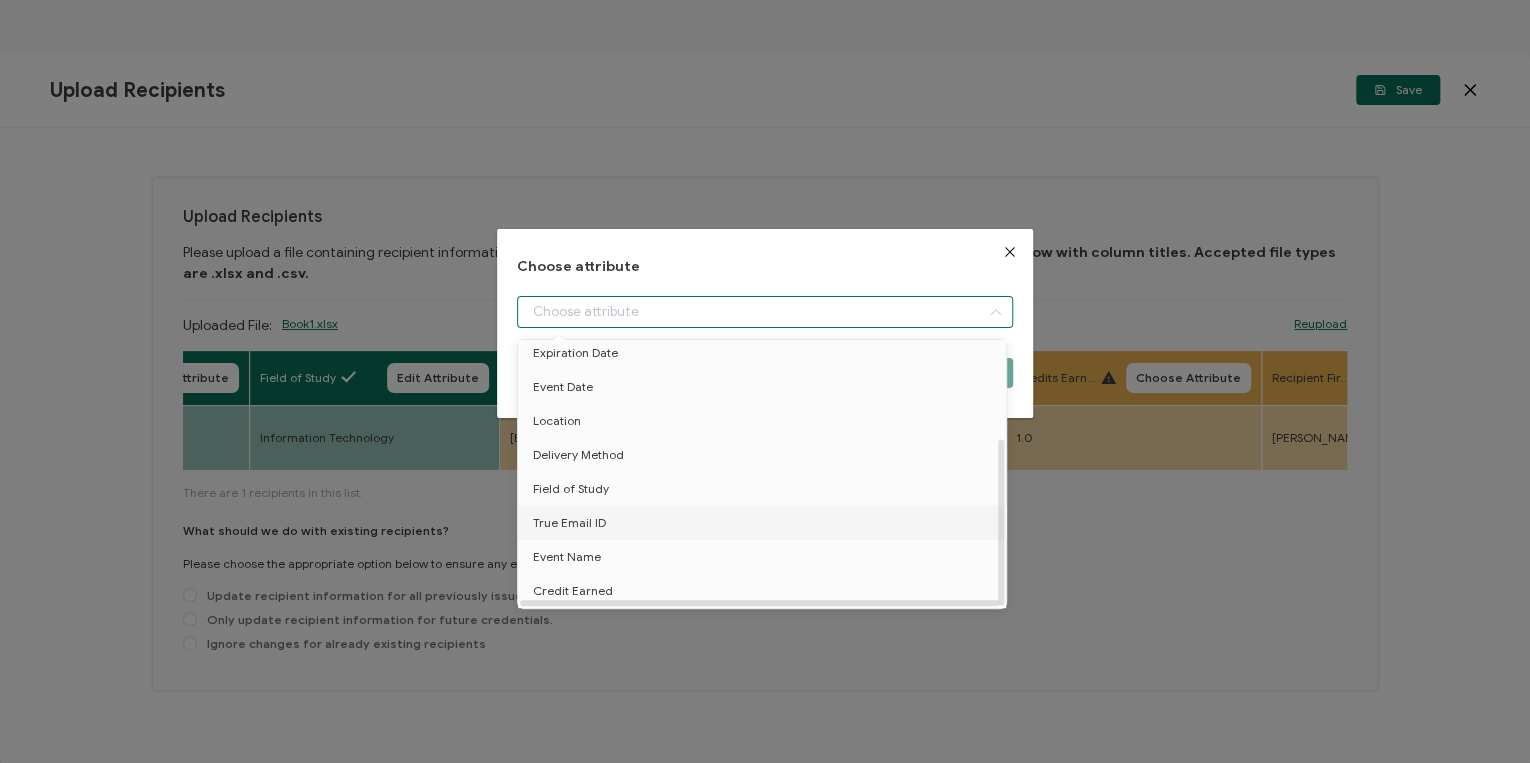 click on "True Email ID" at bounding box center [569, 523] 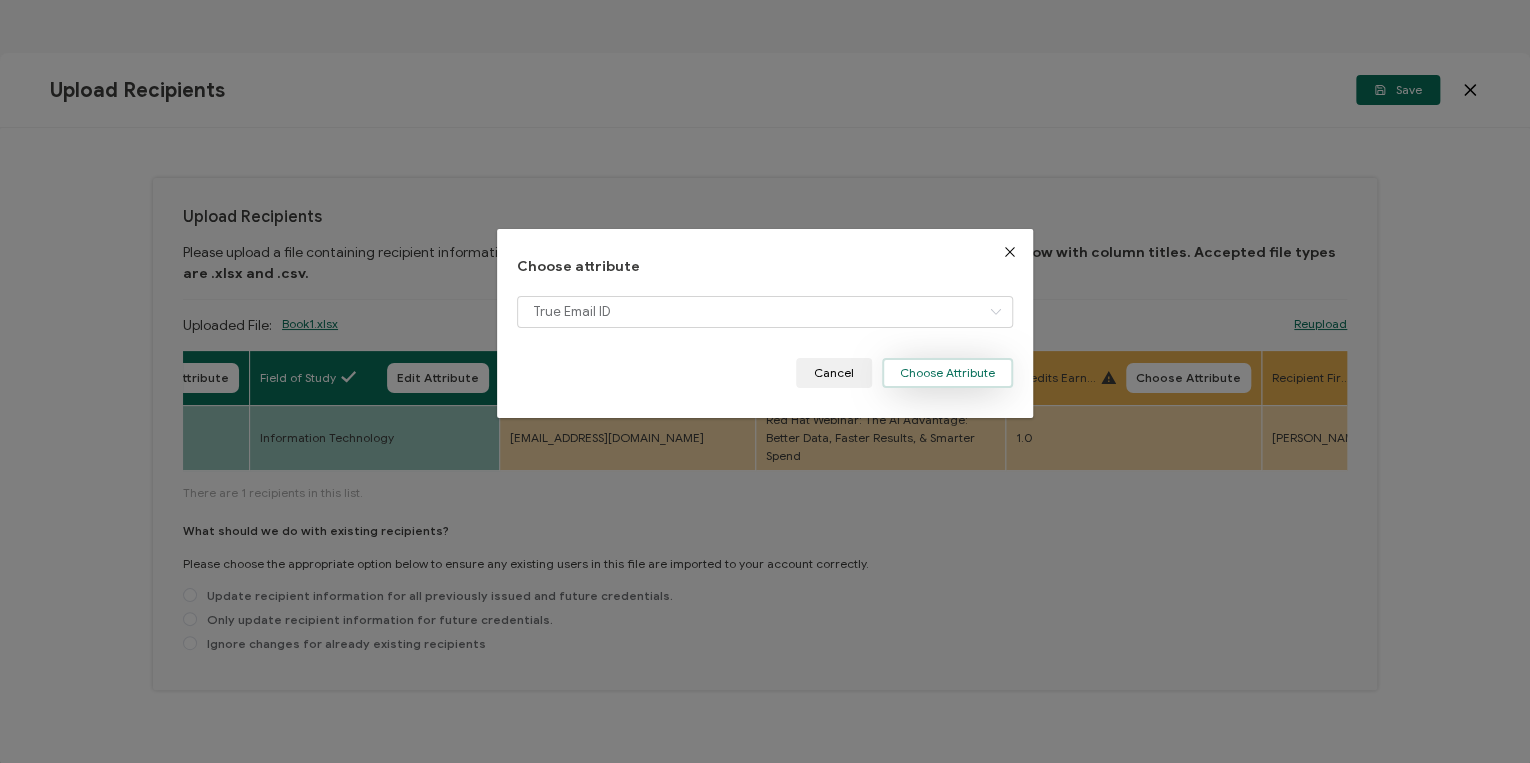 click on "Choose Attribute" at bounding box center (947, 373) 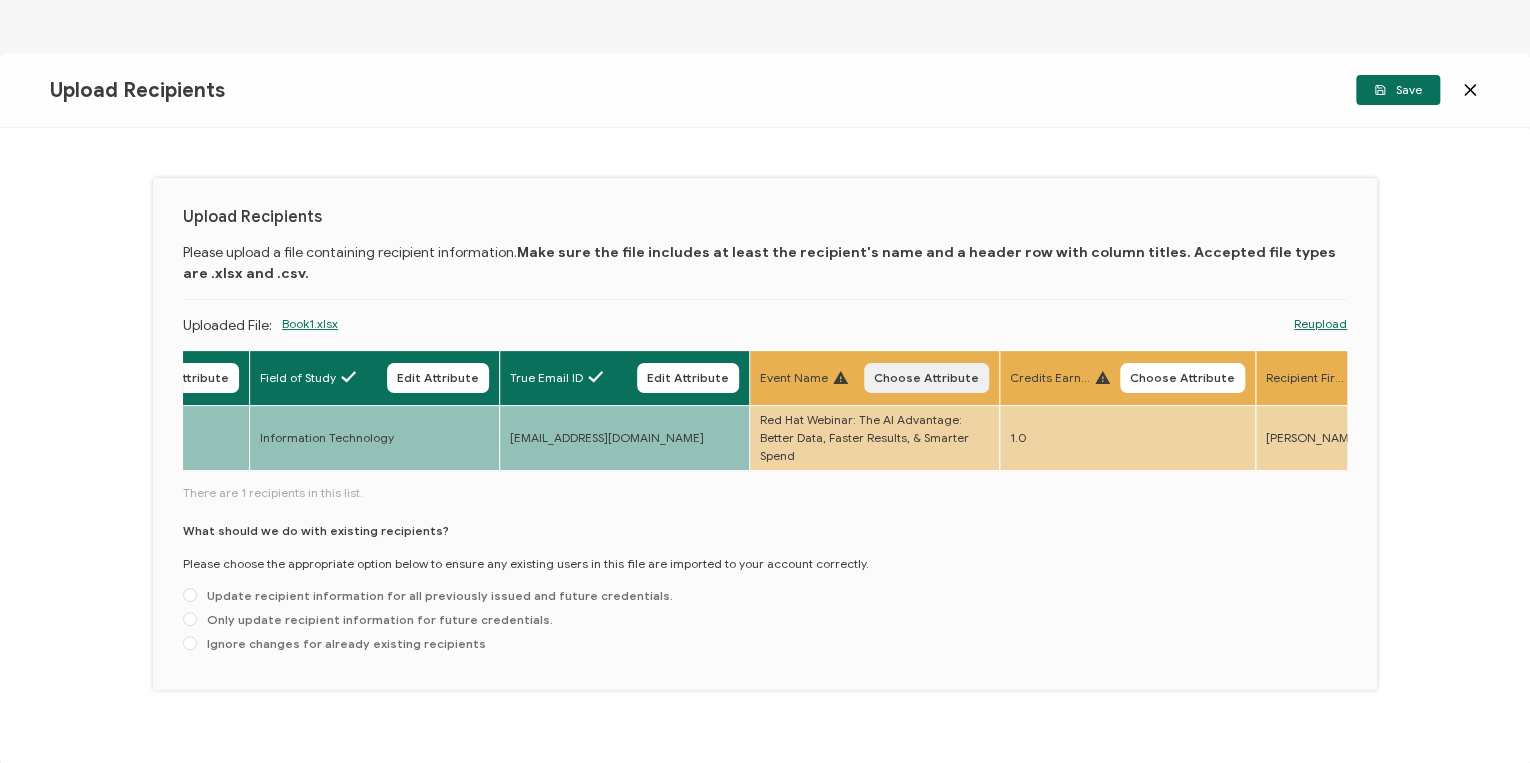 click on "Choose Attribute" at bounding box center [926, 378] 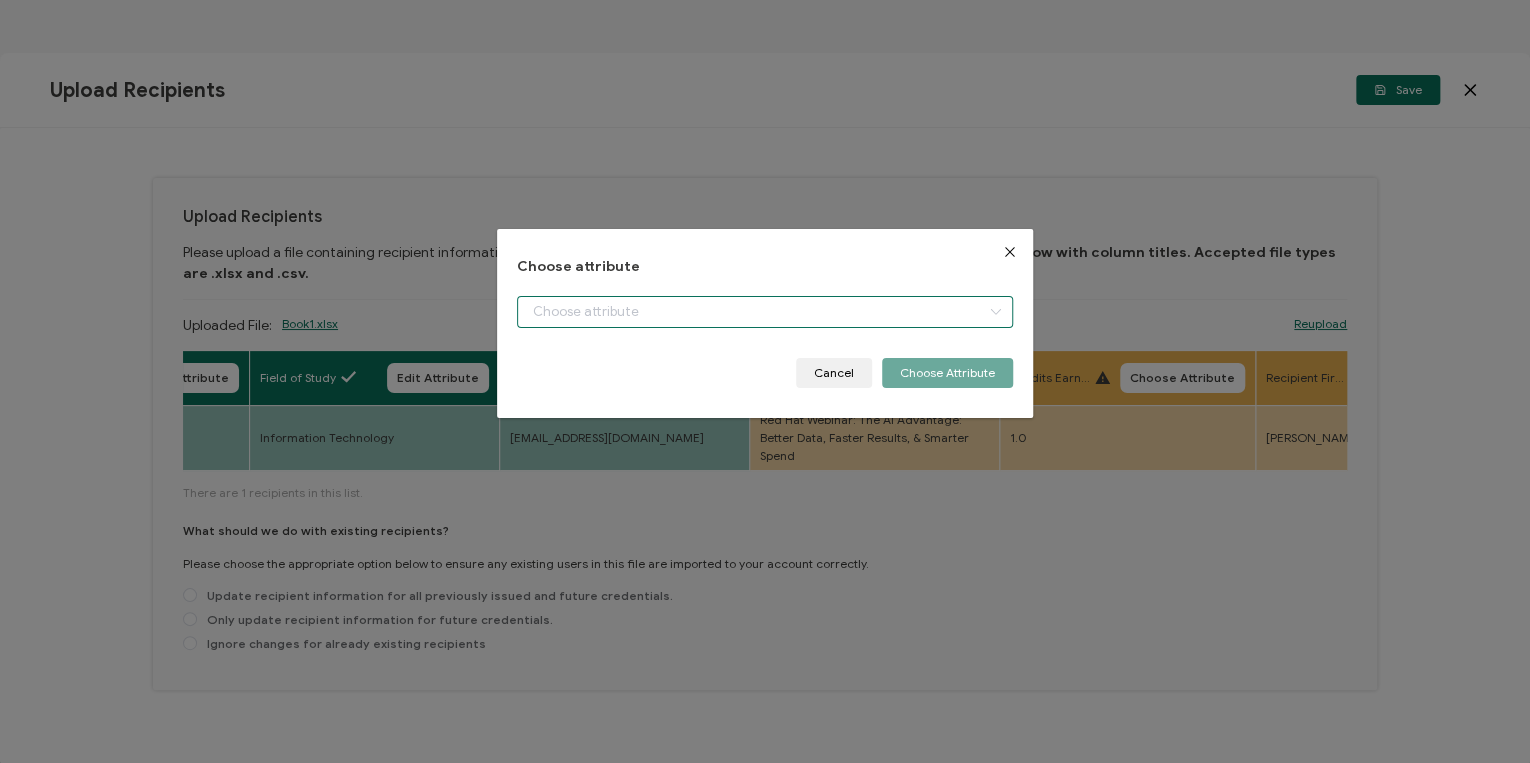 click at bounding box center (765, 312) 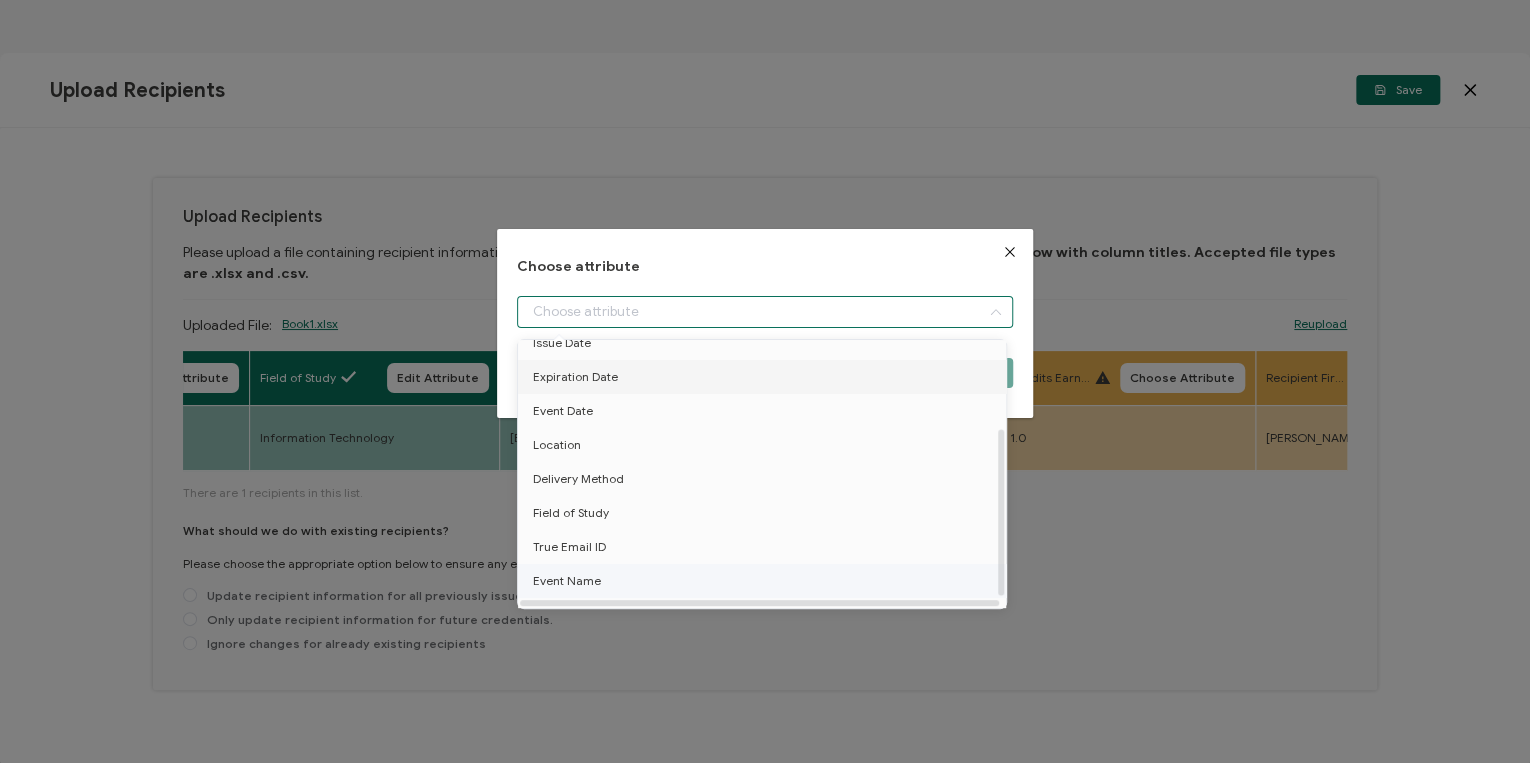 scroll, scrollTop: 155, scrollLeft: 0, axis: vertical 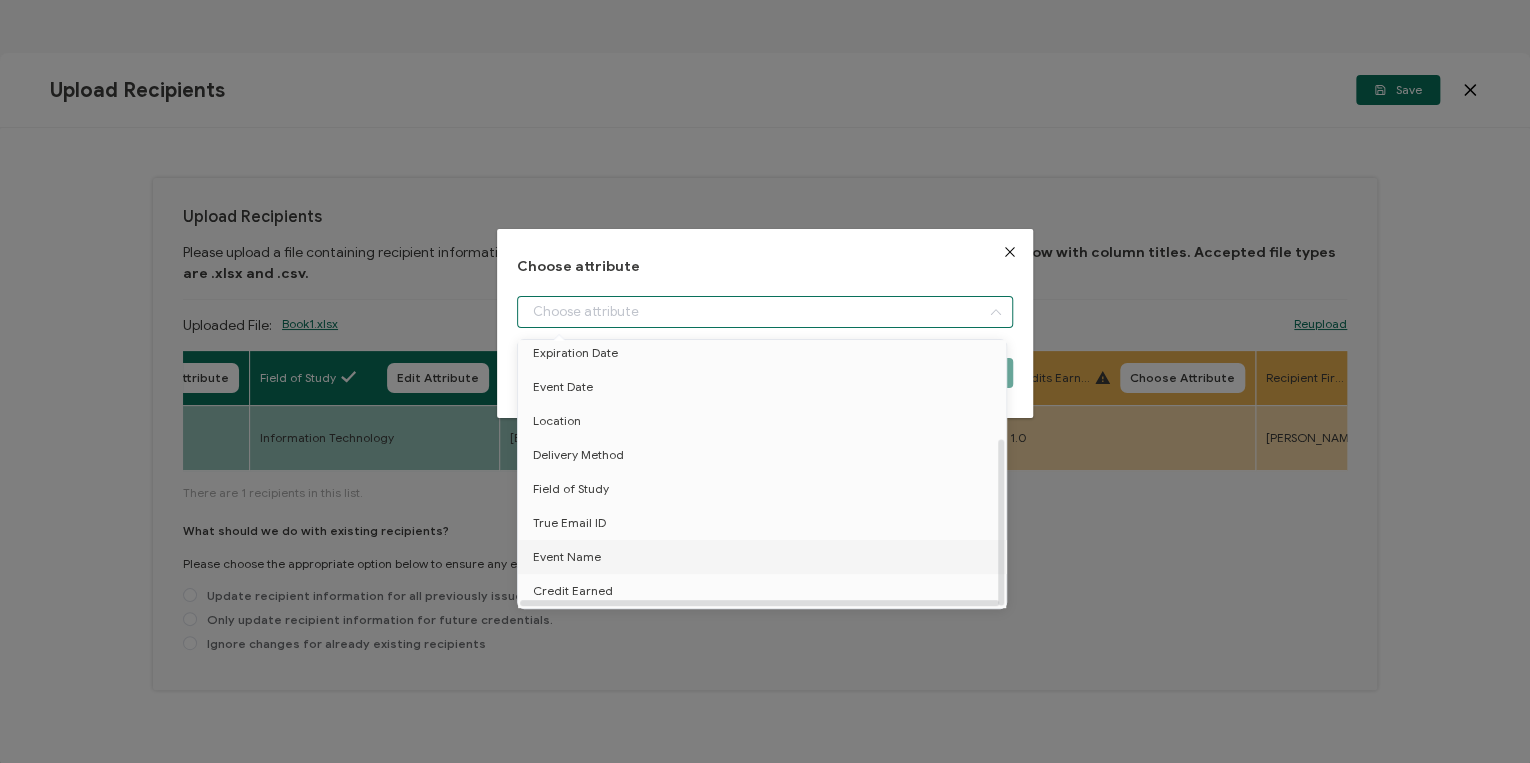click on "Event Name" at bounding box center [765, 557] 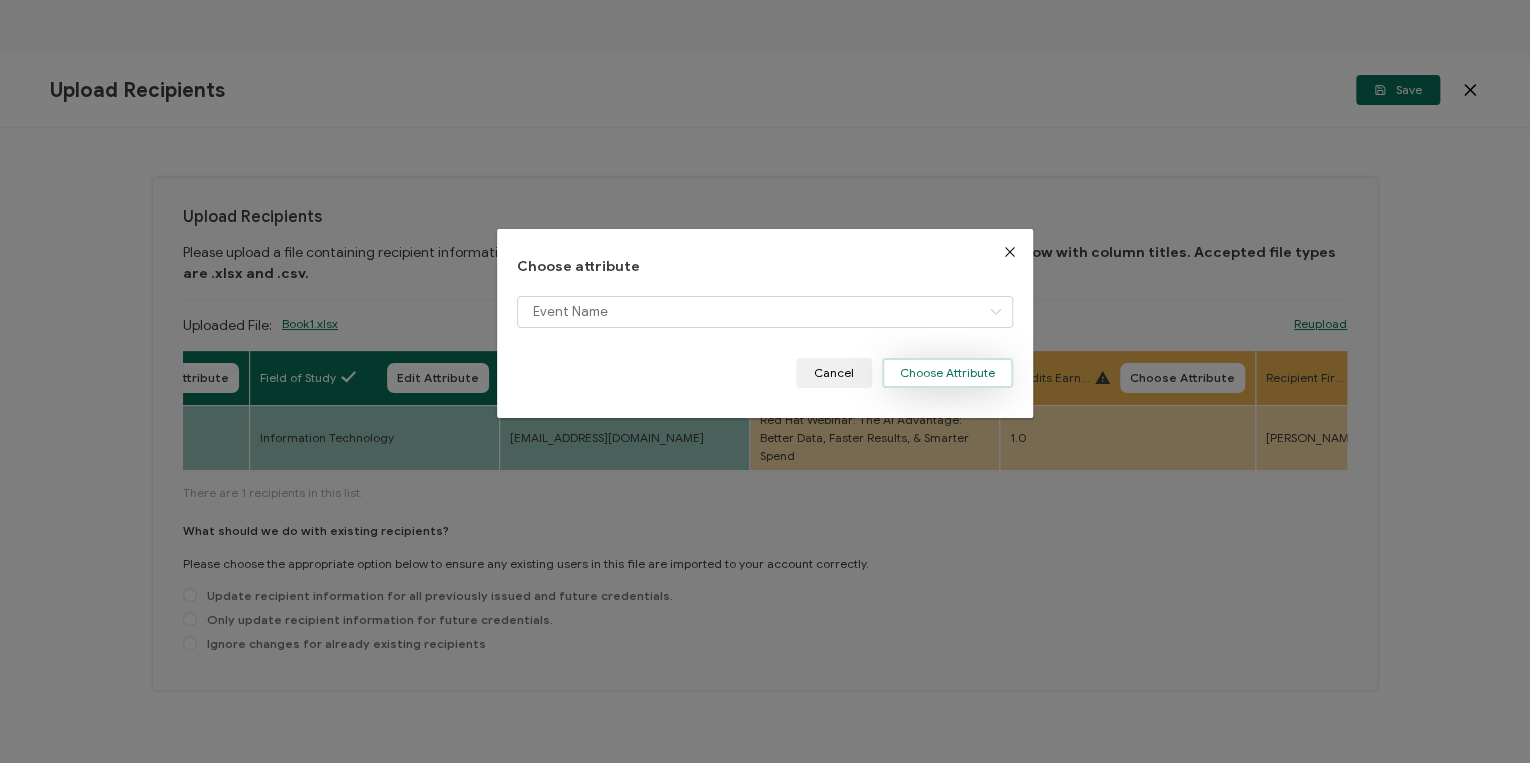 click on "Choose Attribute" at bounding box center [947, 373] 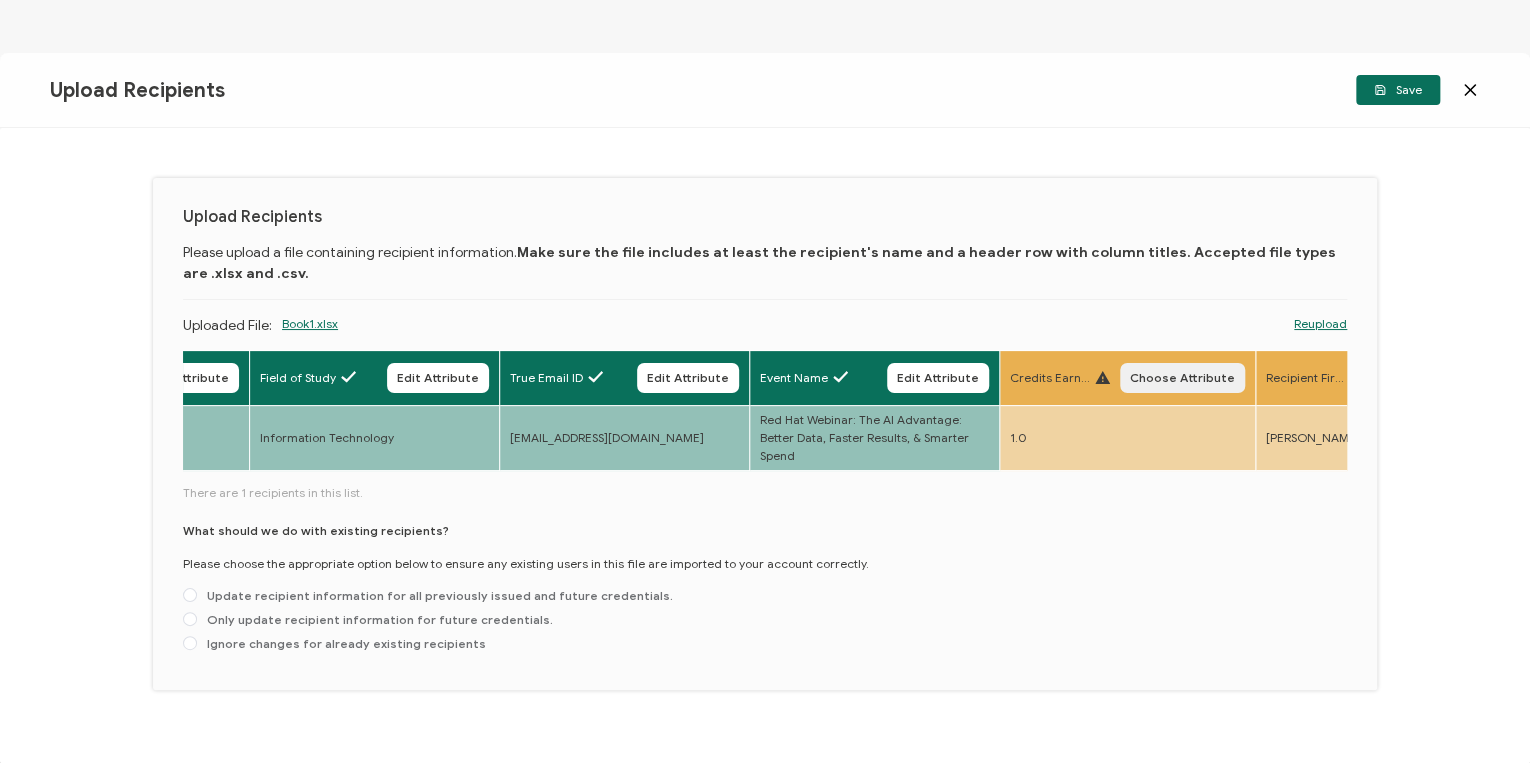 click on "Choose Attribute" at bounding box center (1182, 378) 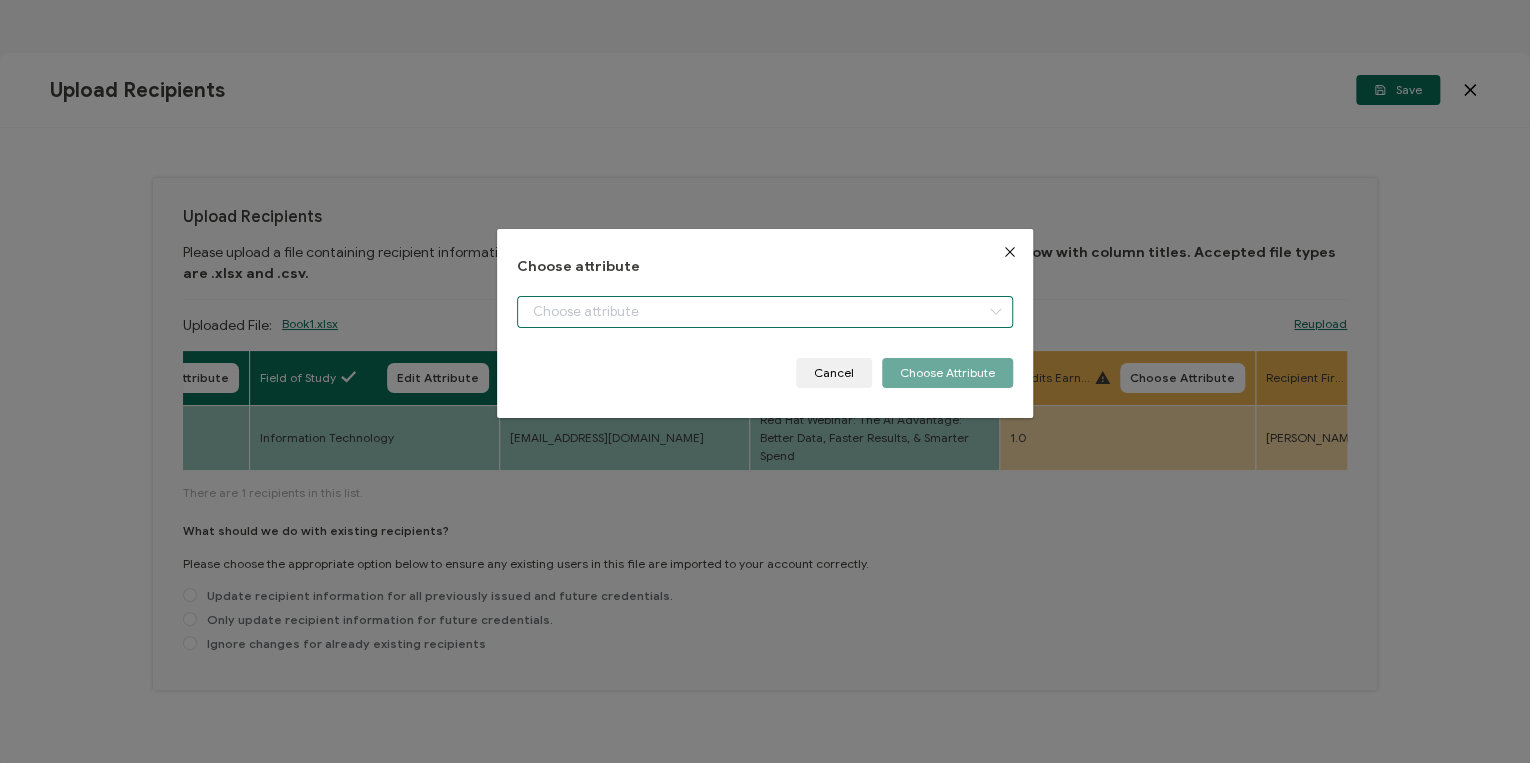 click at bounding box center (765, 312) 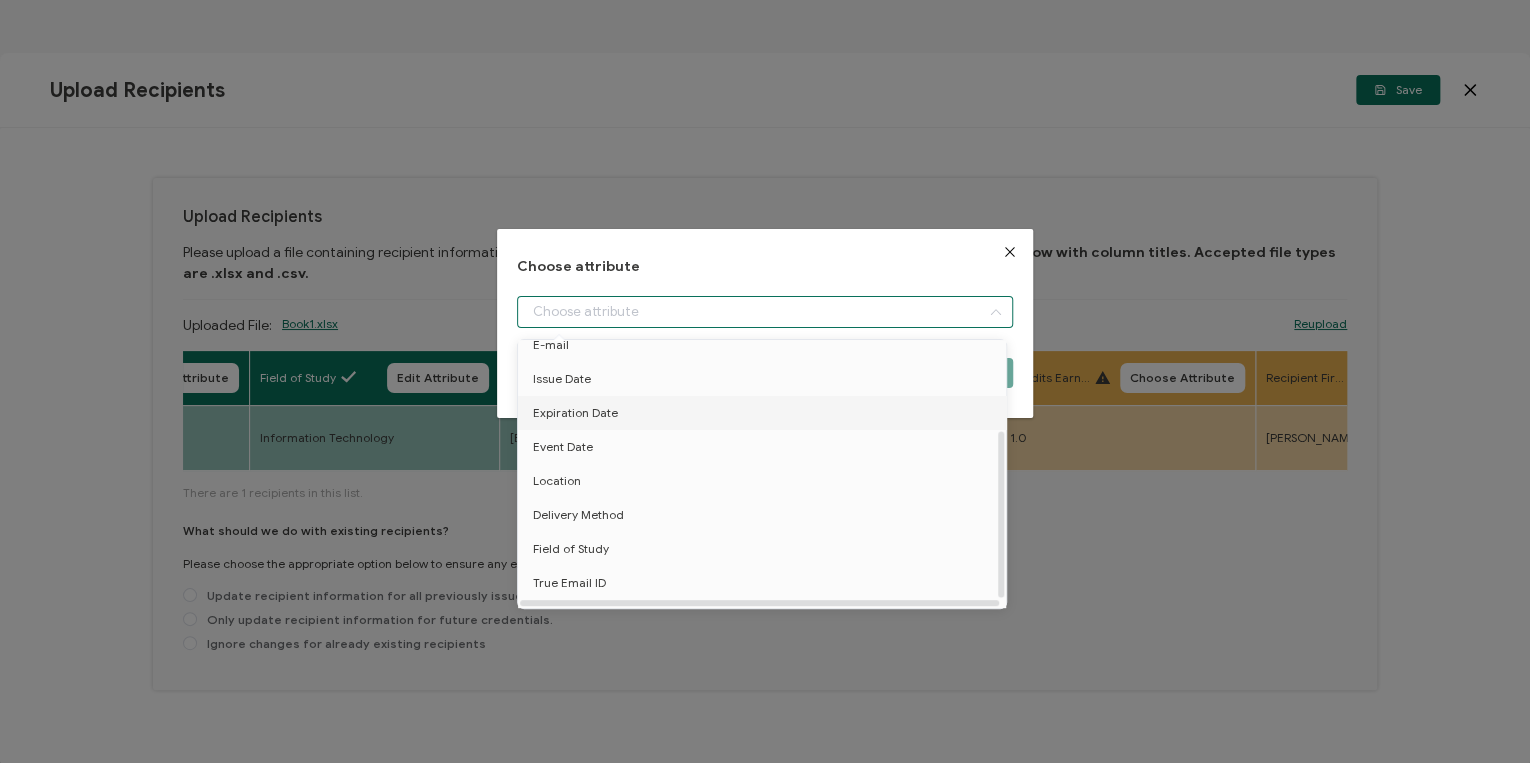 scroll, scrollTop: 155, scrollLeft: 0, axis: vertical 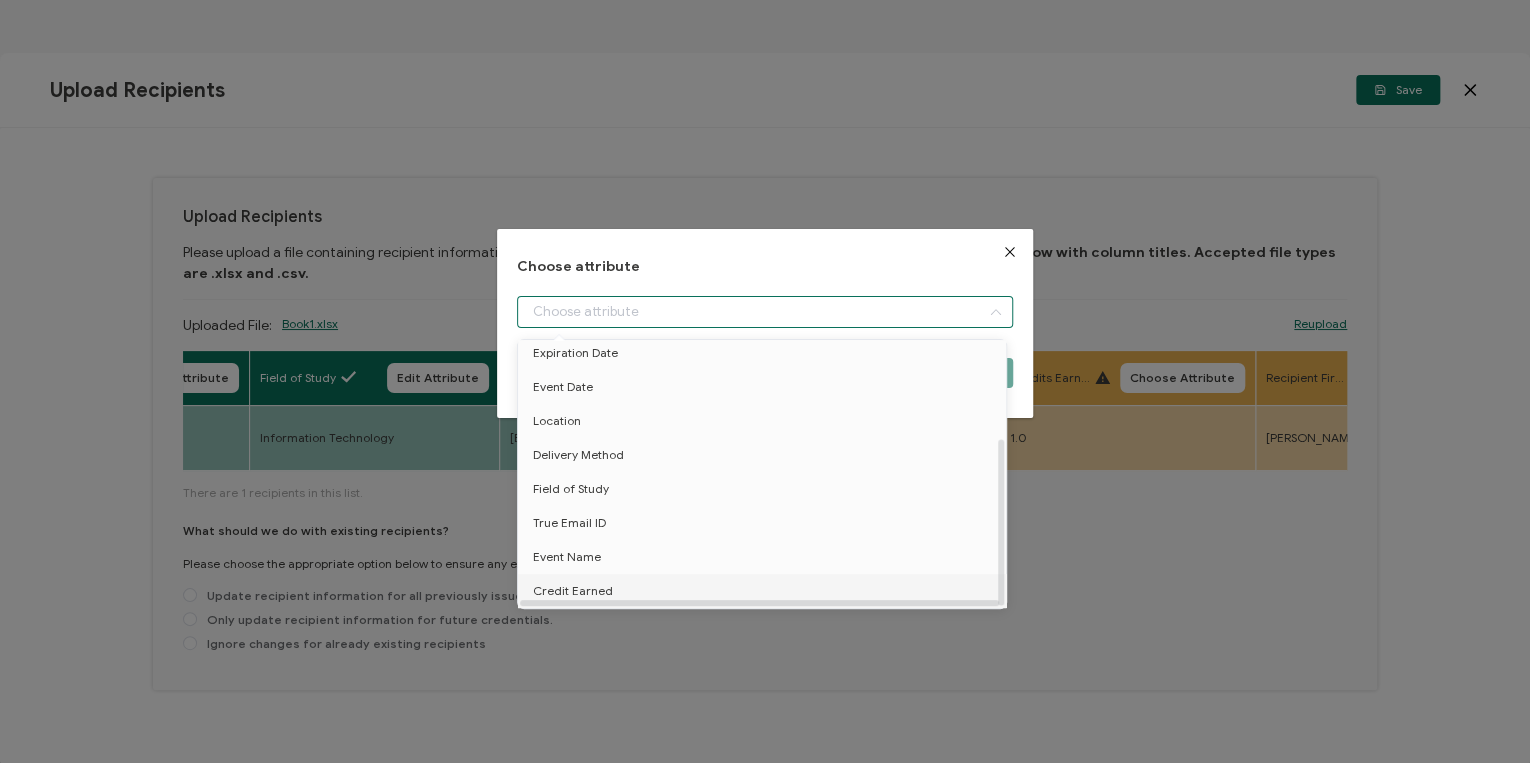 click on "Credit Earned" at bounding box center [573, 591] 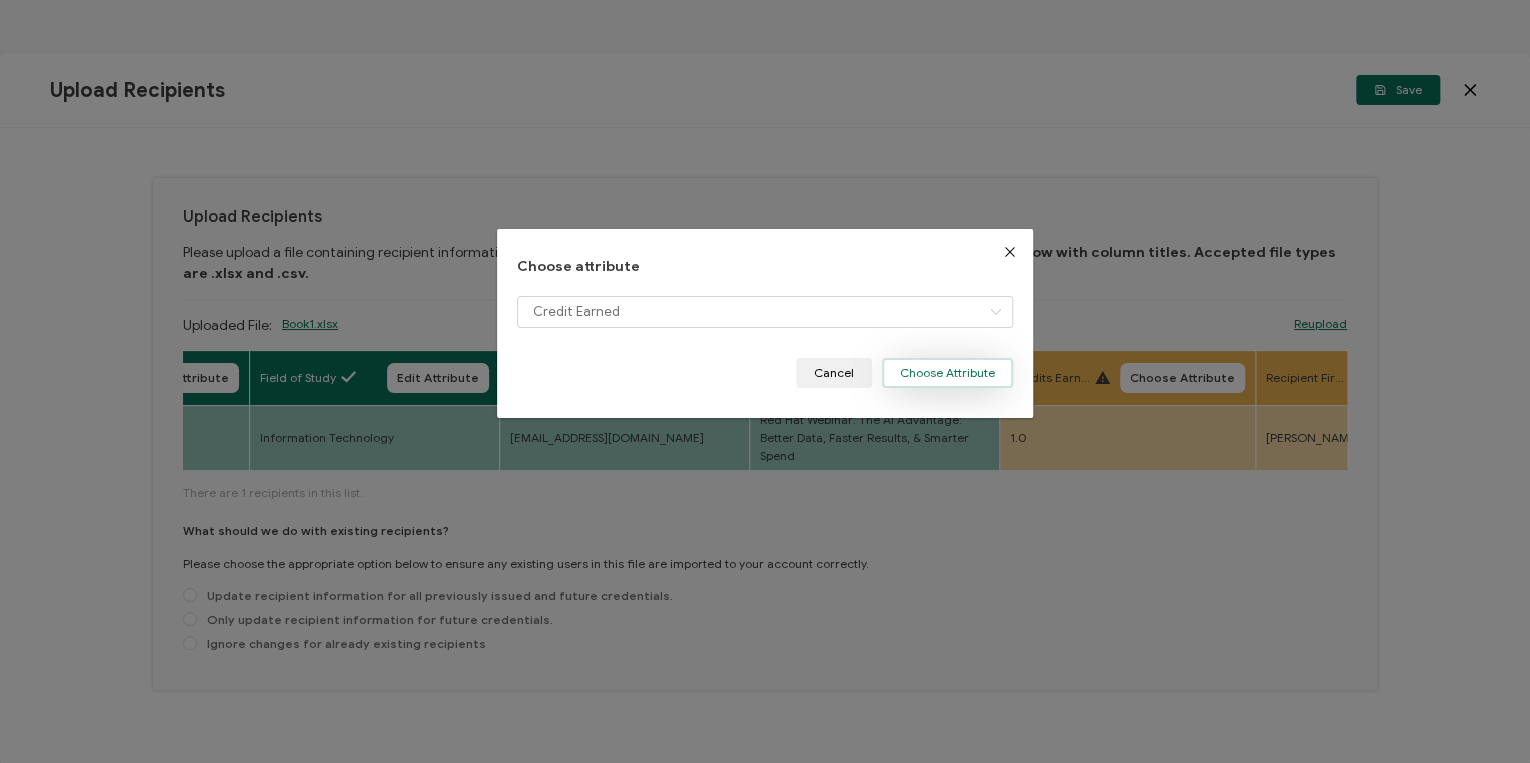 click on "Choose Attribute" at bounding box center (947, 373) 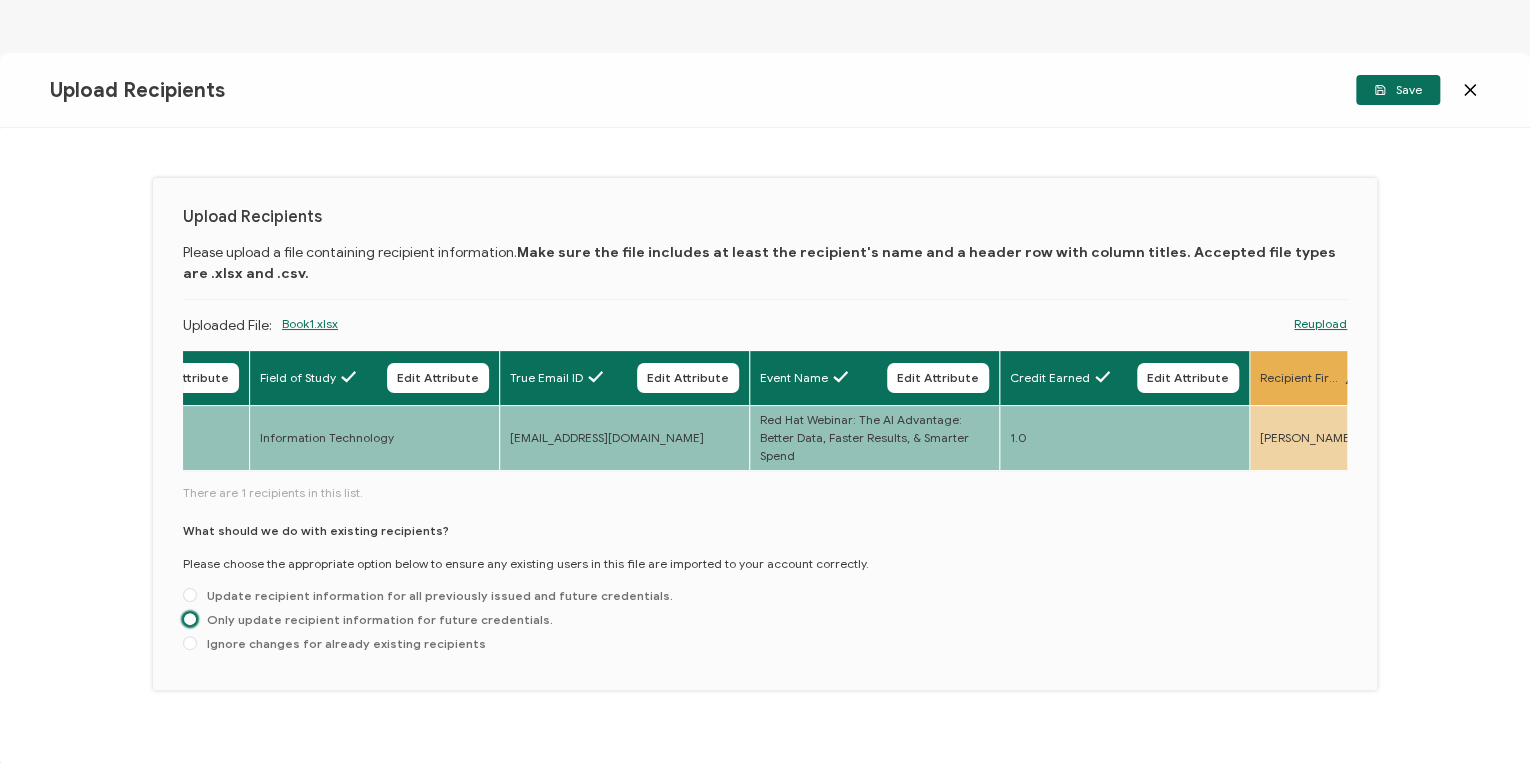 click at bounding box center [190, 619] 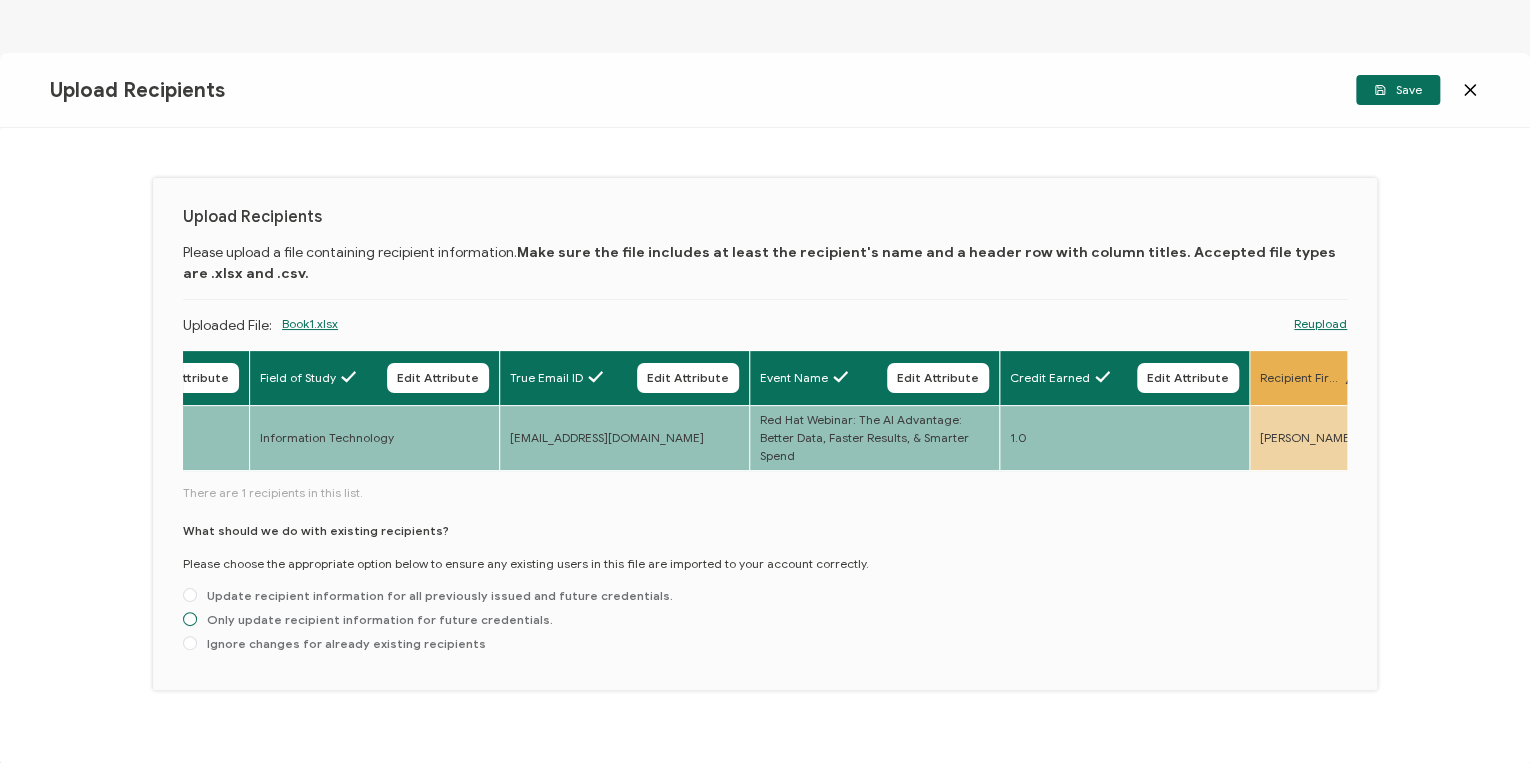 click on "Only update recipient information for future credentials." at bounding box center [190, 620] 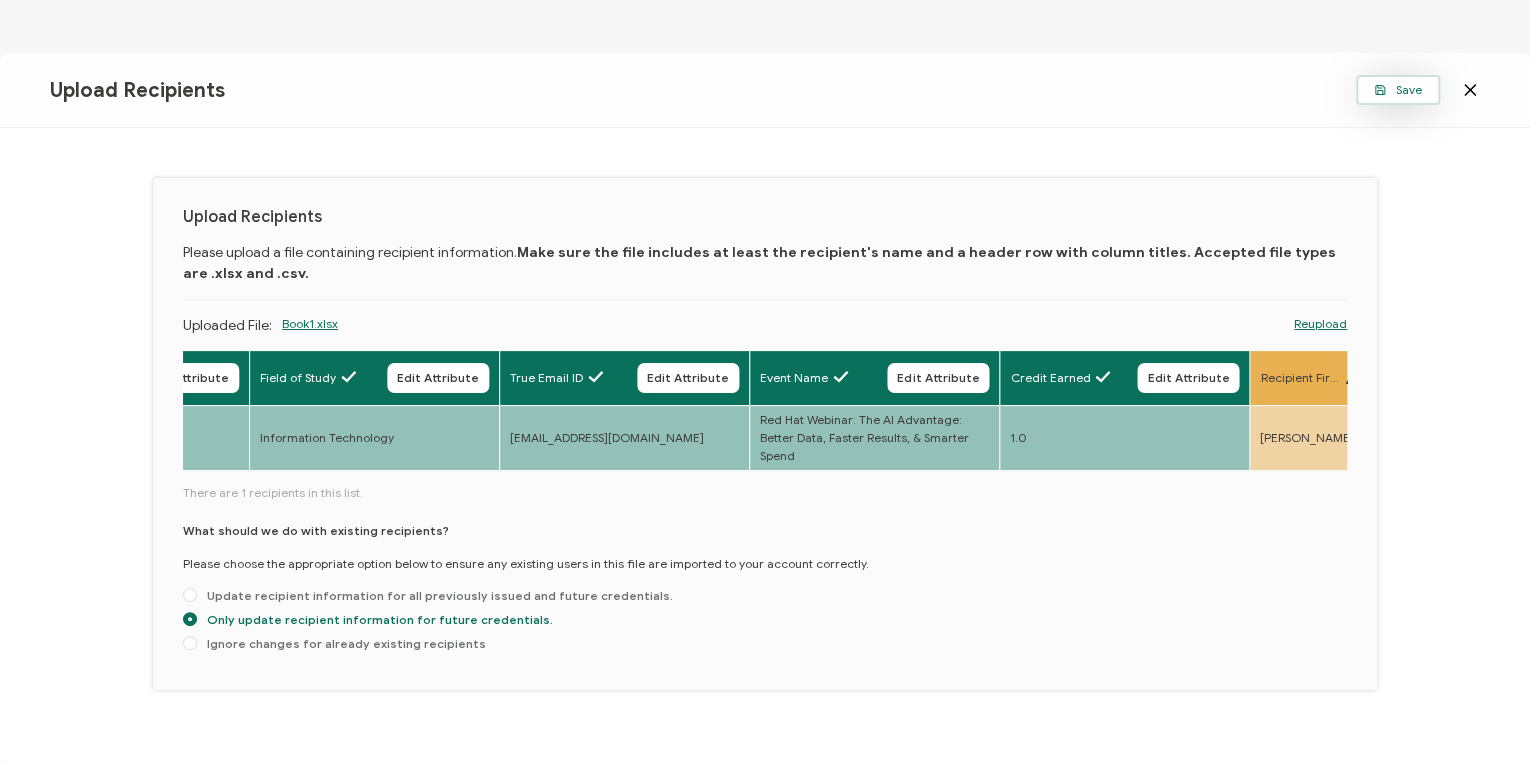 click on "Save" at bounding box center [1398, 90] 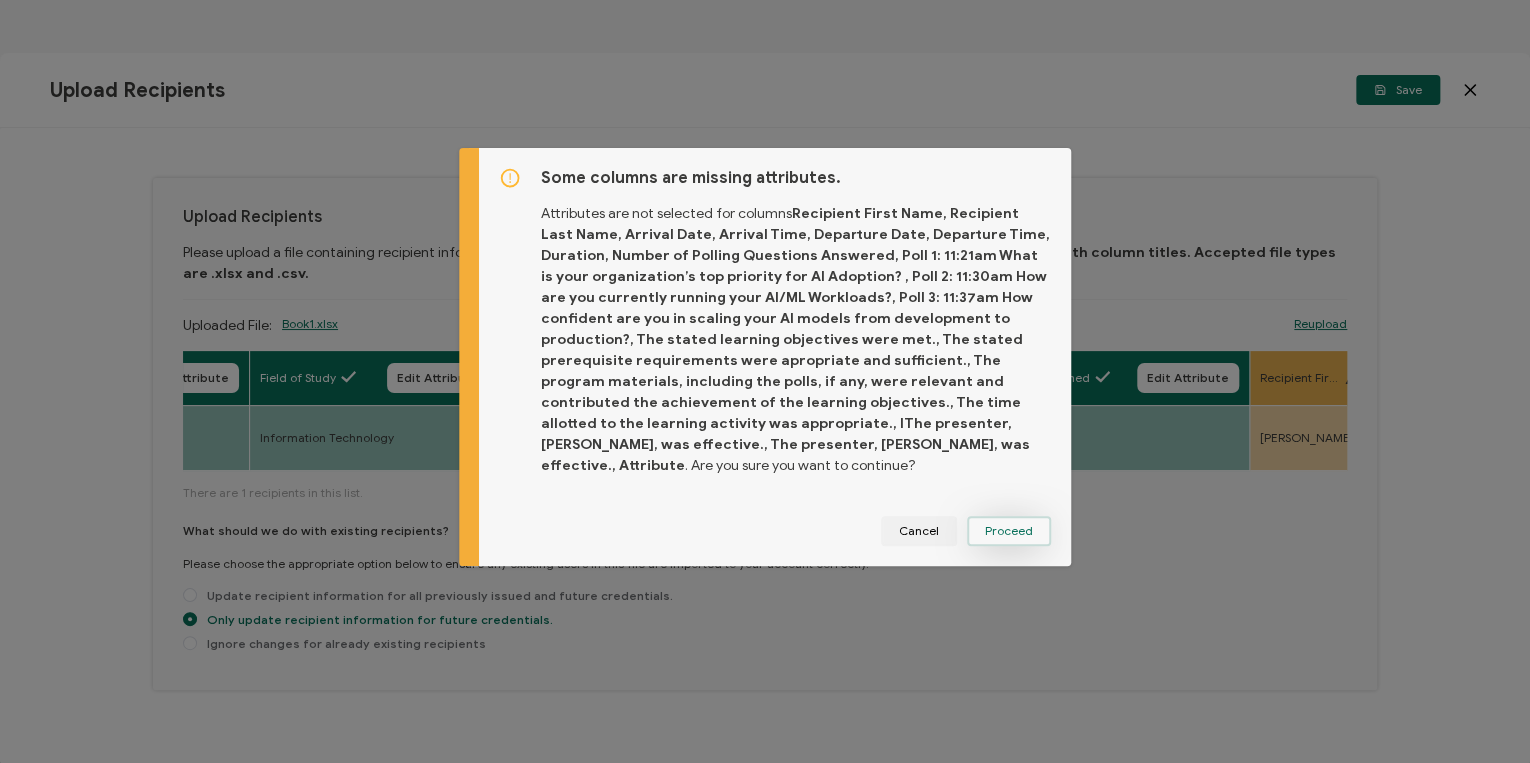click on "Proceed" at bounding box center (1009, 531) 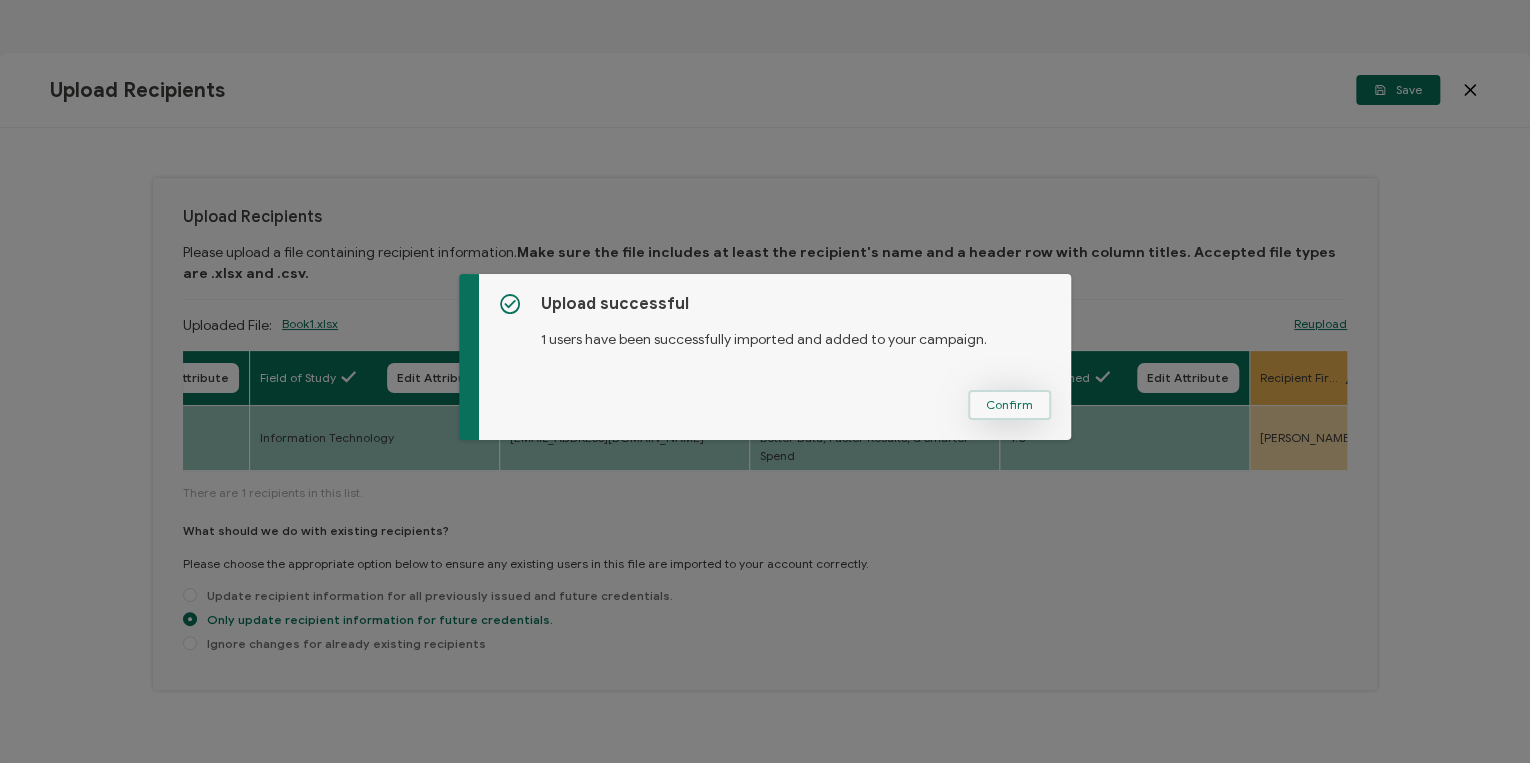click on "Confirm" at bounding box center [1009, 405] 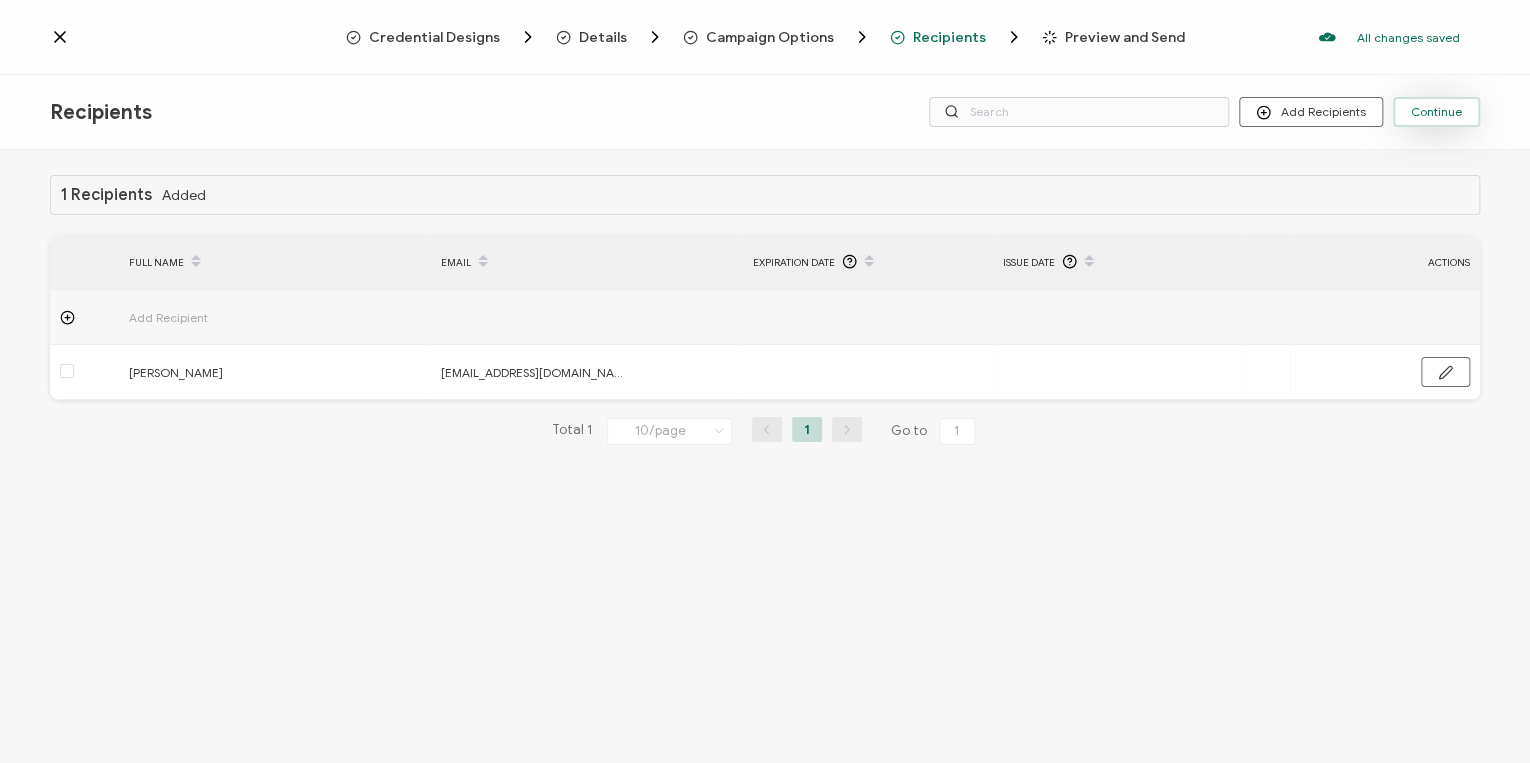 click on "Continue" at bounding box center [1436, 112] 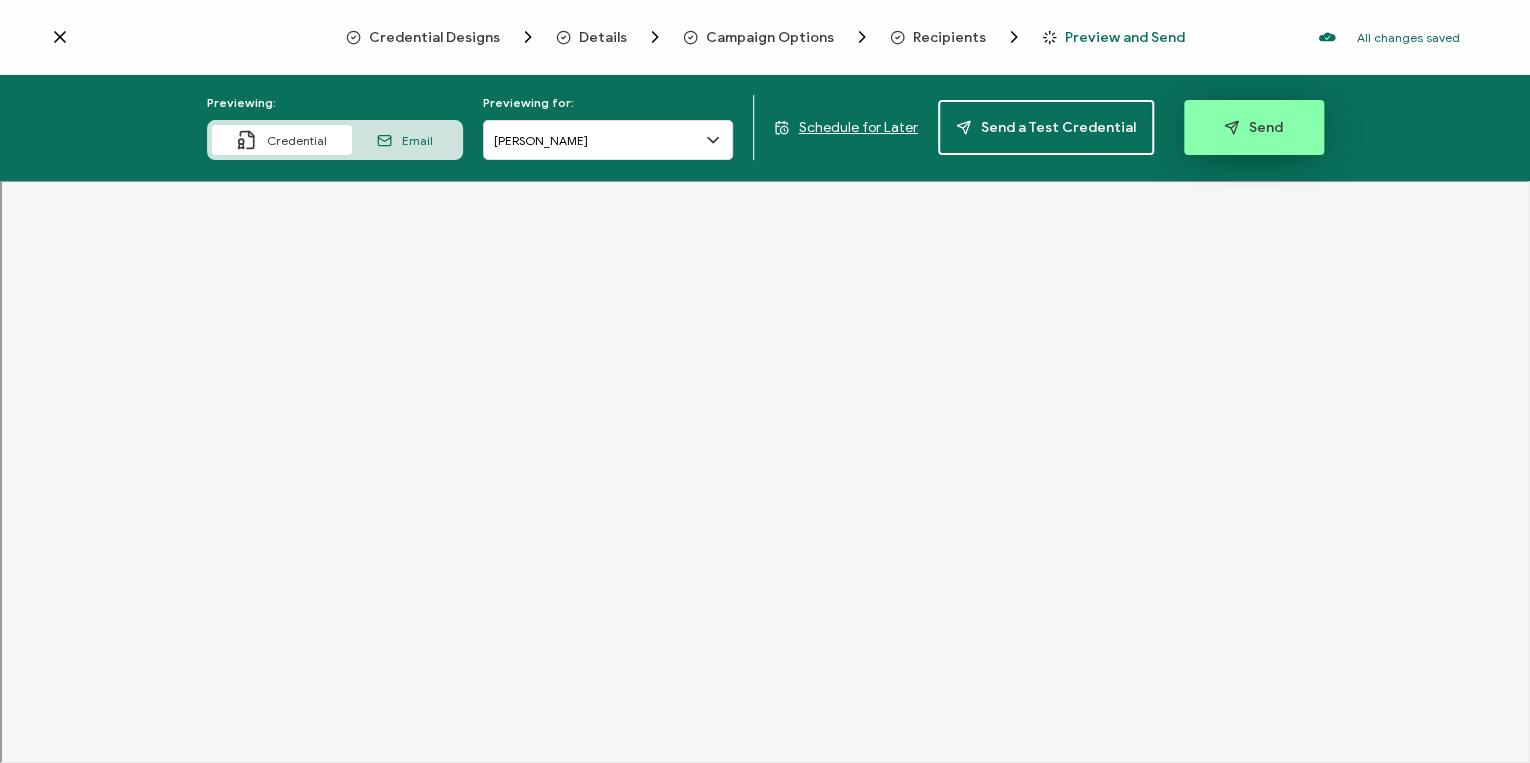 click on "Send" at bounding box center [1253, 127] 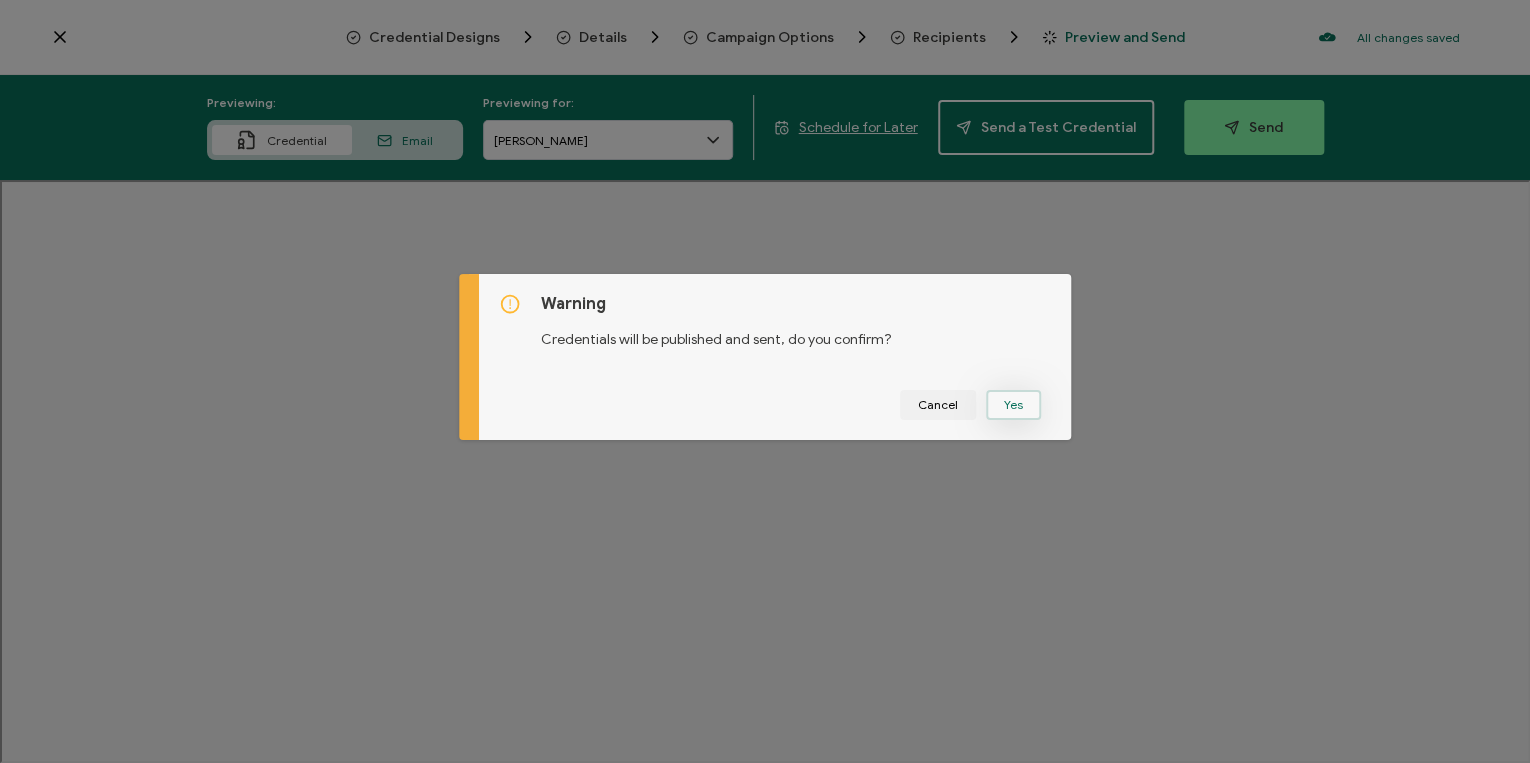 click on "Yes" at bounding box center [1013, 405] 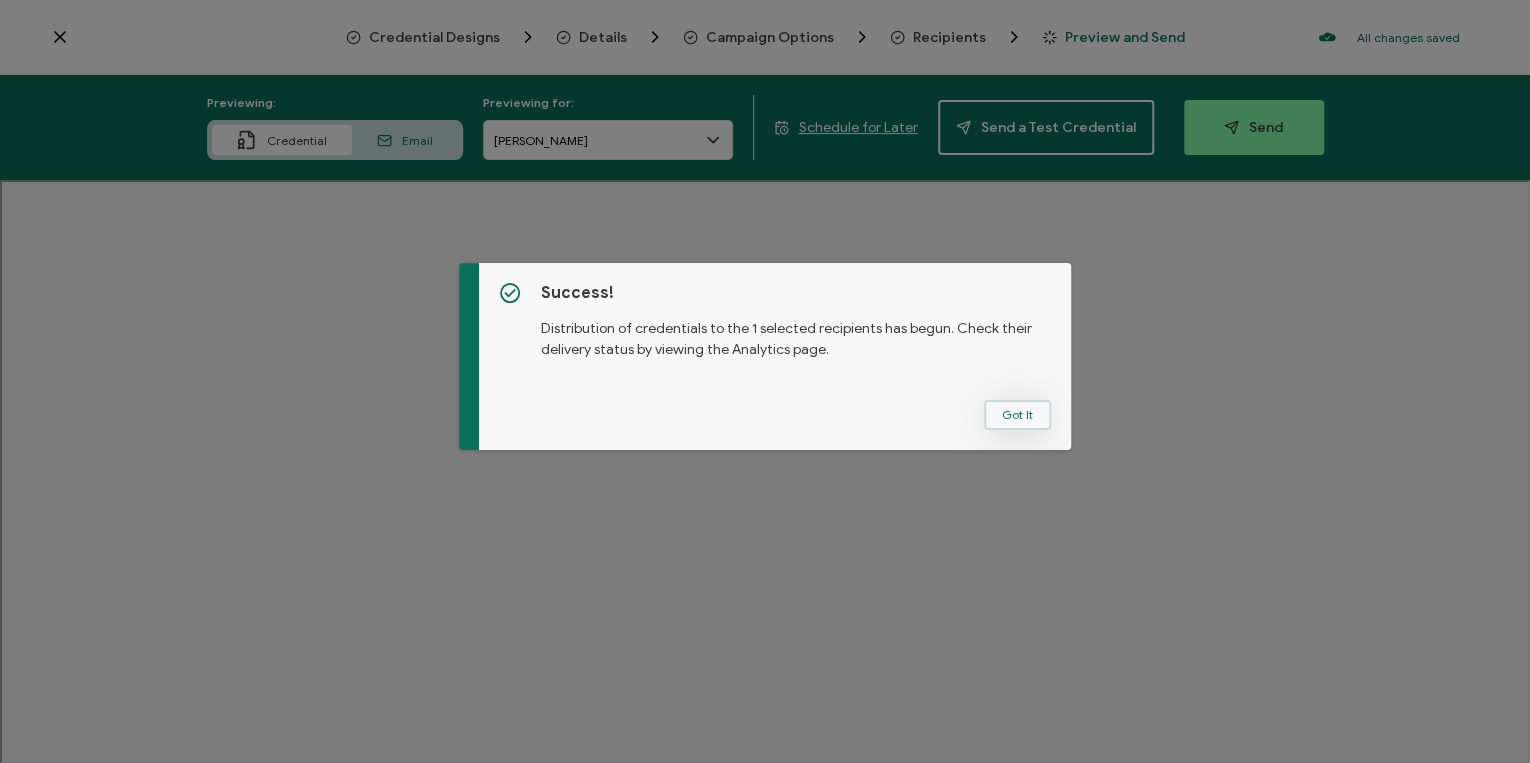click on "Got It" at bounding box center [1017, 415] 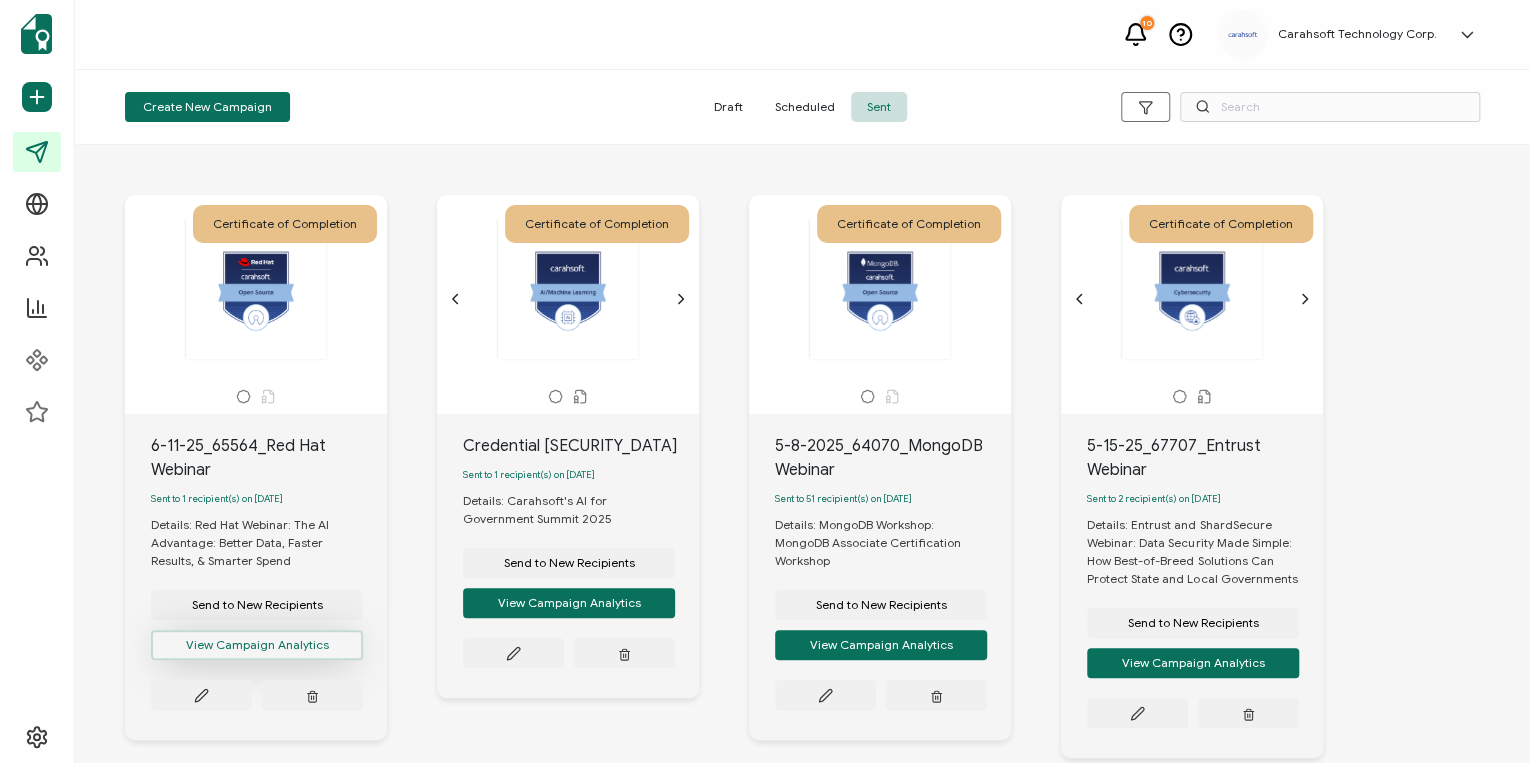 click on "View Campaign Analytics" at bounding box center [257, 645] 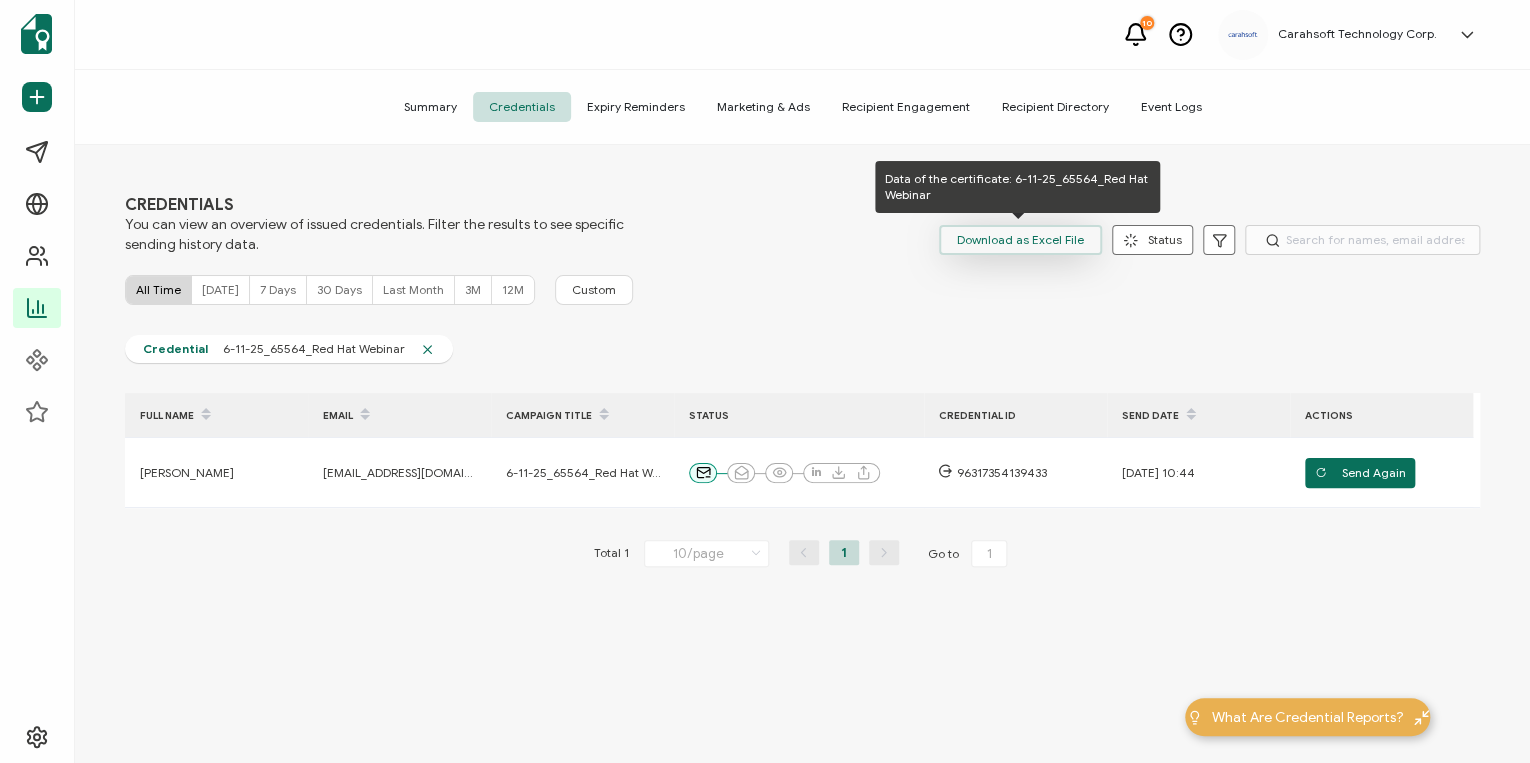 click on "Download as Excel File" at bounding box center [1020, 240] 